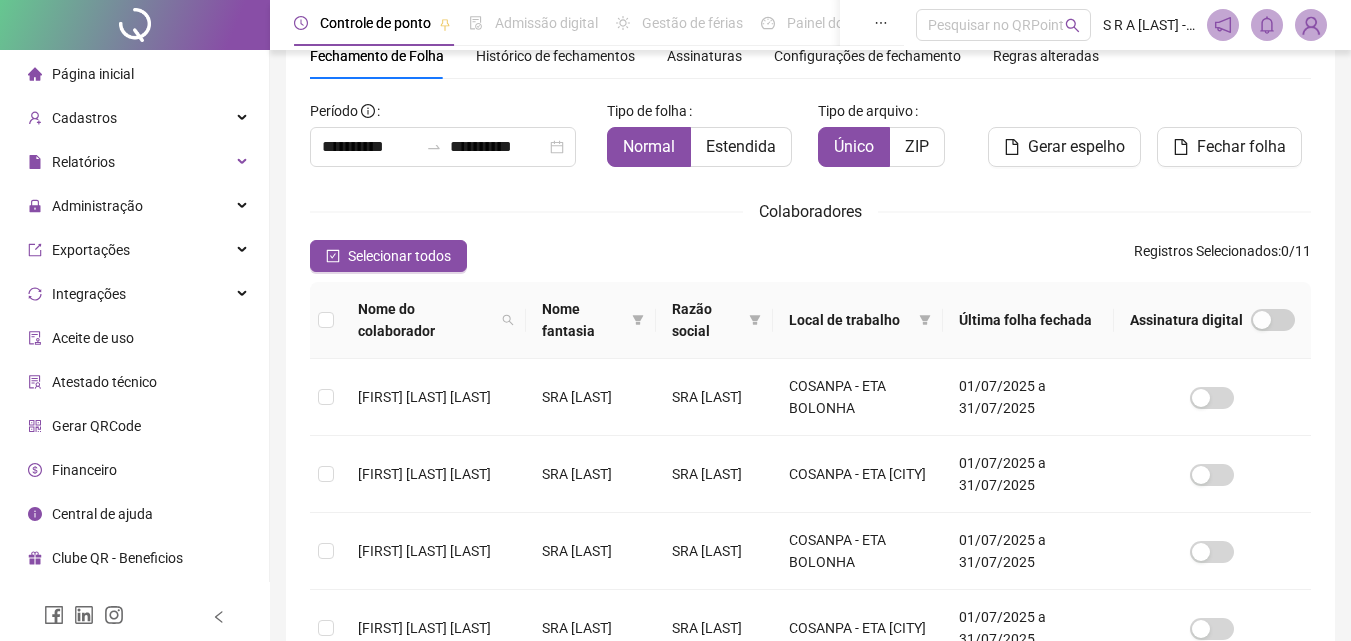 scroll, scrollTop: 89, scrollLeft: 0, axis: vertical 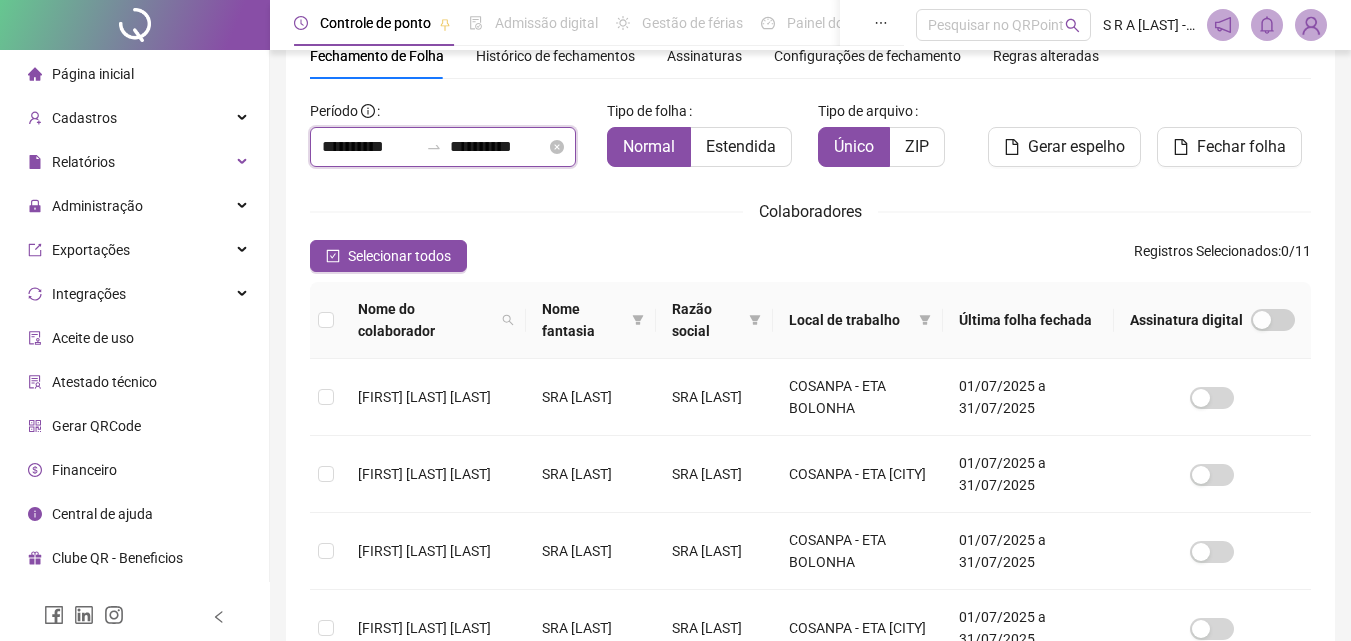 click on "**********" at bounding box center (498, 147) 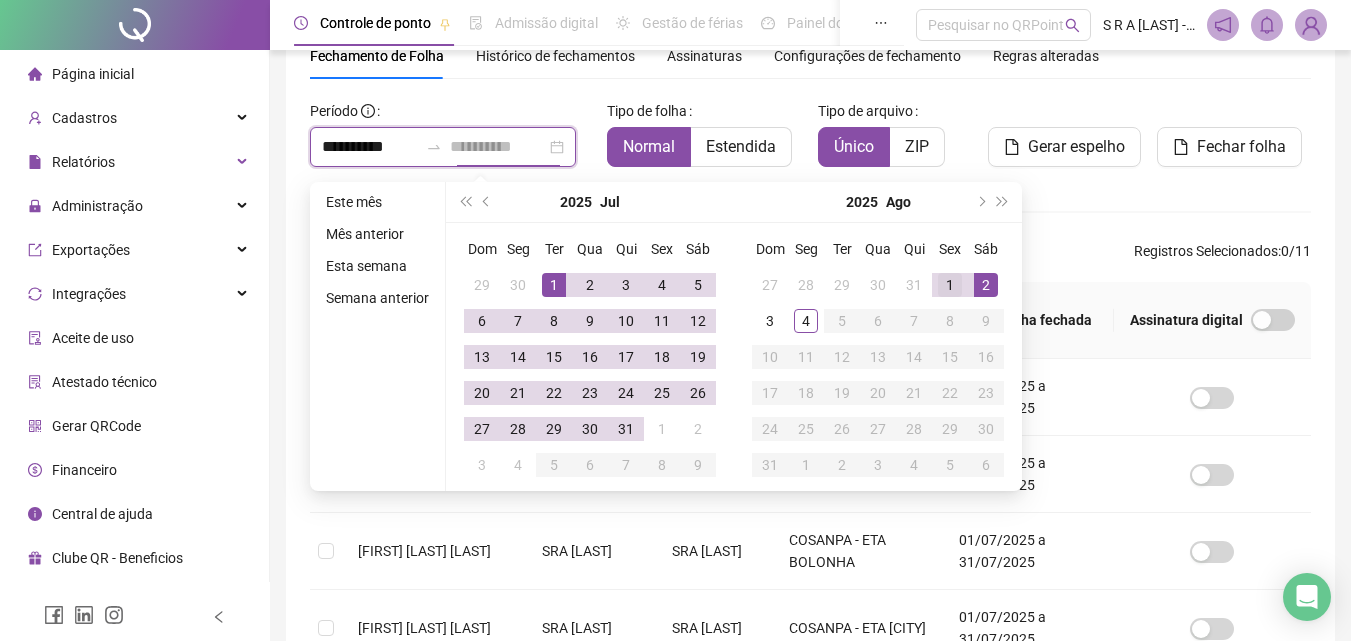 type on "**********" 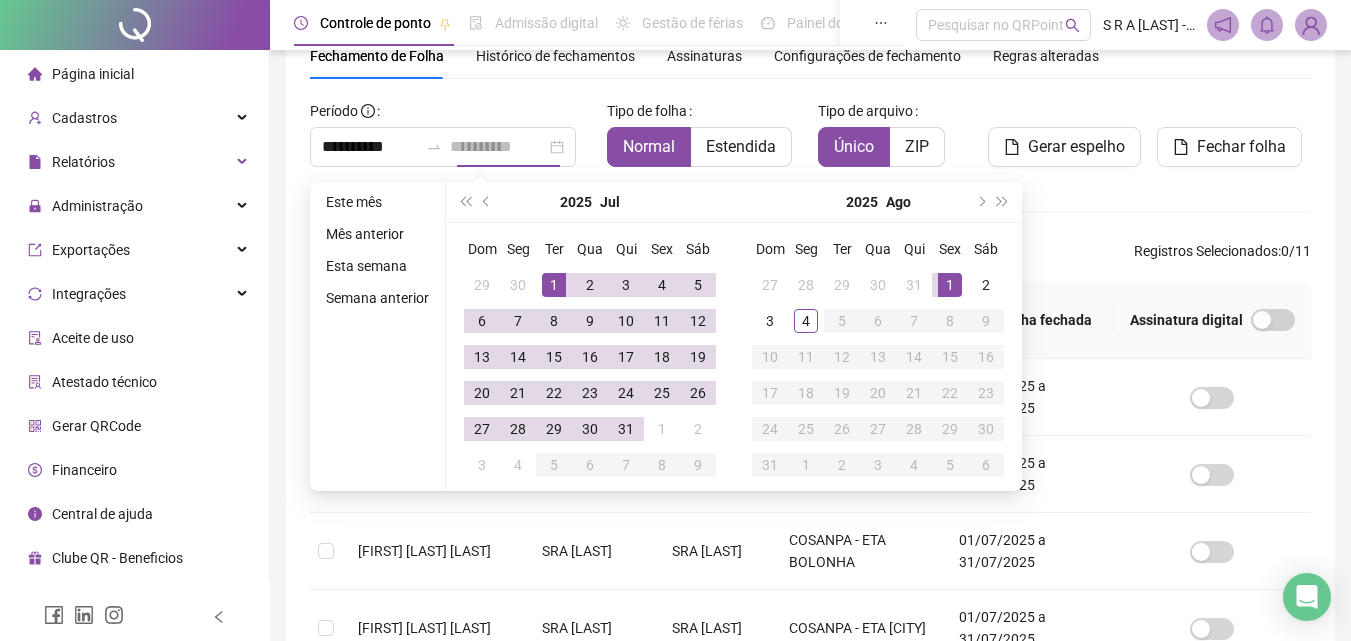 click on "1" at bounding box center (950, 285) 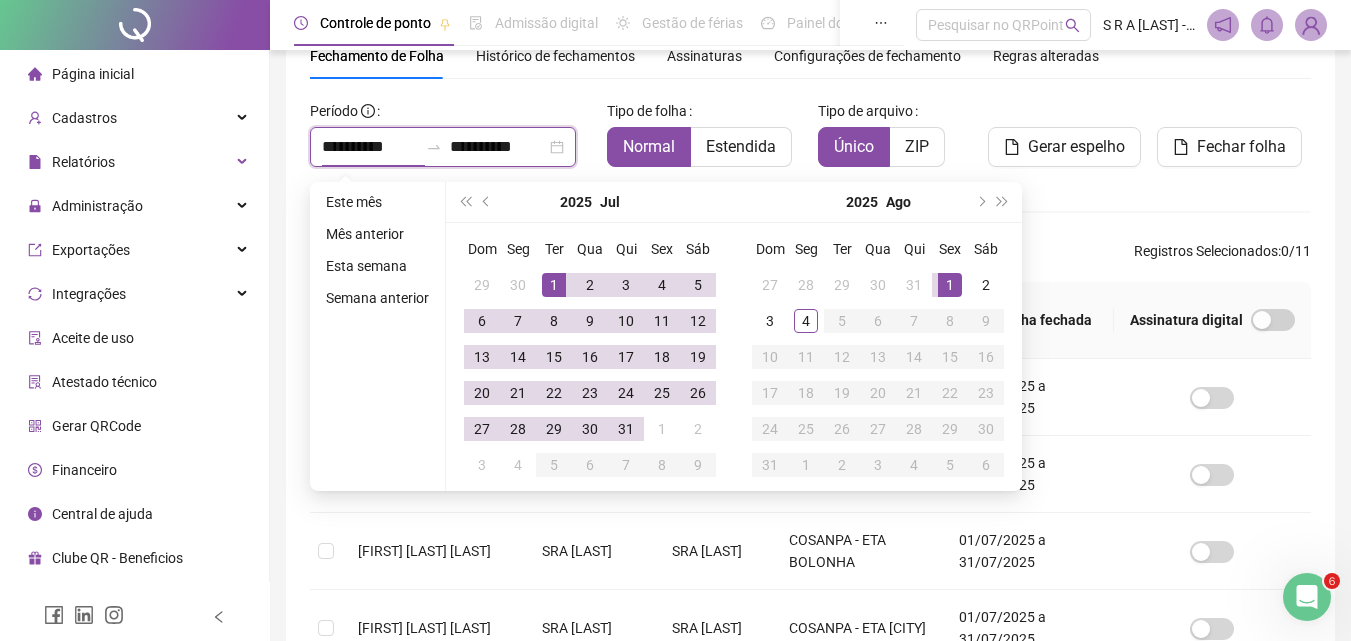 scroll, scrollTop: 0, scrollLeft: 0, axis: both 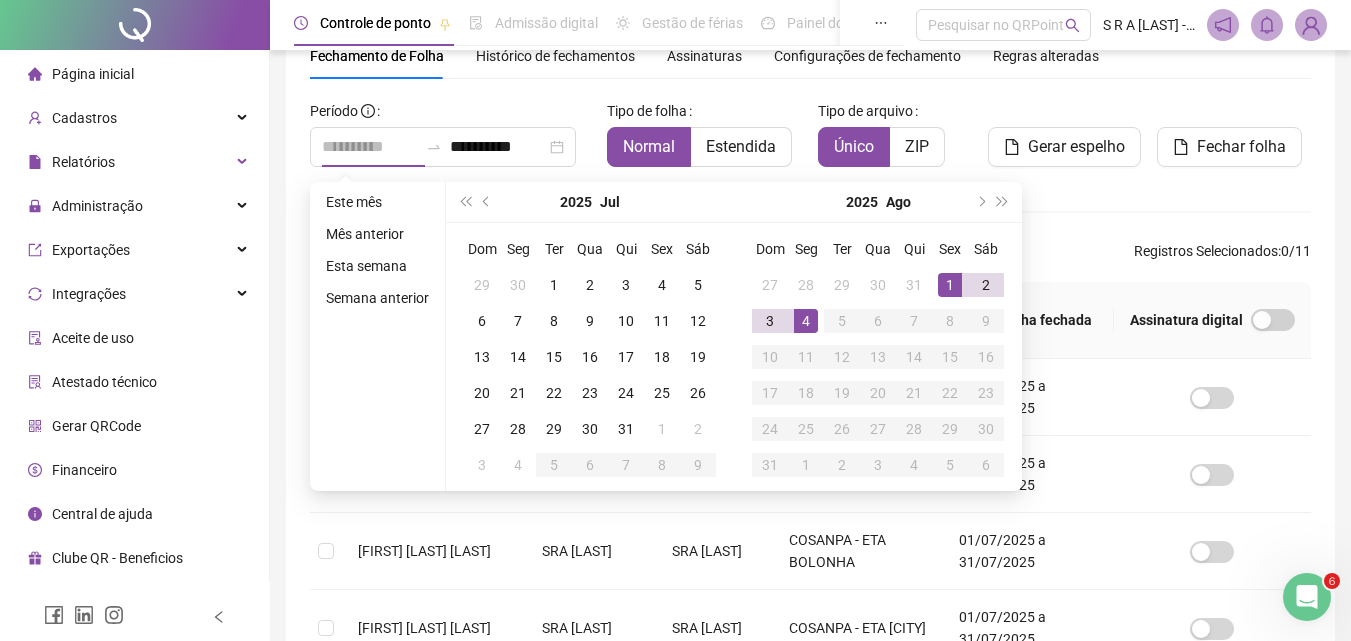 click on "4" at bounding box center [806, 321] 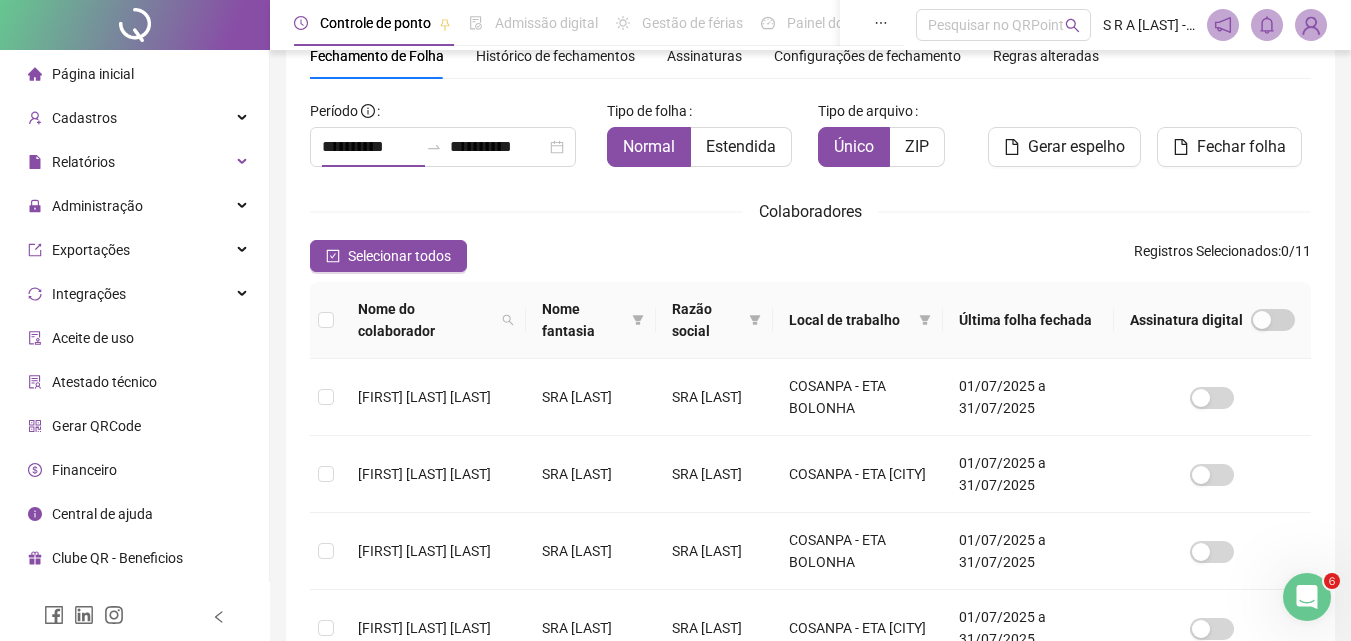 type on "**********" 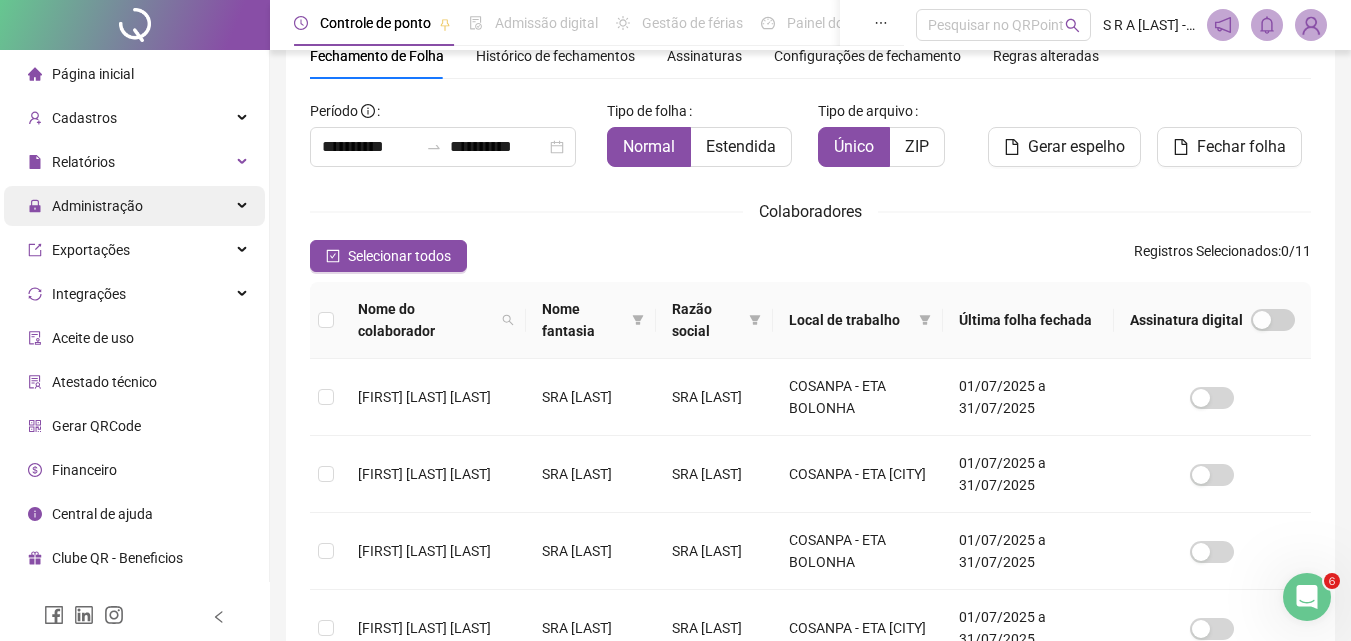 click at bounding box center (244, 206) 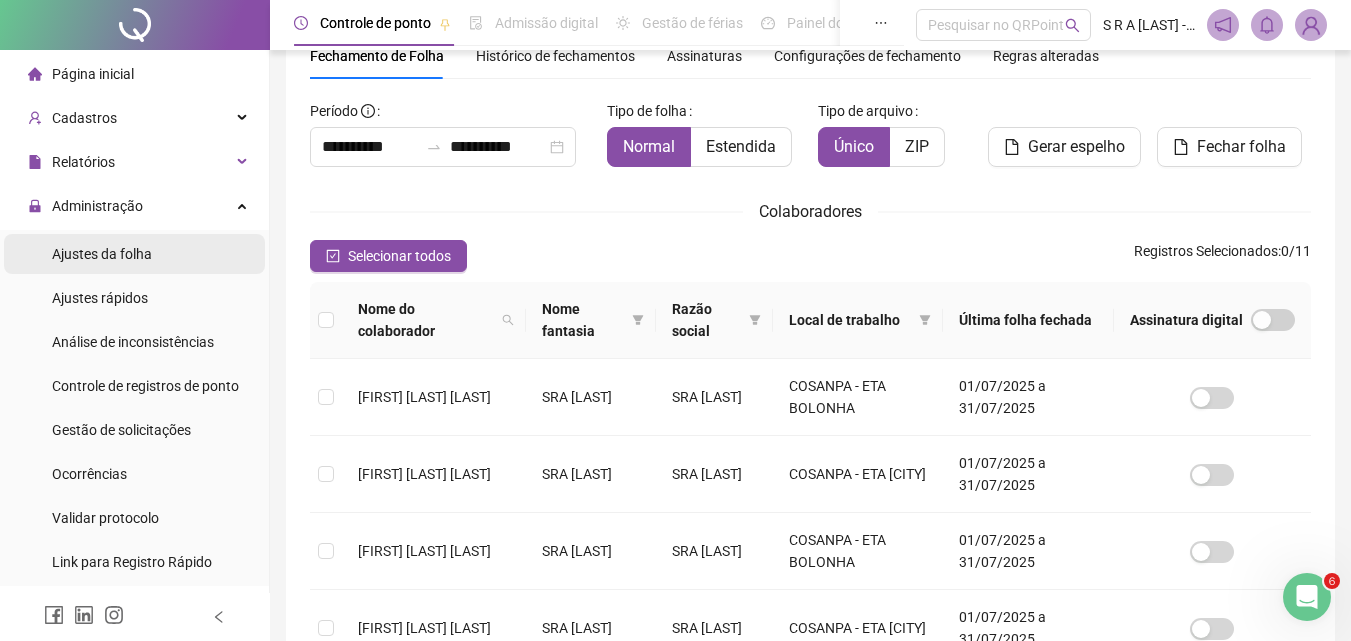 click on "Ajustes da folha" at bounding box center [102, 254] 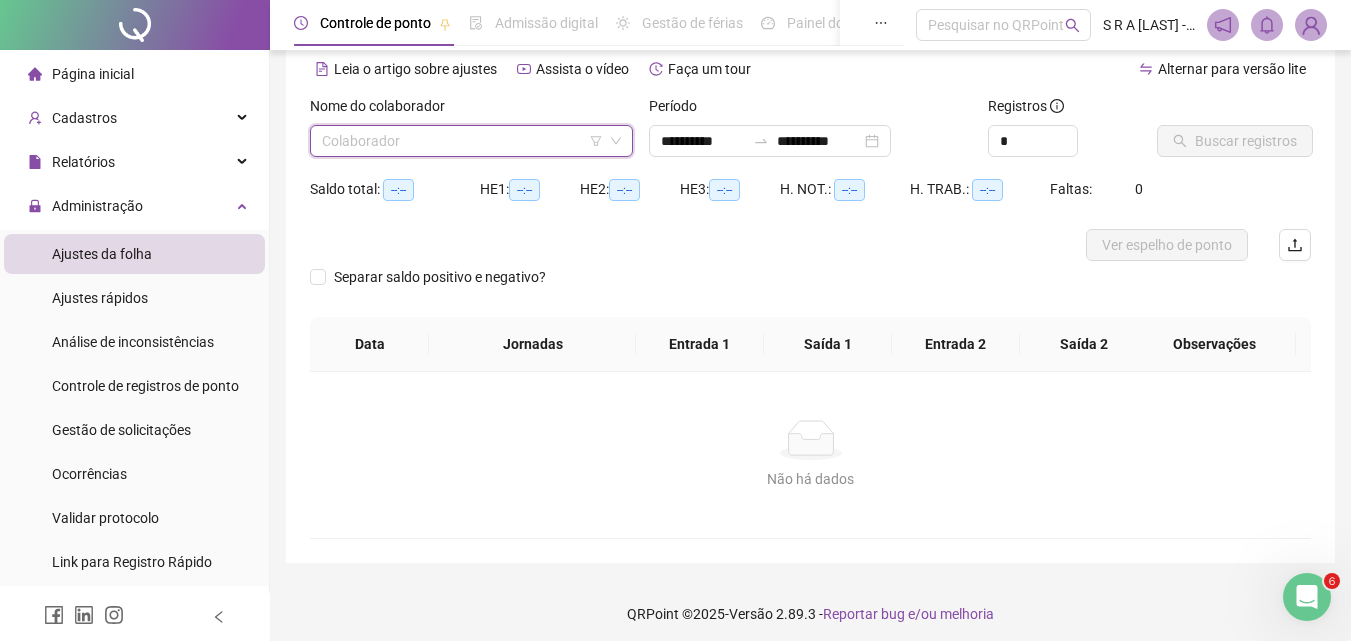 click at bounding box center (462, 141) 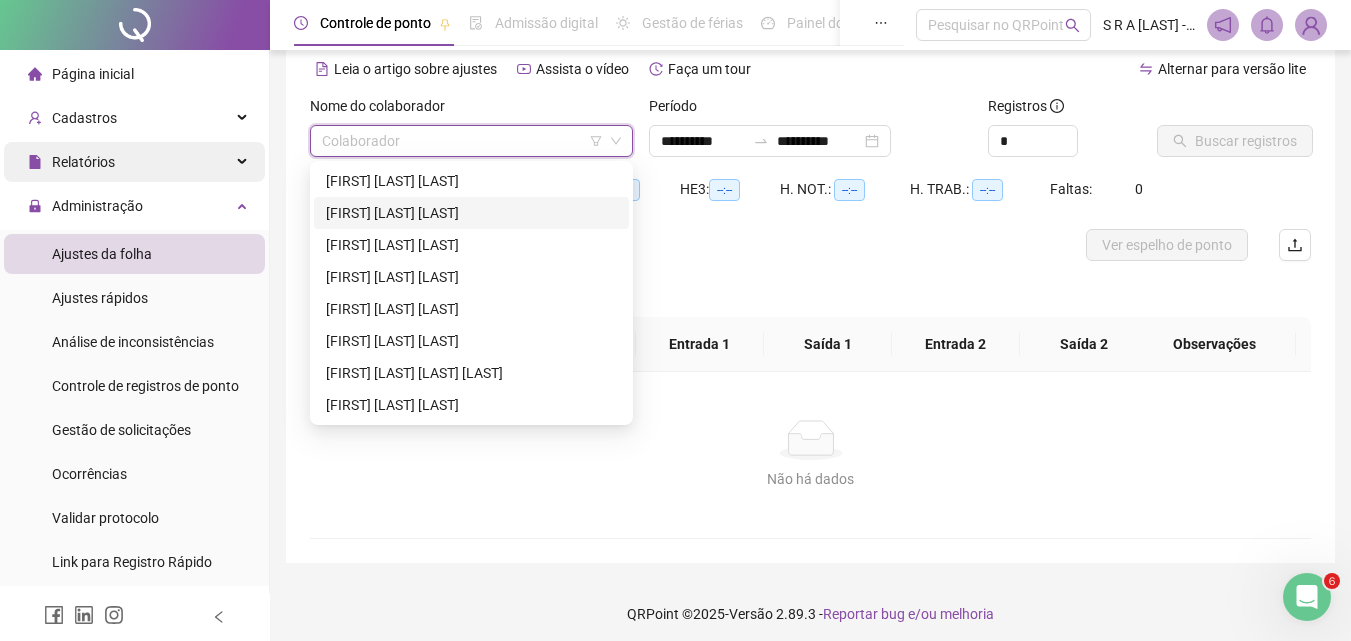 click on "Relatórios" at bounding box center (134, 162) 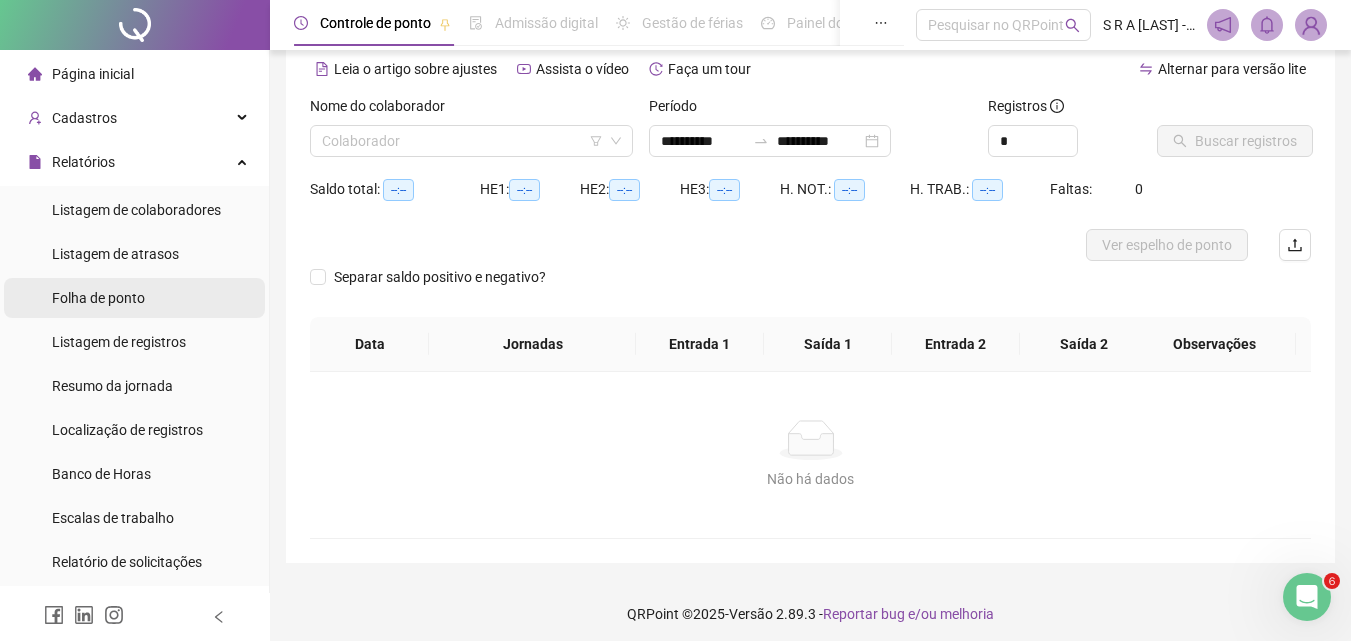 click on "Folha de ponto" at bounding box center [98, 298] 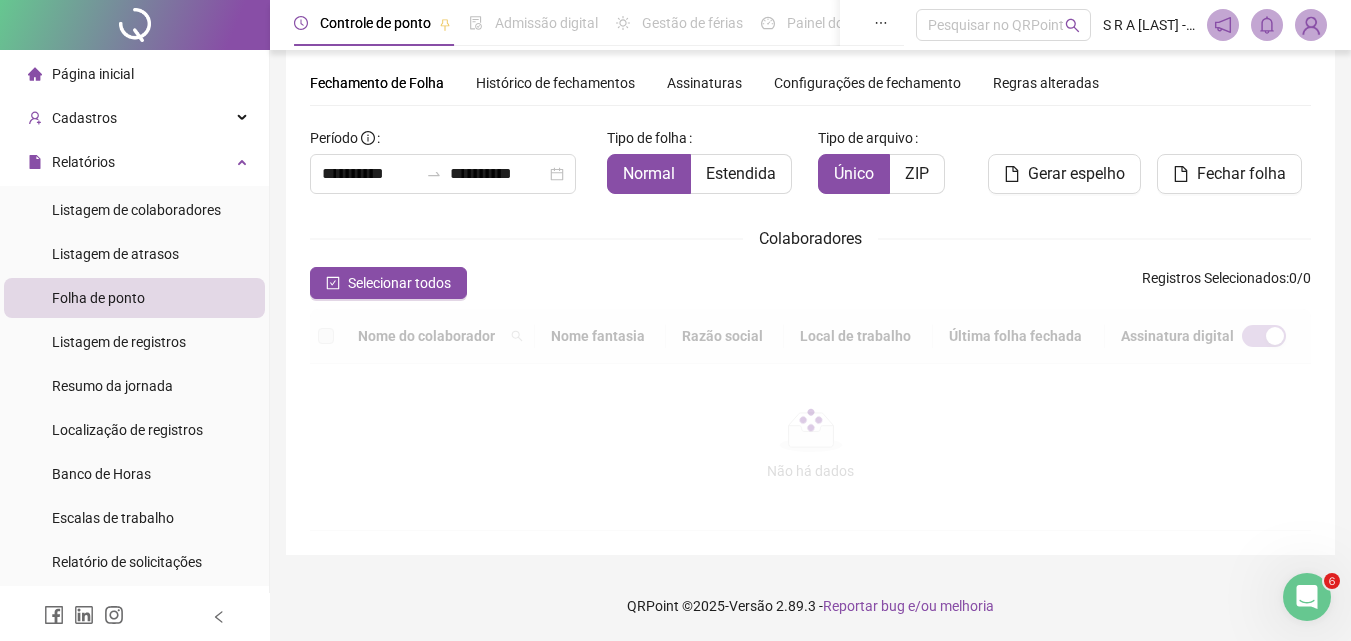 scroll, scrollTop: 62, scrollLeft: 0, axis: vertical 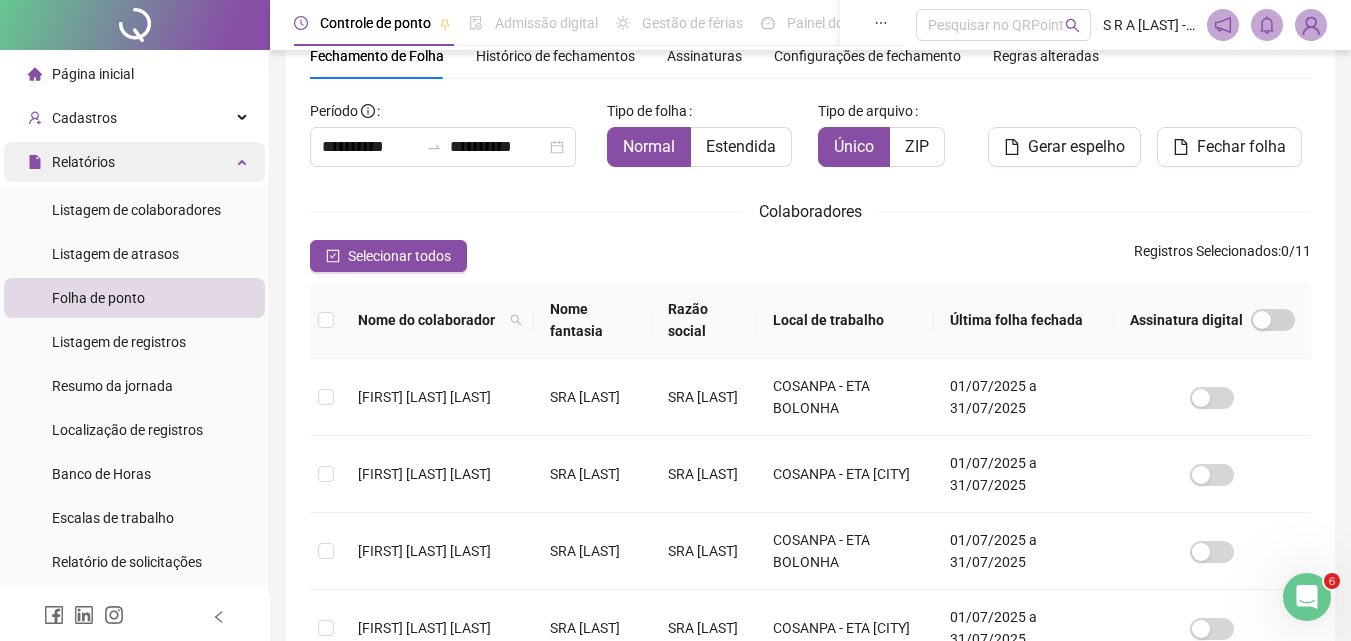 click on "Relatórios" at bounding box center [134, 162] 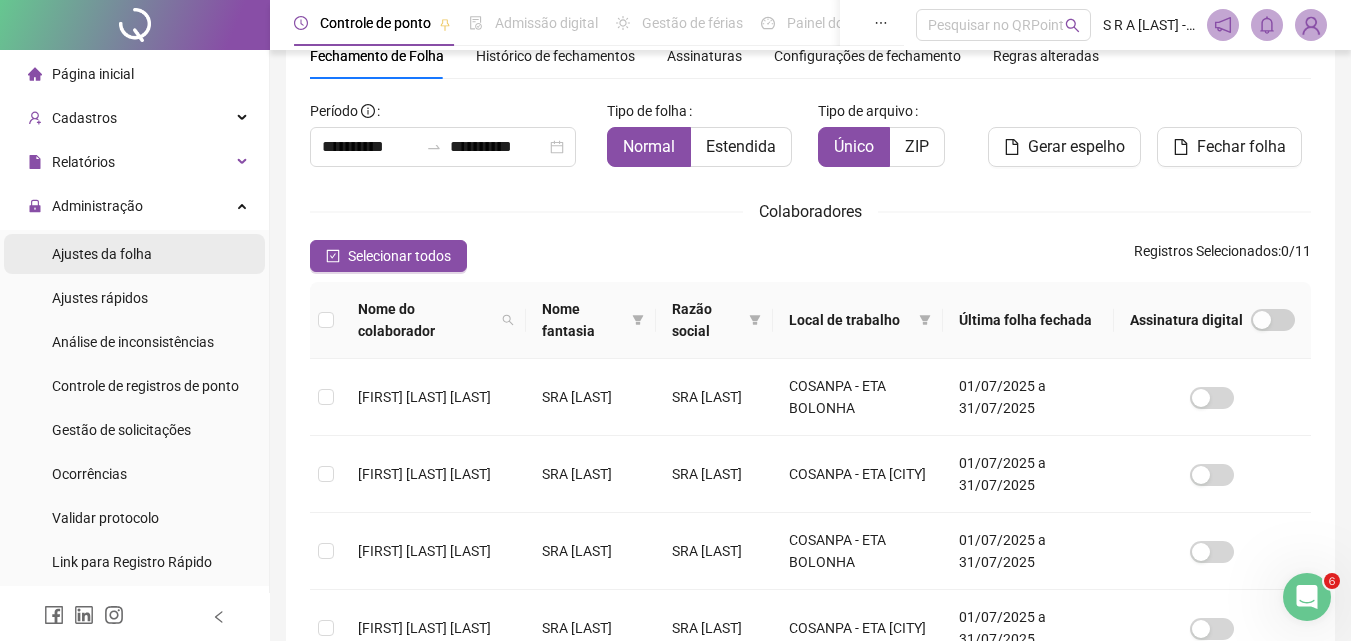 click on "Ajustes da folha" at bounding box center (134, 254) 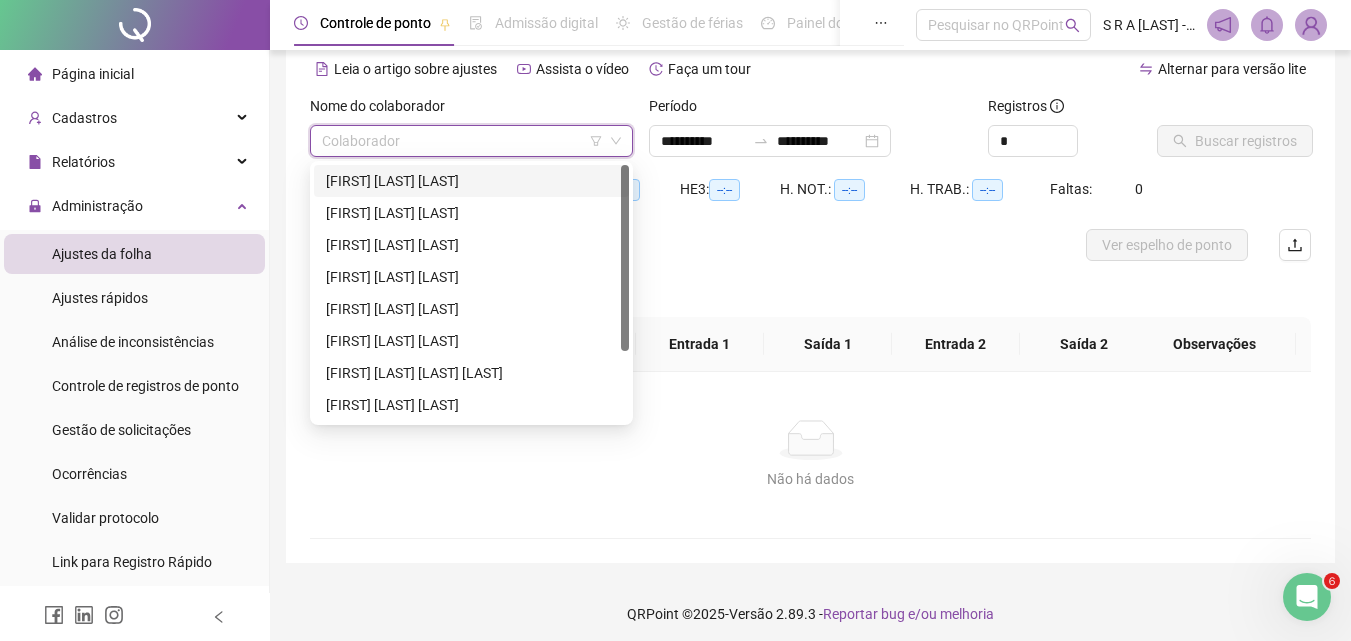 click at bounding box center (462, 141) 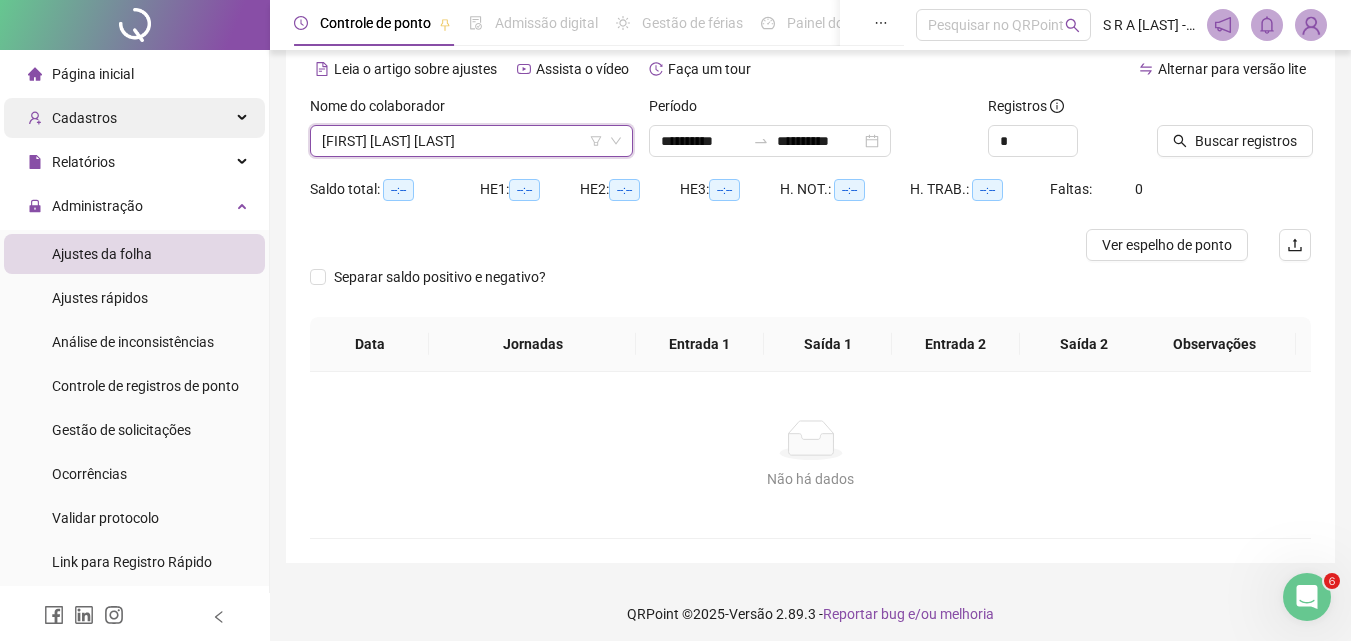 click at bounding box center [244, 118] 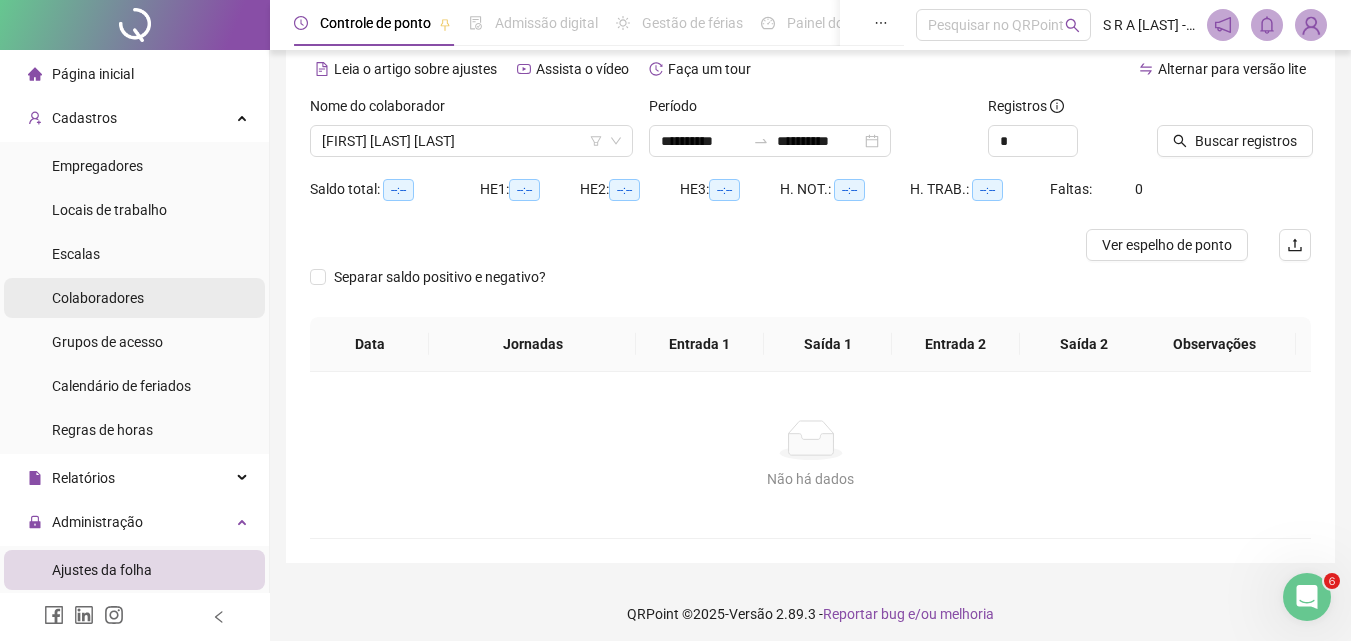 click on "Colaboradores" at bounding box center (98, 298) 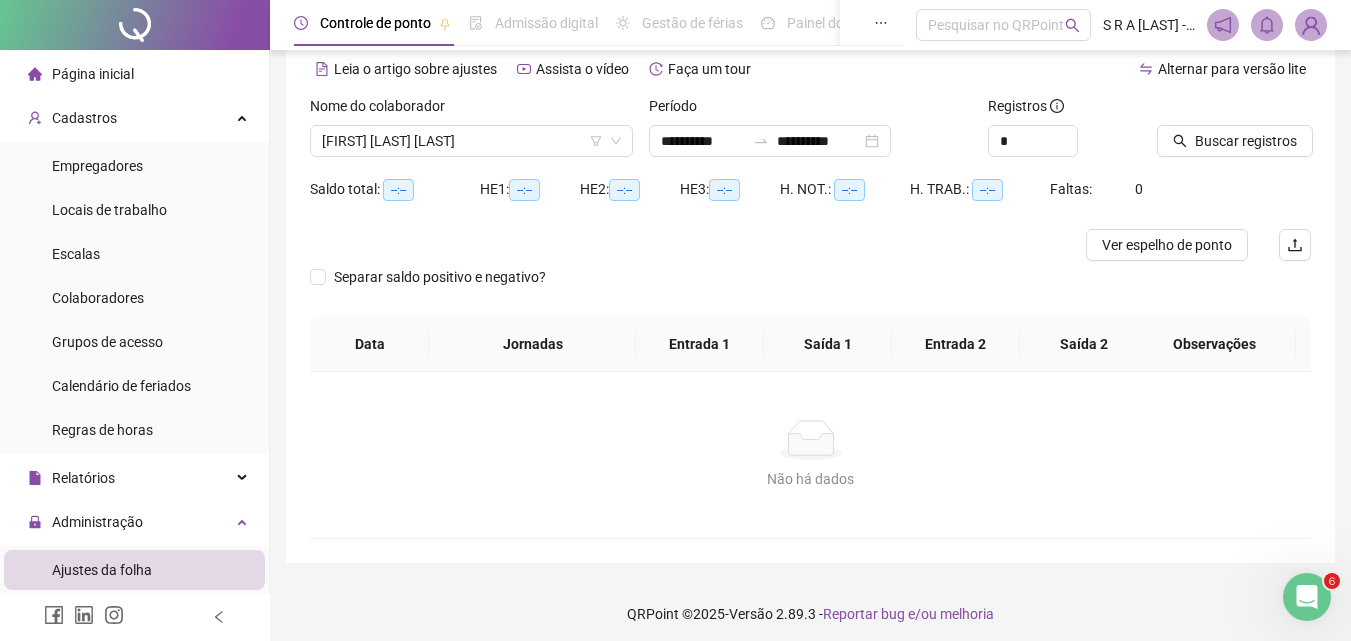 scroll, scrollTop: 0, scrollLeft: 0, axis: both 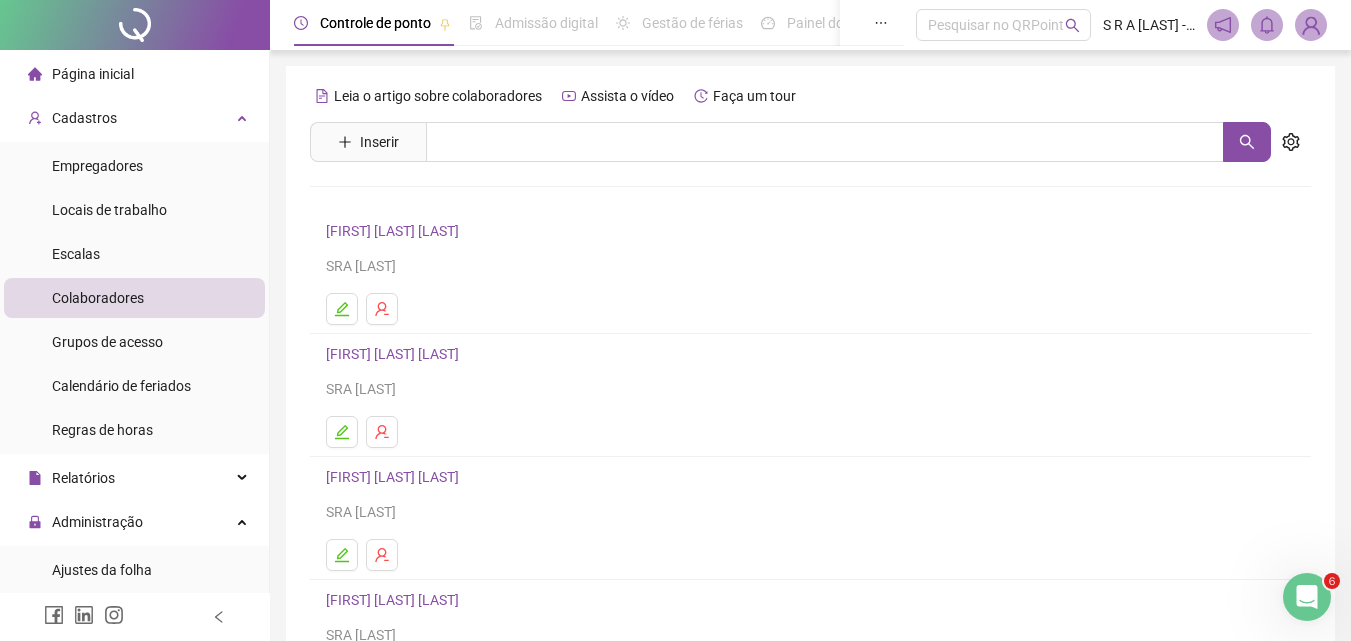 click on "[FIRST] [LAST] [LAST]" at bounding box center (395, 231) 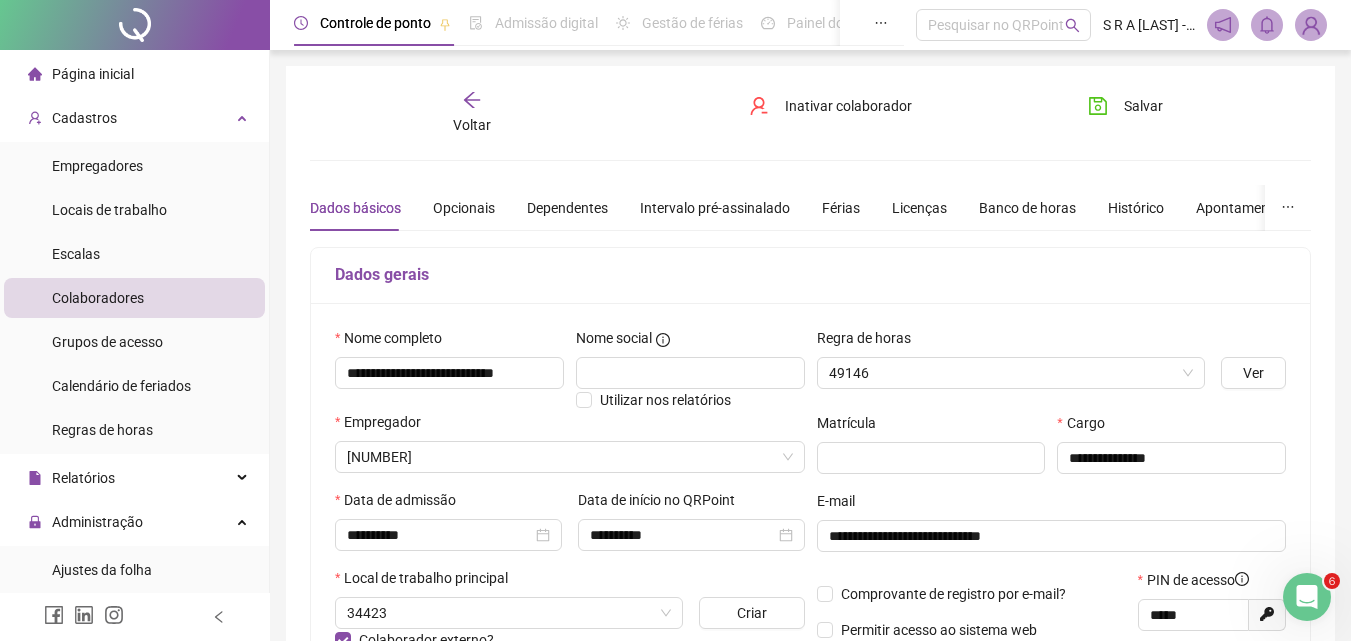 type on "**********" 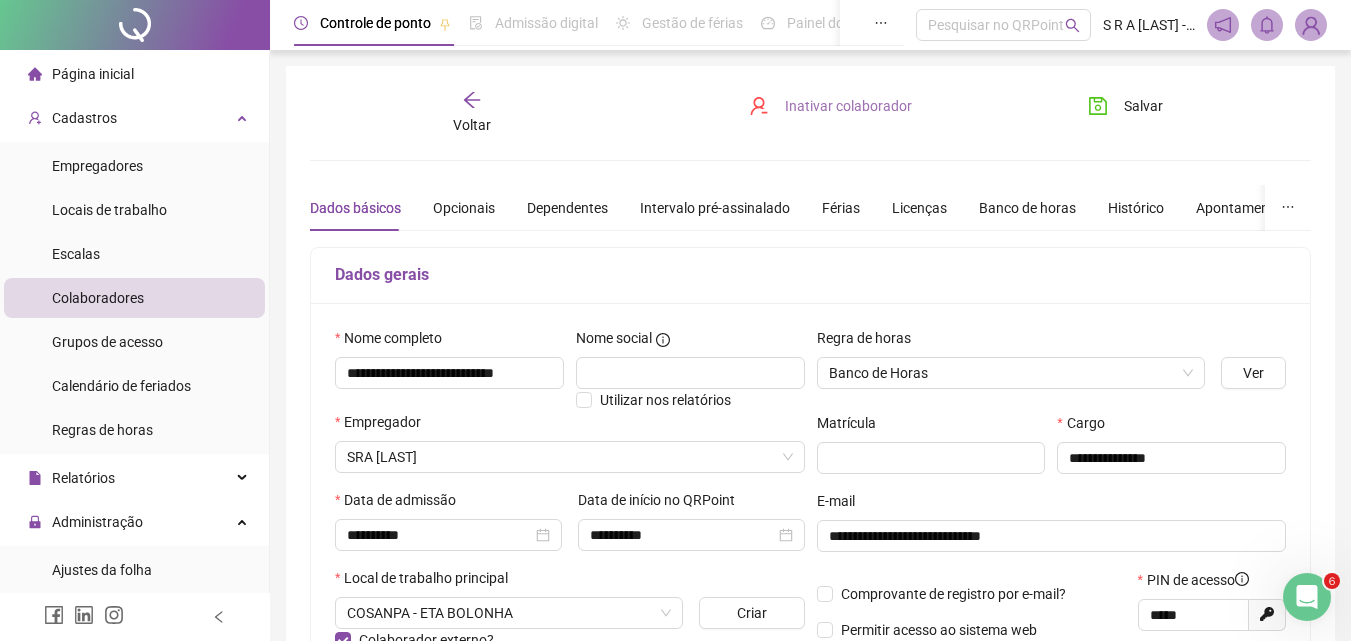click on "Inativar colaborador" at bounding box center [848, 106] 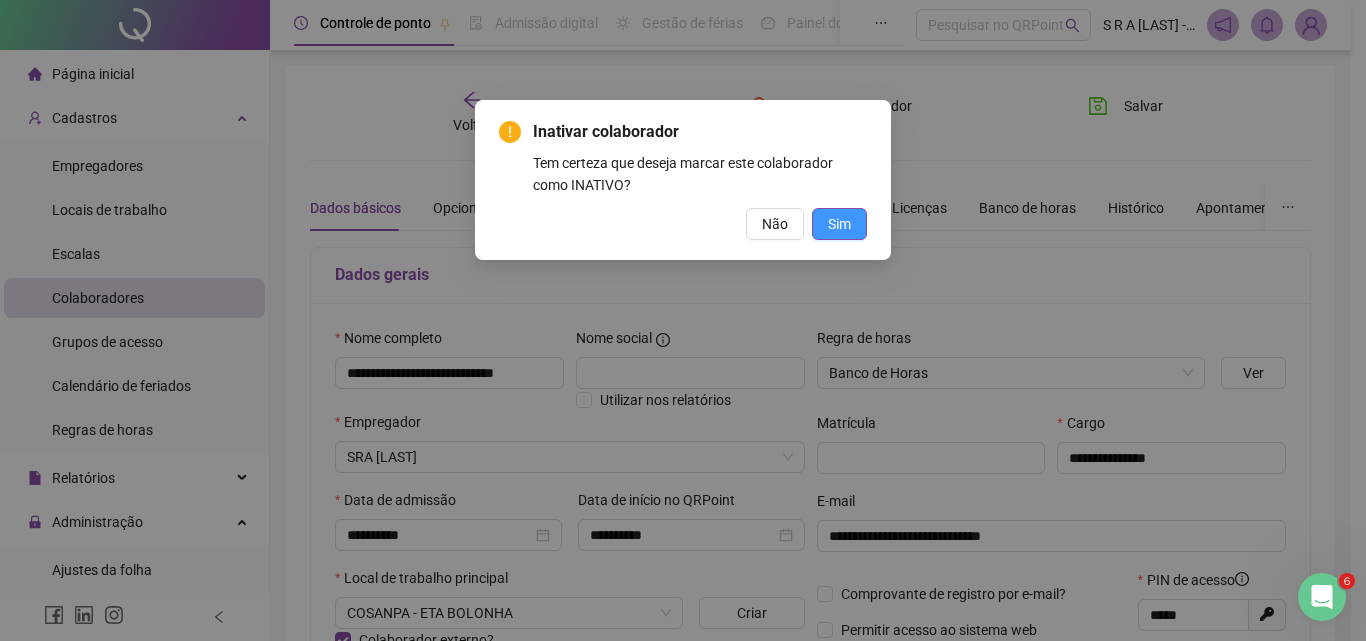 click on "Sim" at bounding box center (839, 224) 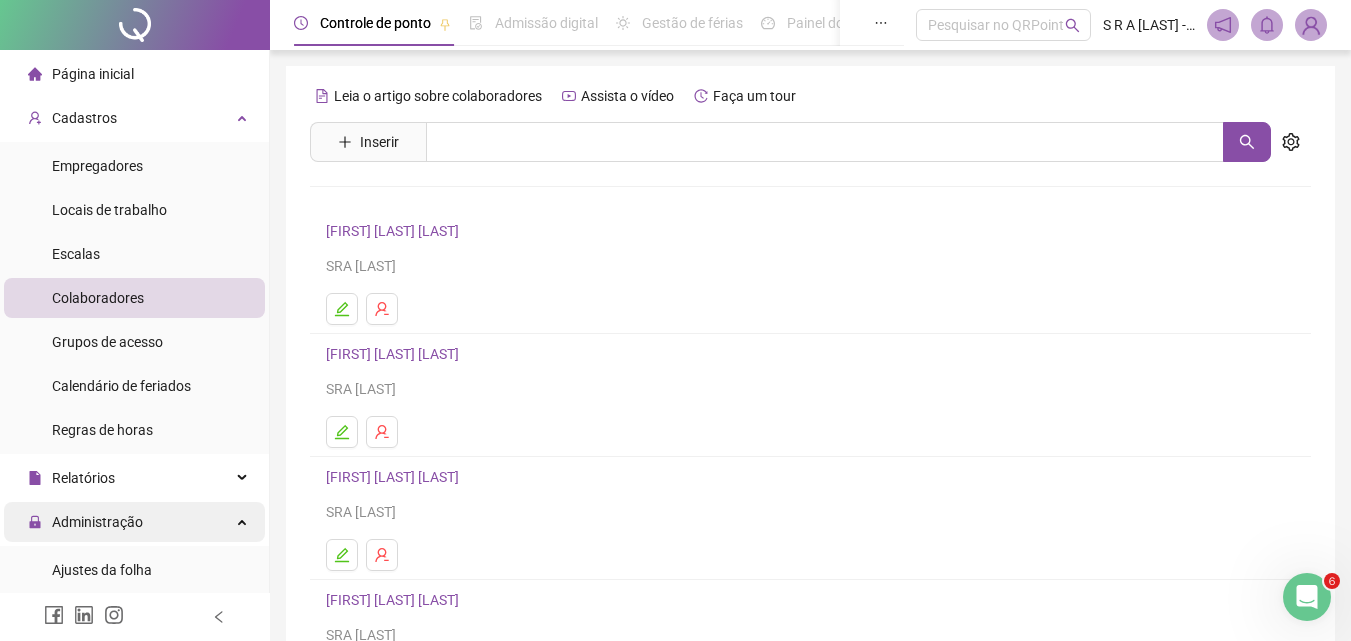 click on "Administração" at bounding box center [97, 522] 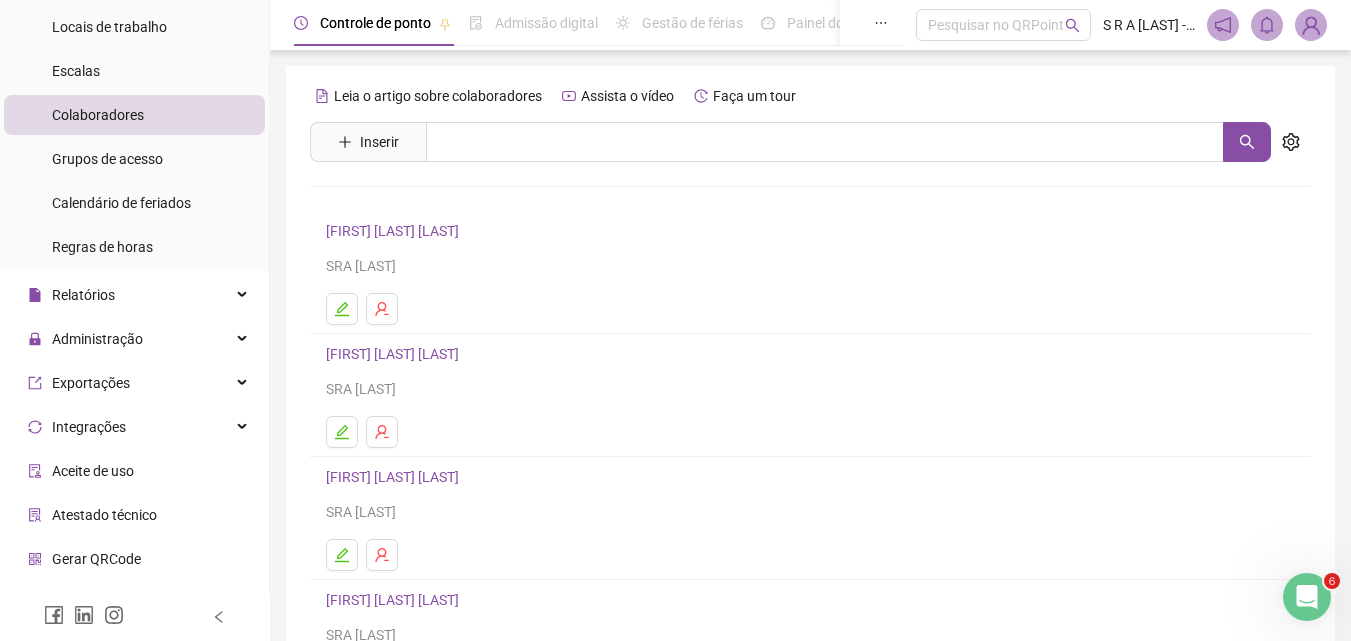 scroll, scrollTop: 200, scrollLeft: 0, axis: vertical 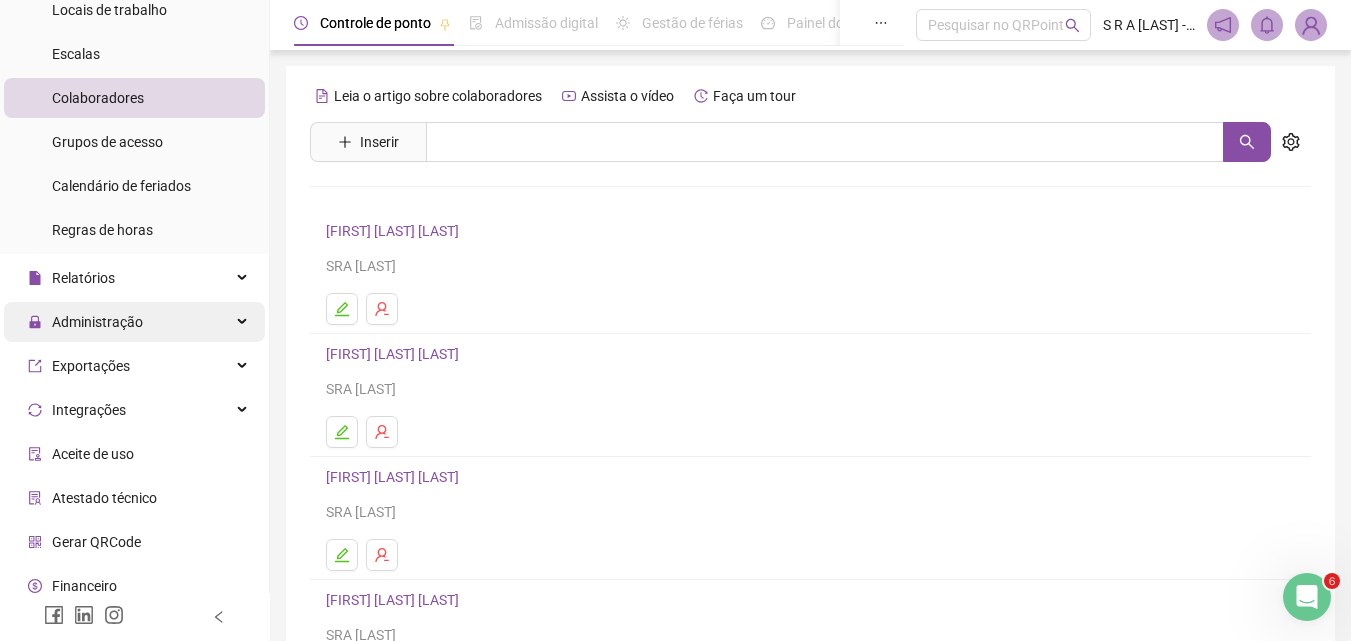 click at bounding box center (244, 322) 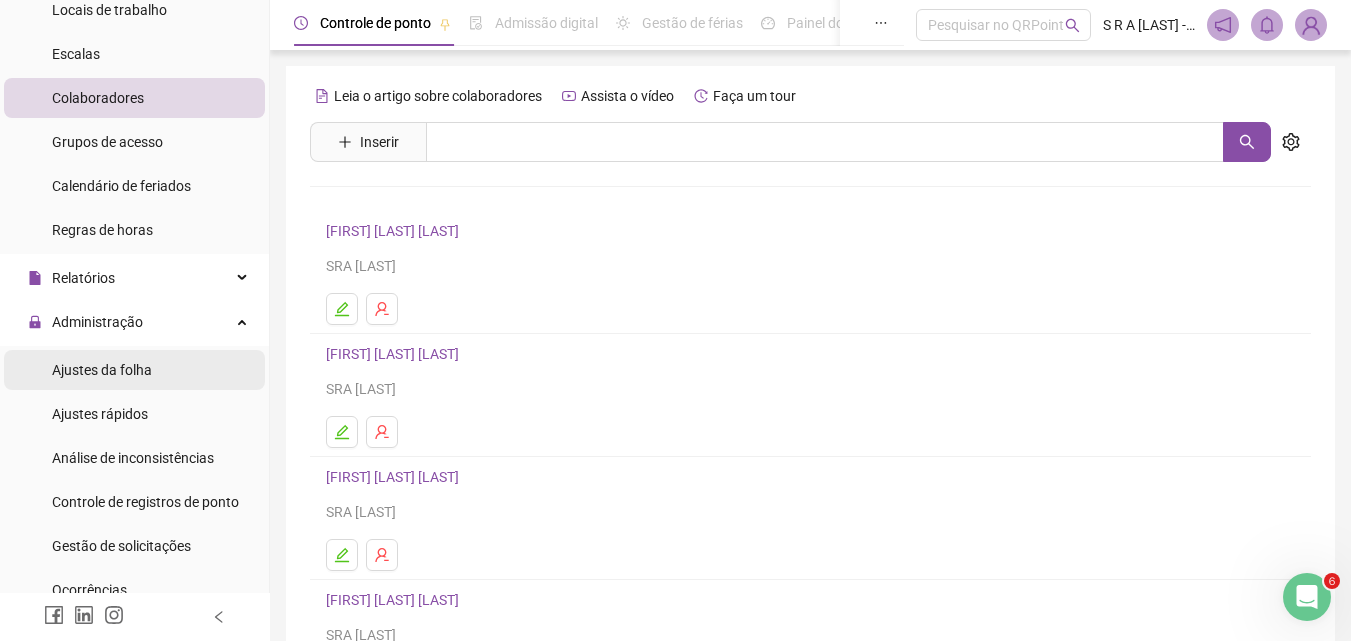 click on "Ajustes da folha" at bounding box center (102, 370) 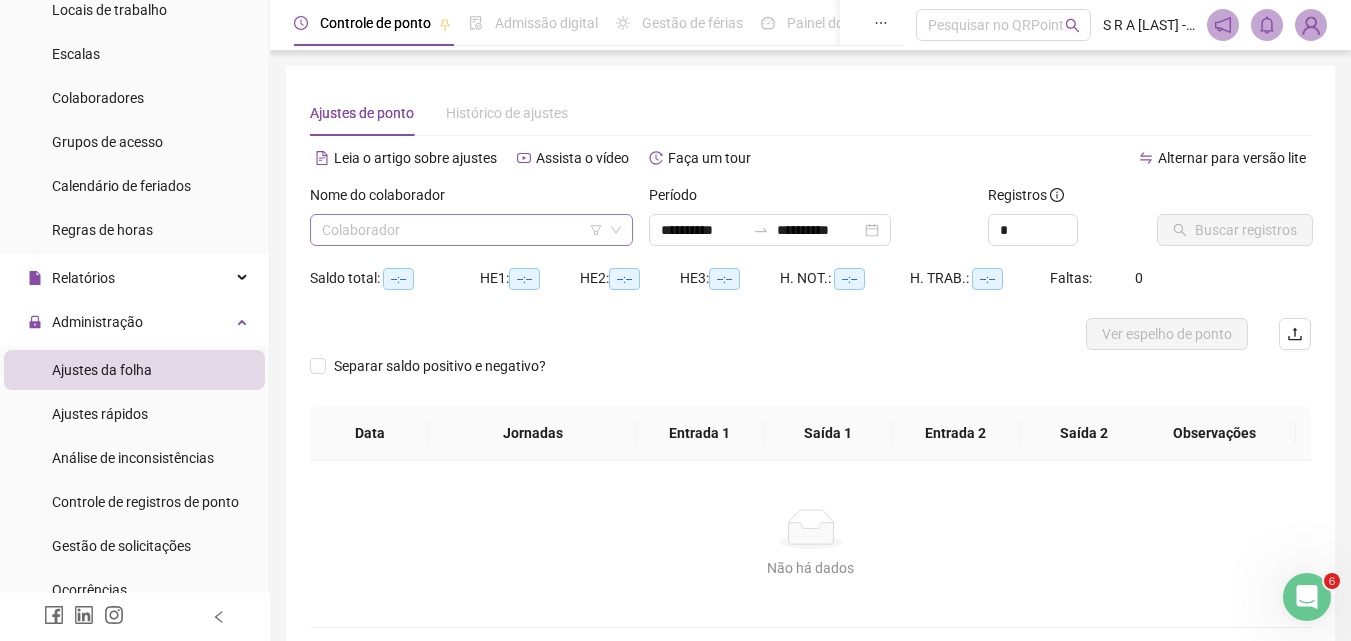 click at bounding box center [462, 230] 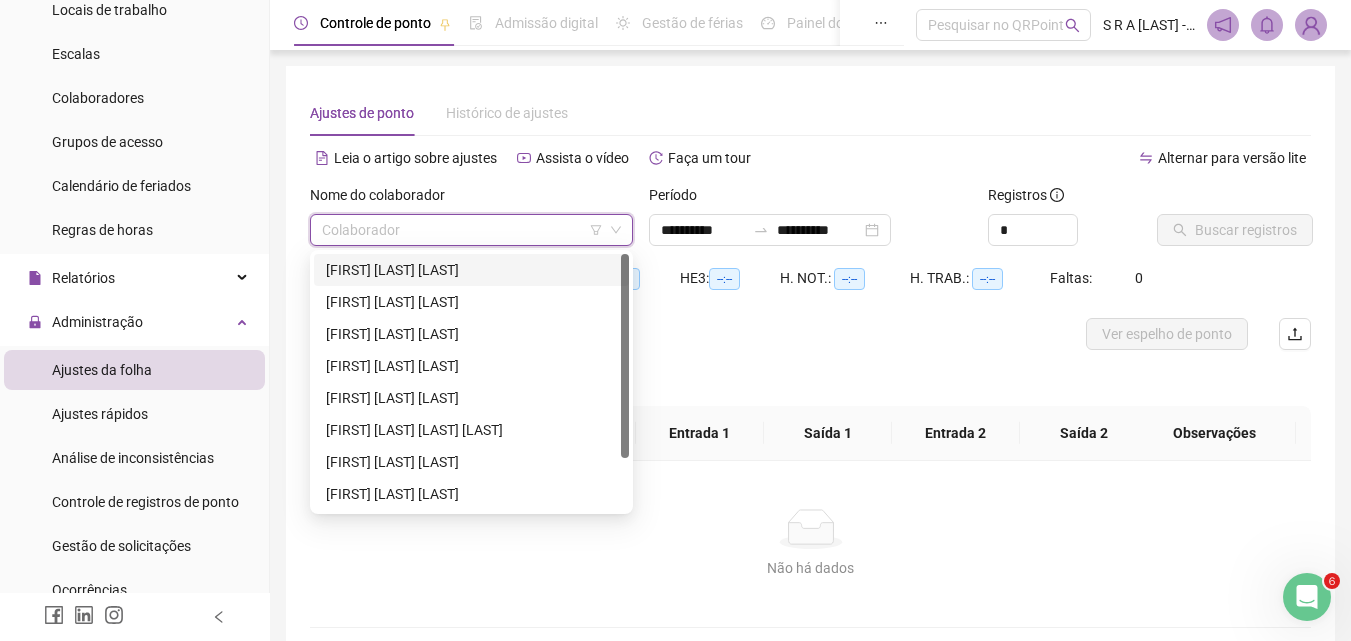 click on "[FIRST] [LAST] [LAST]" at bounding box center [471, 270] 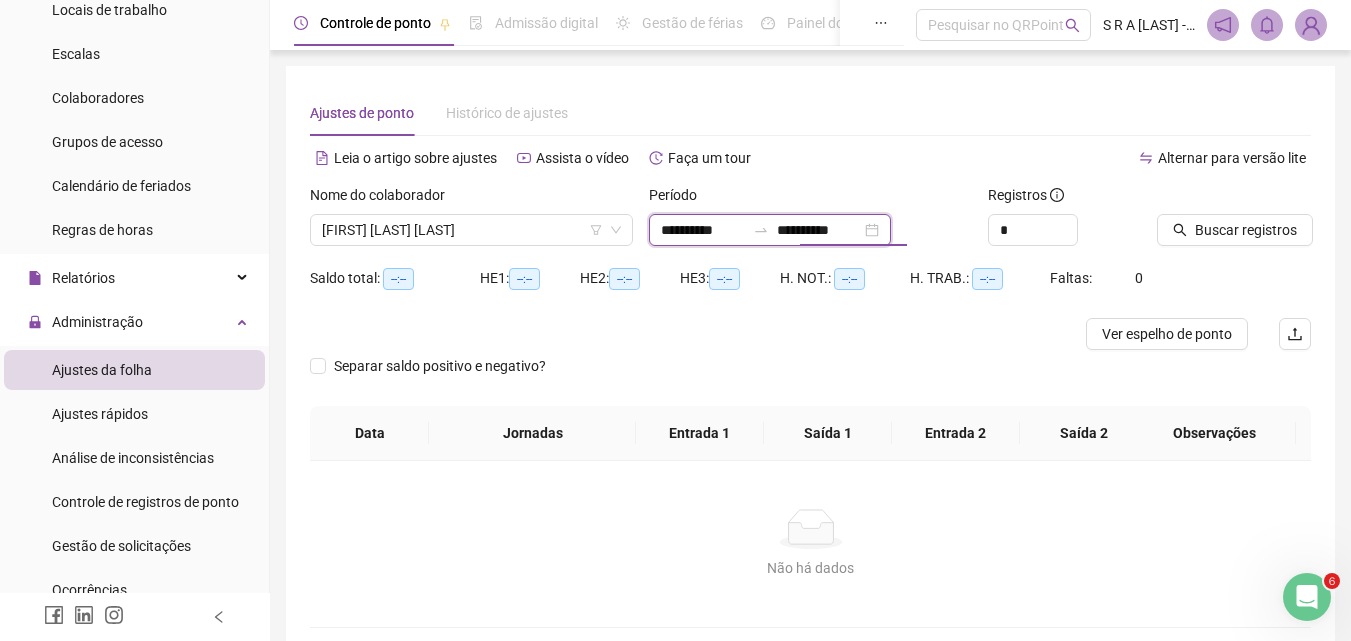 click on "**********" at bounding box center [819, 230] 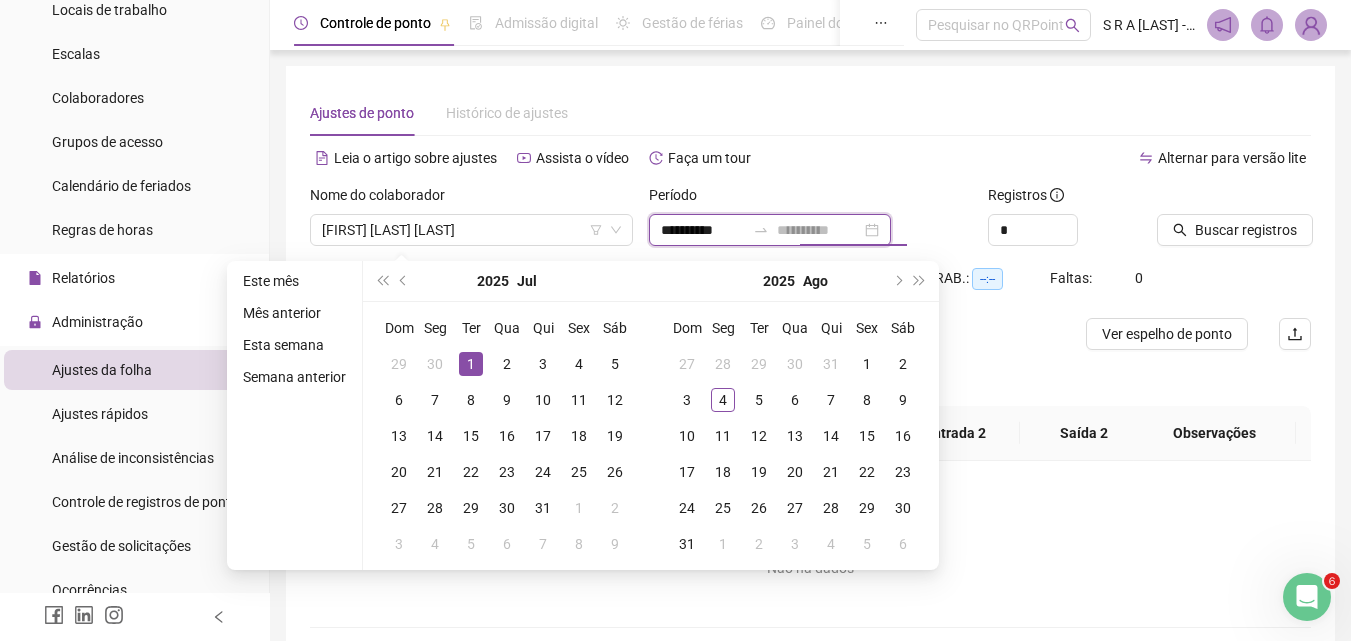 type on "**********" 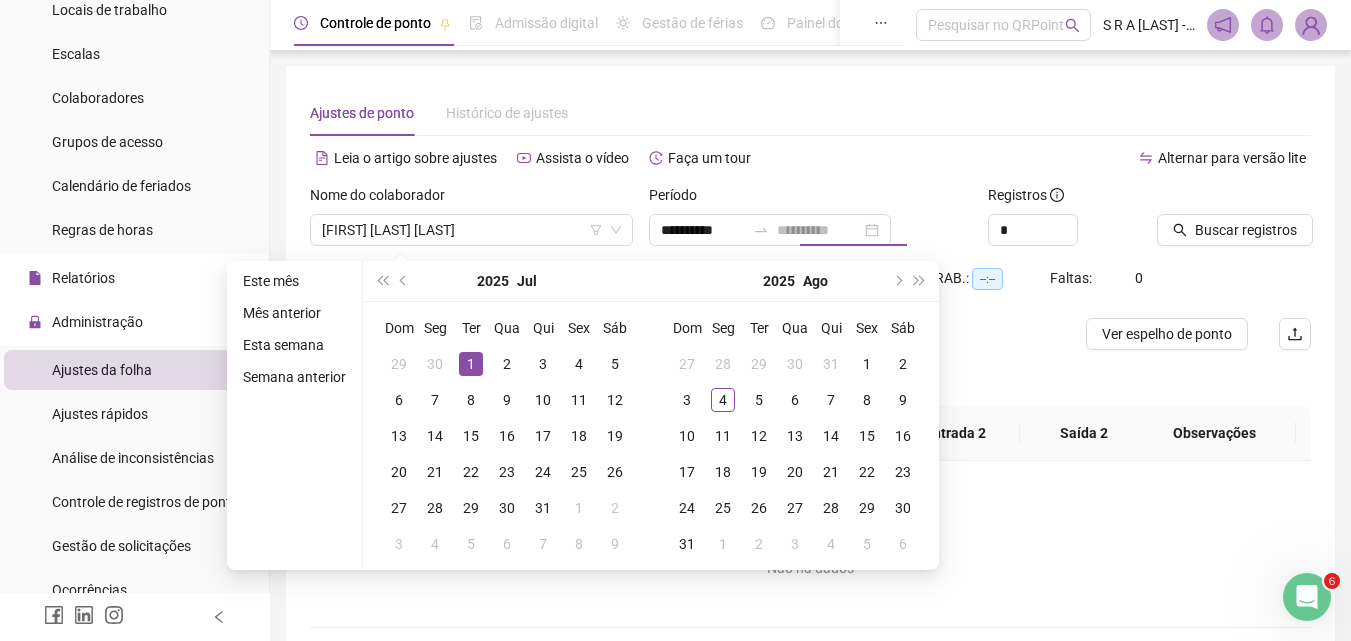 click on "1" at bounding box center [471, 364] 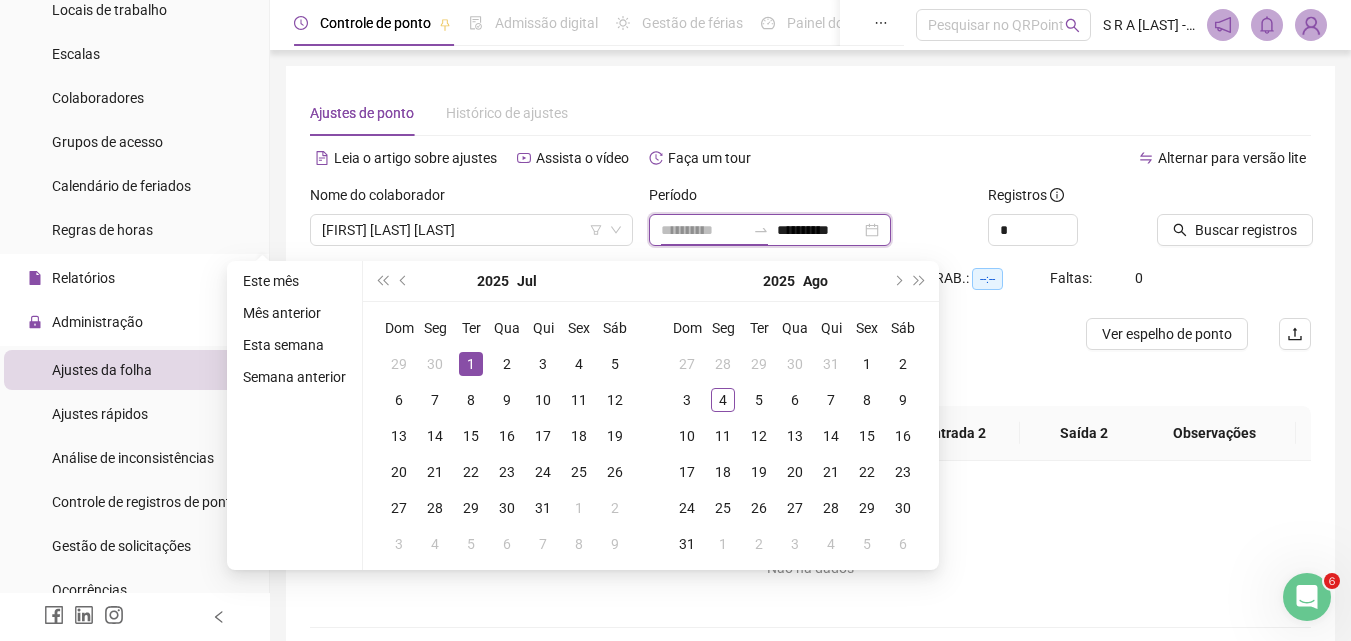 type on "**********" 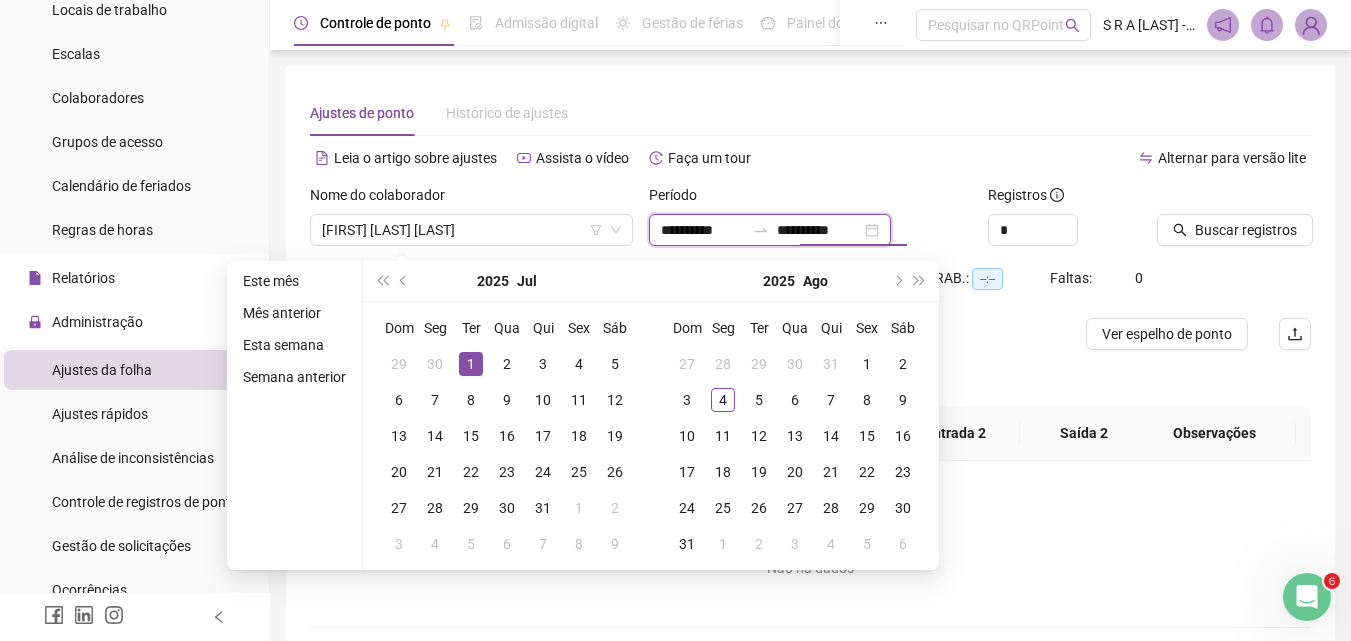 click on "**********" at bounding box center (819, 230) 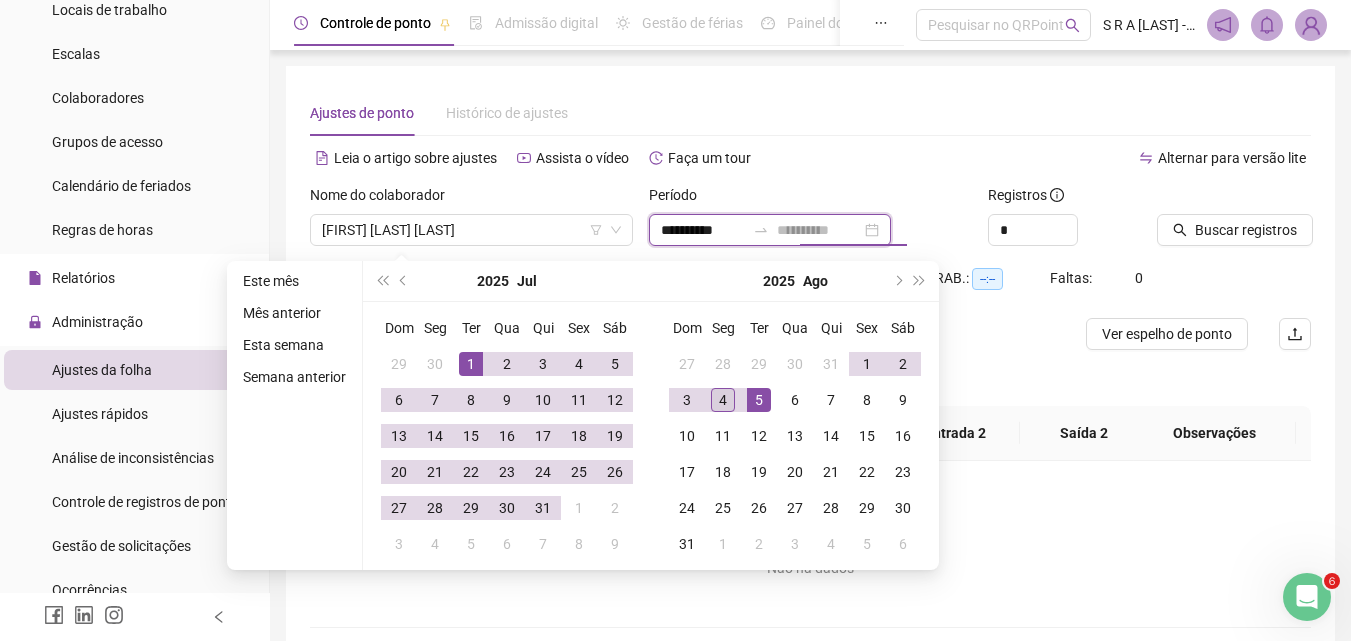type on "**********" 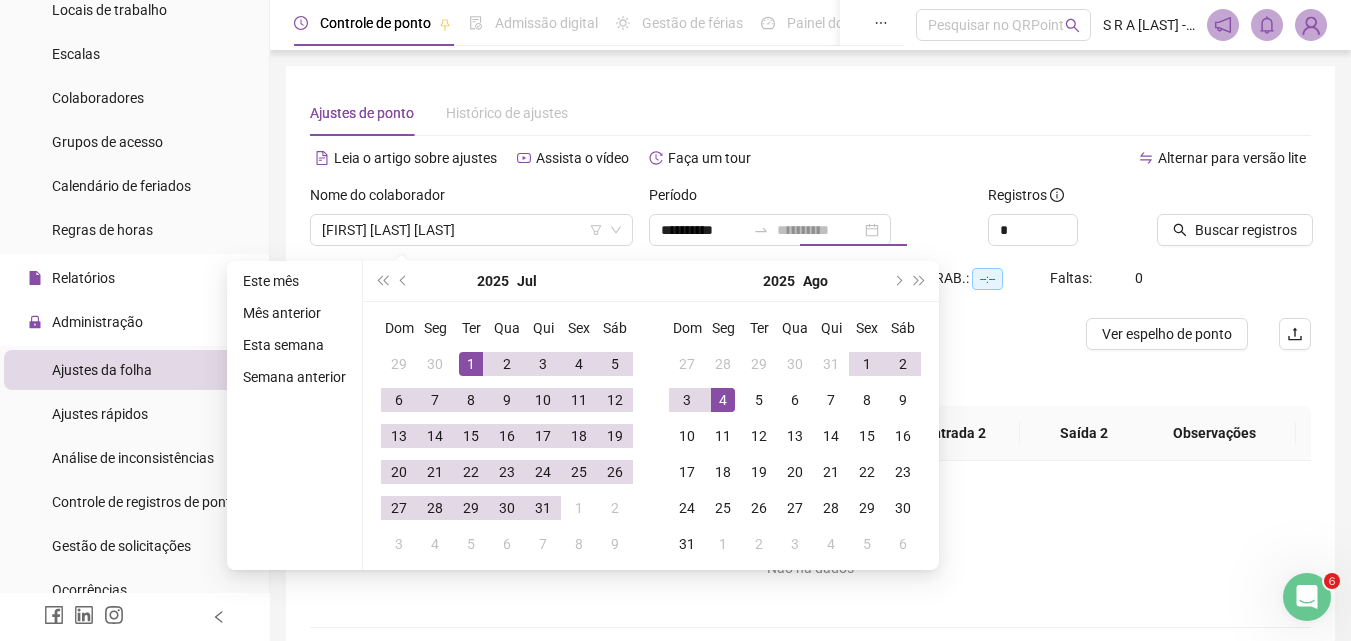 click on "4" at bounding box center (723, 400) 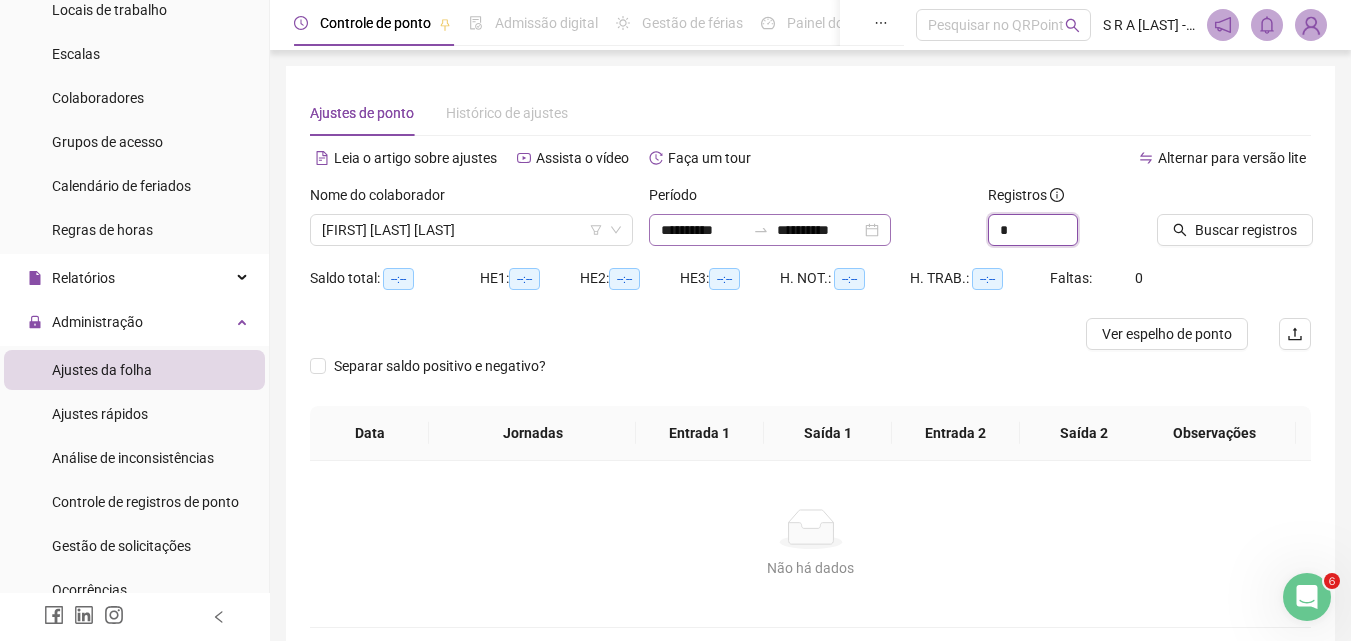 drag, startPoint x: 1036, startPoint y: 227, endPoint x: 928, endPoint y: 230, distance: 108.04166 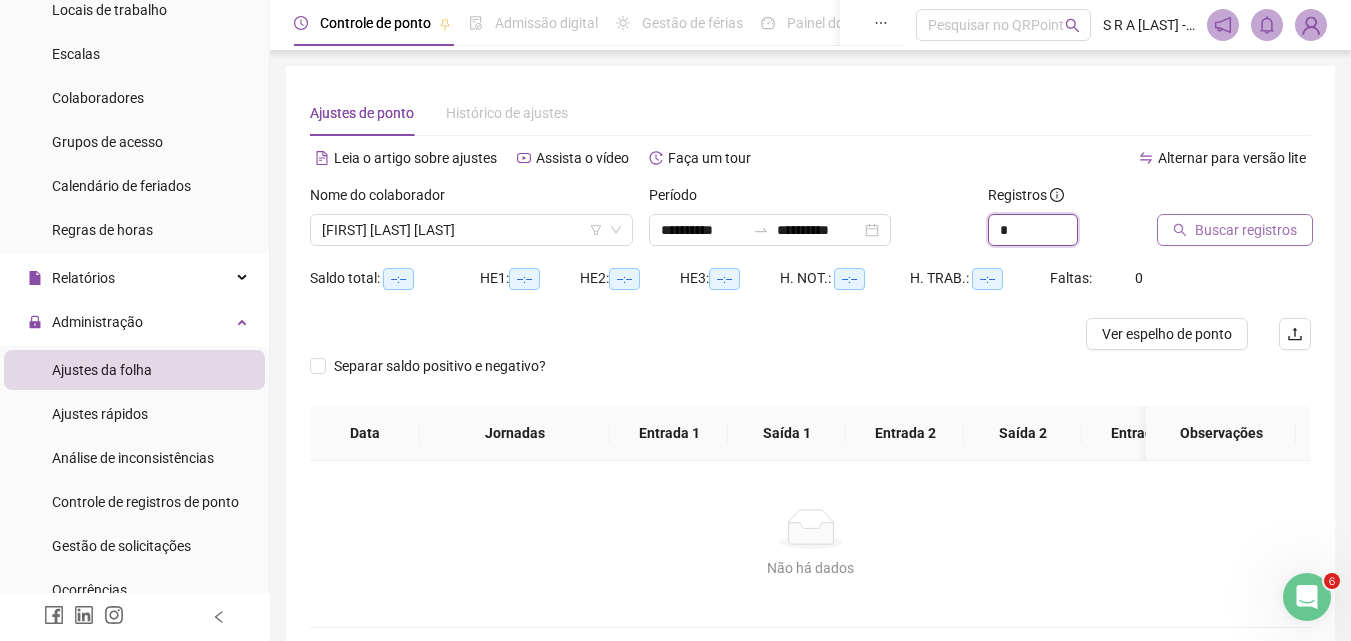 type on "*" 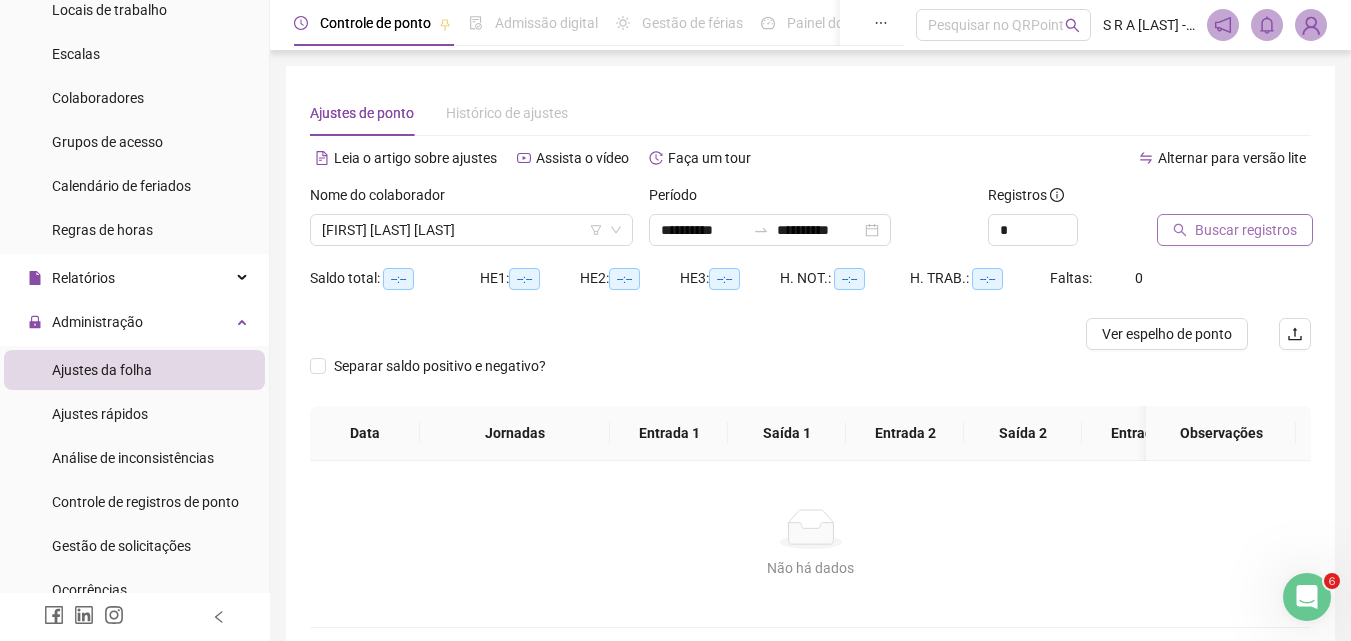 click on "Buscar registros" at bounding box center [1246, 230] 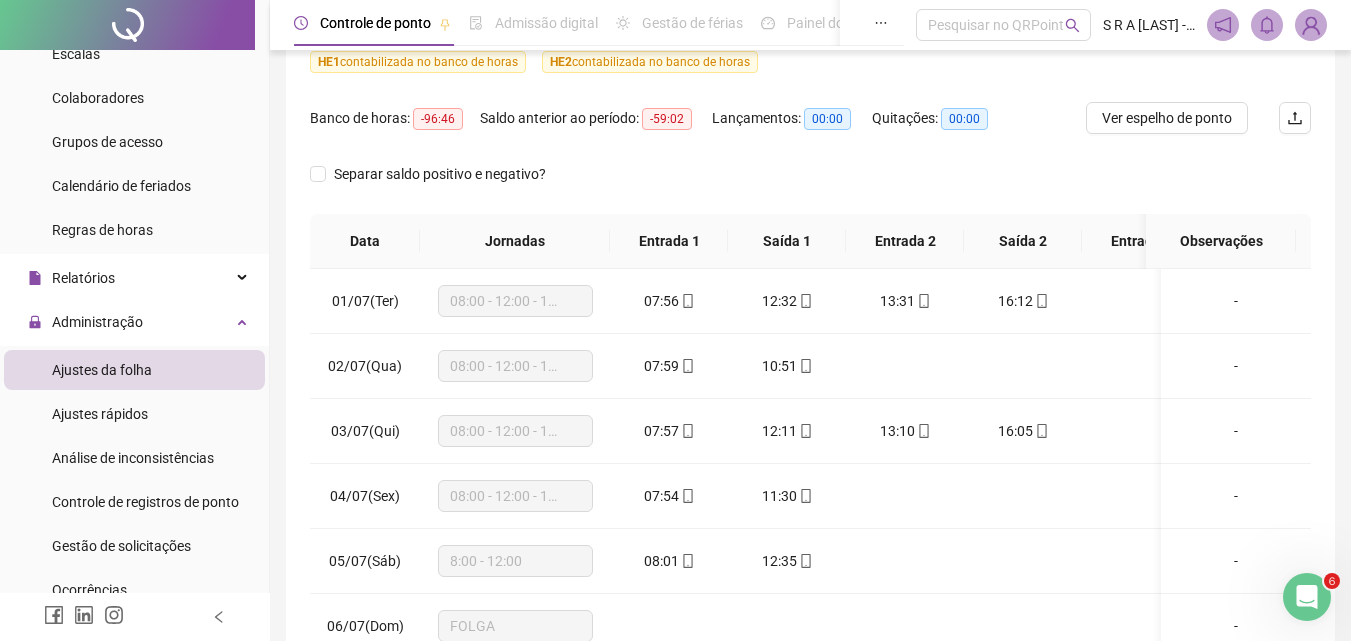 scroll, scrollTop: 300, scrollLeft: 0, axis: vertical 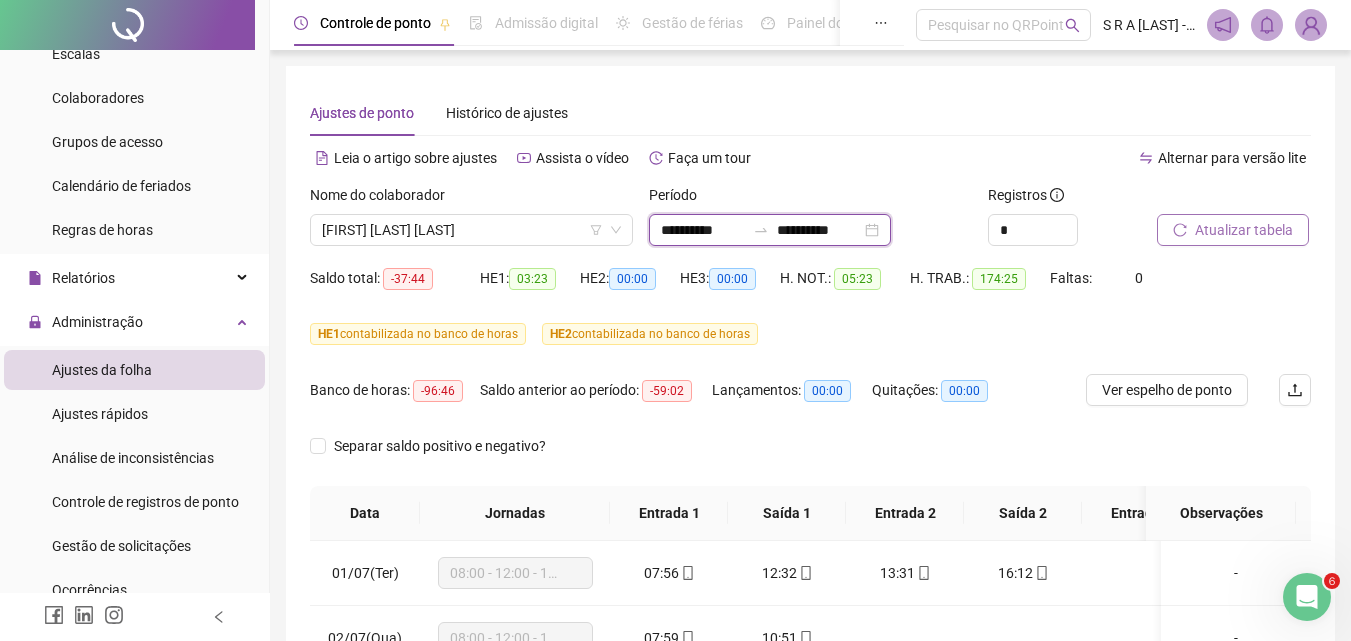 click on "**********" at bounding box center [703, 230] 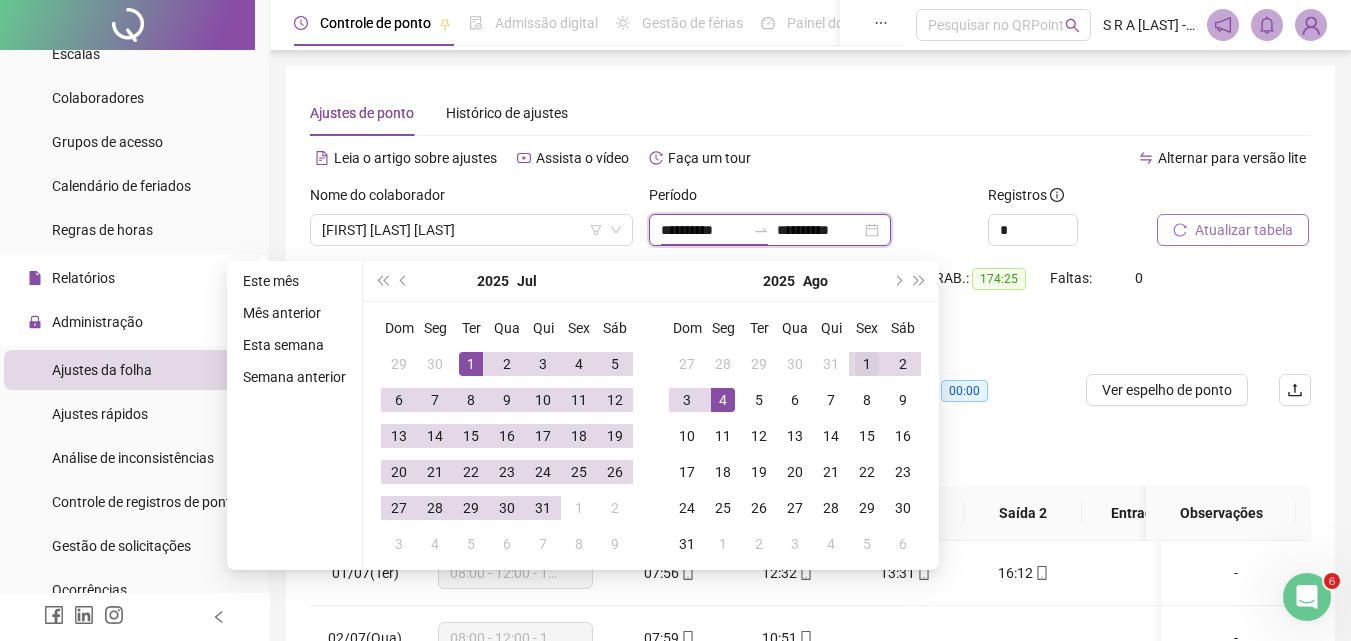 type on "**********" 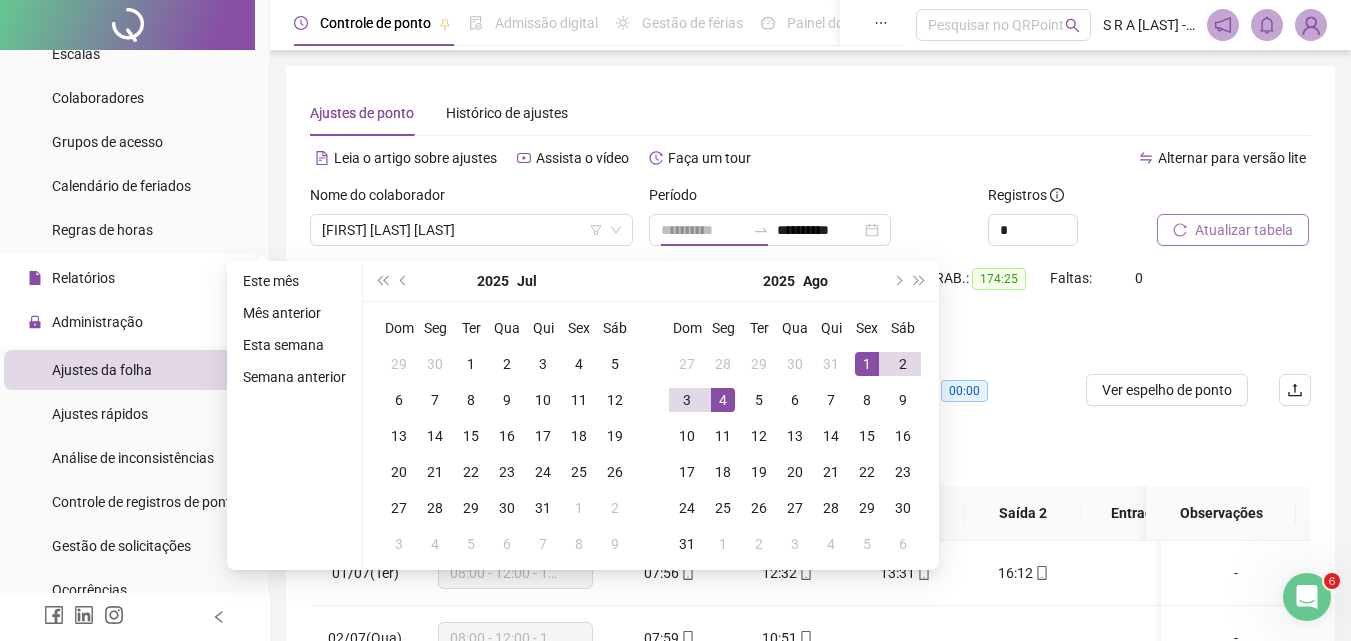 click on "1" at bounding box center [867, 364] 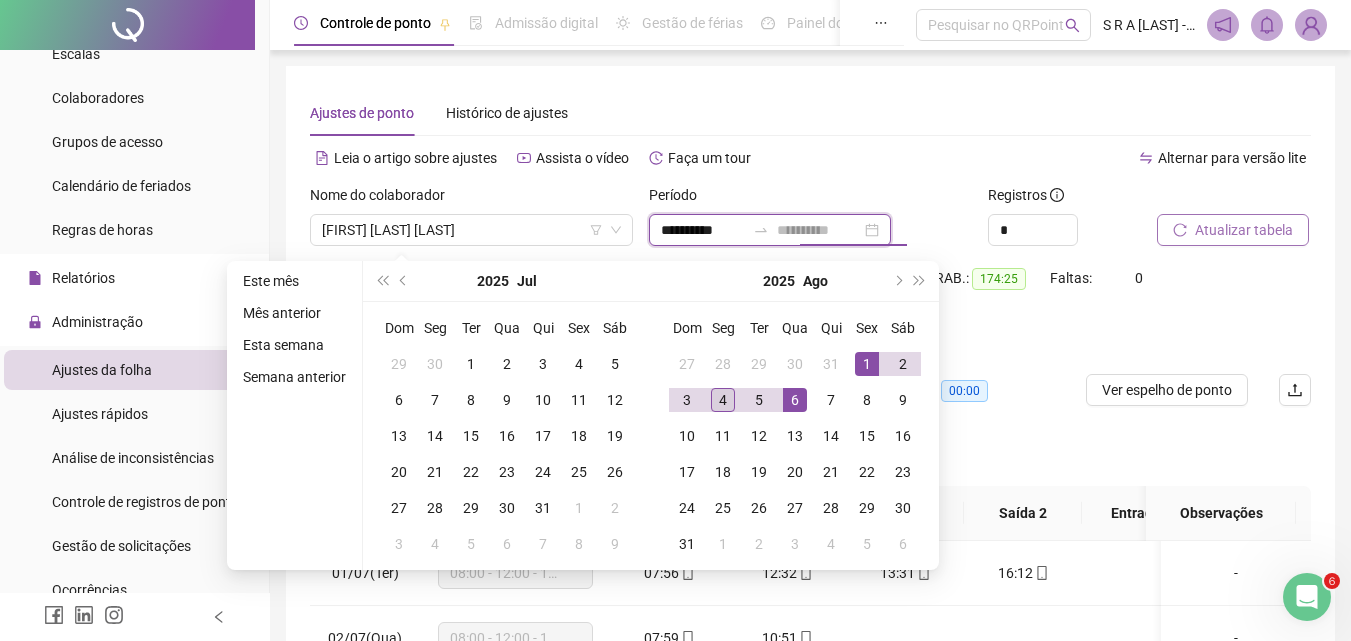 type on "**********" 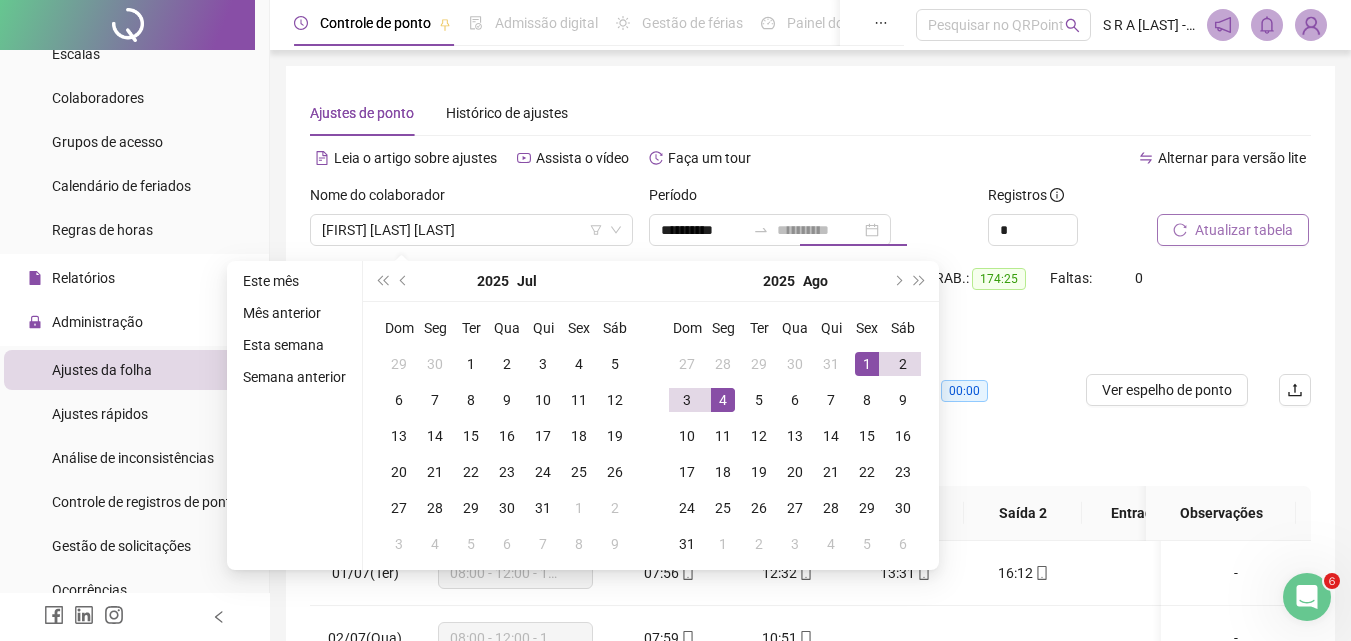 click on "4" at bounding box center (723, 400) 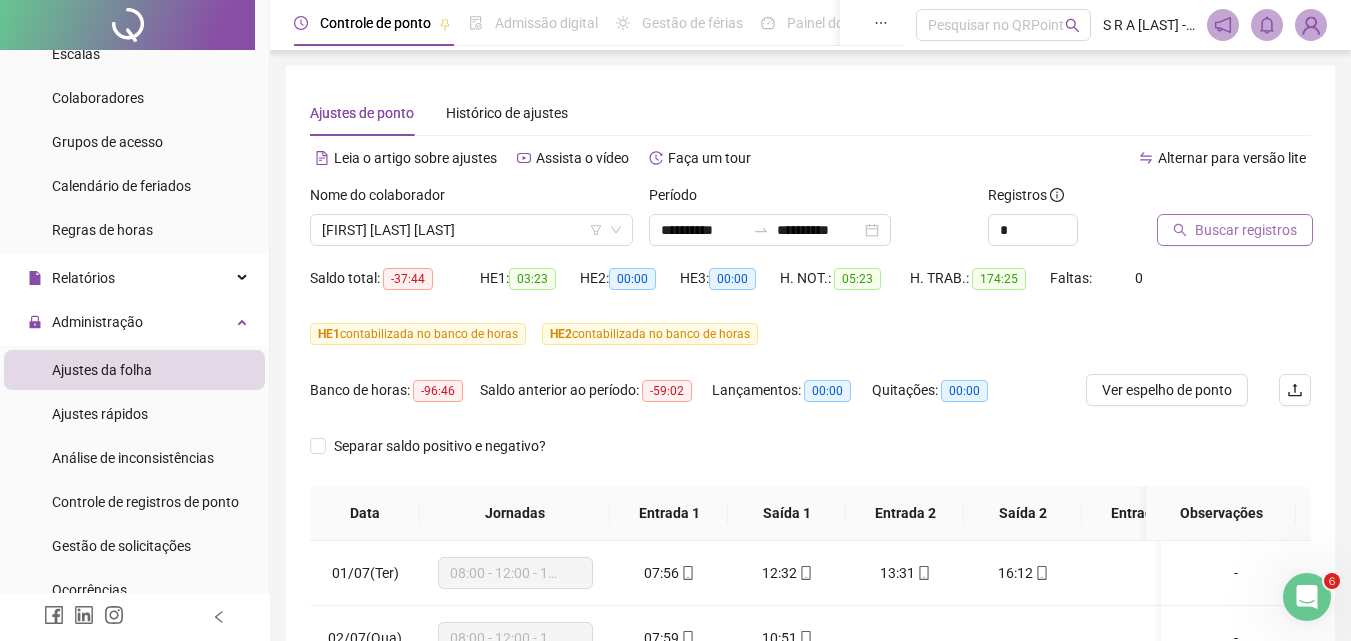 click on "Buscar registros" at bounding box center [1246, 230] 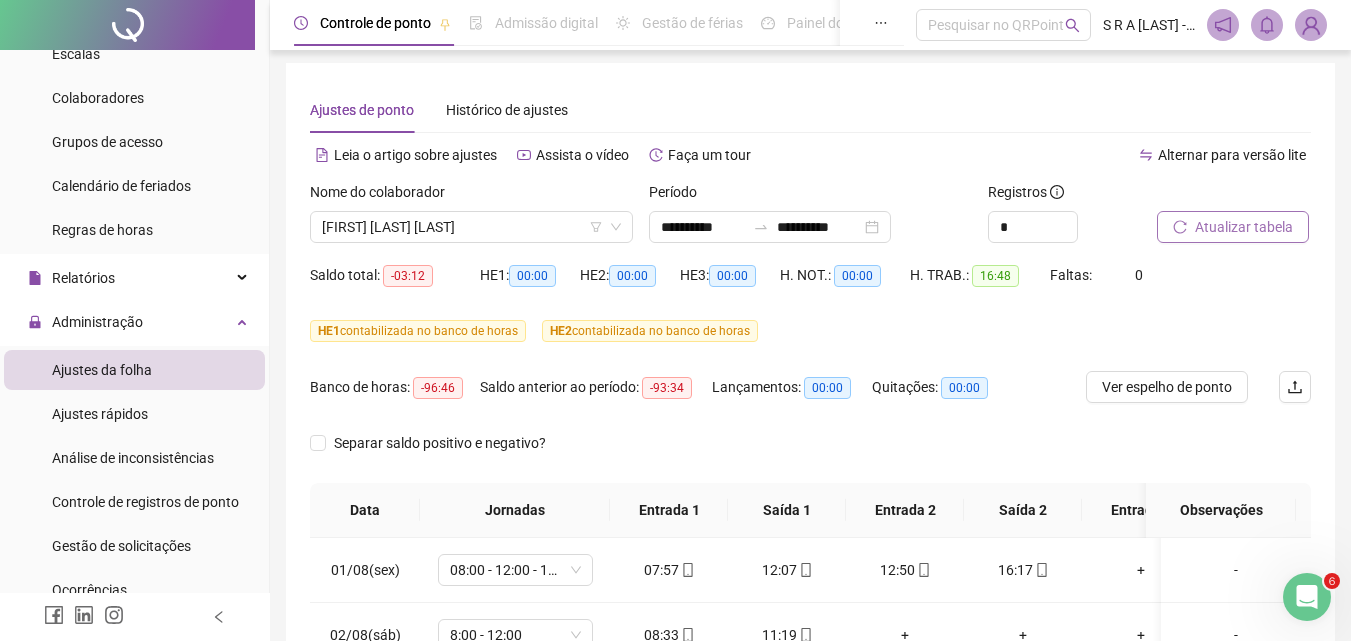 scroll, scrollTop: 0, scrollLeft: 0, axis: both 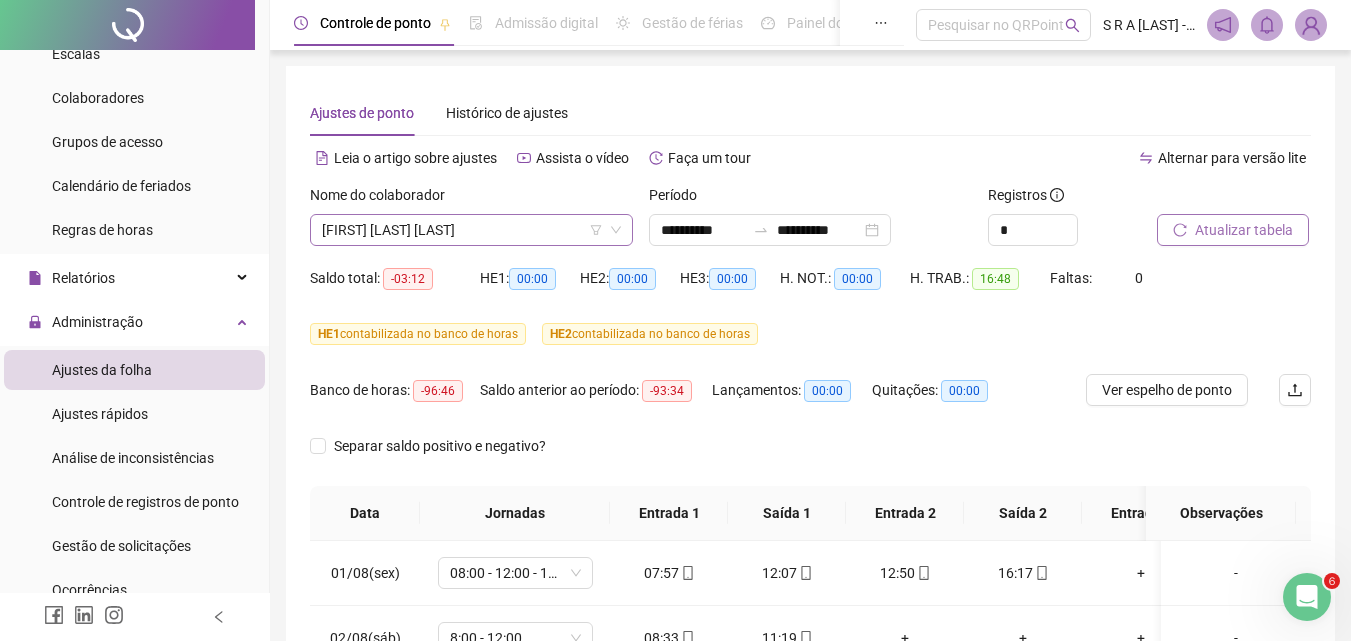 click on "[FIRST] [LAST] [LAST]" at bounding box center [471, 230] 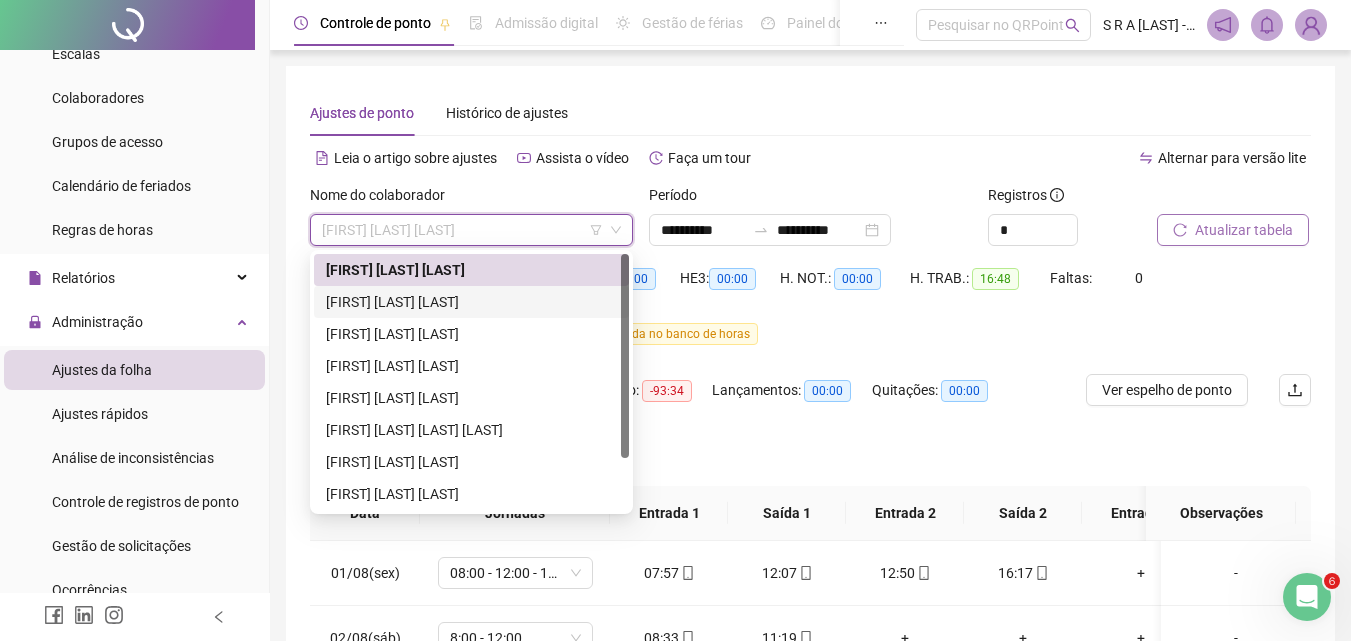 click on "[FIRST] [LAST] [LAST]" at bounding box center (471, 302) 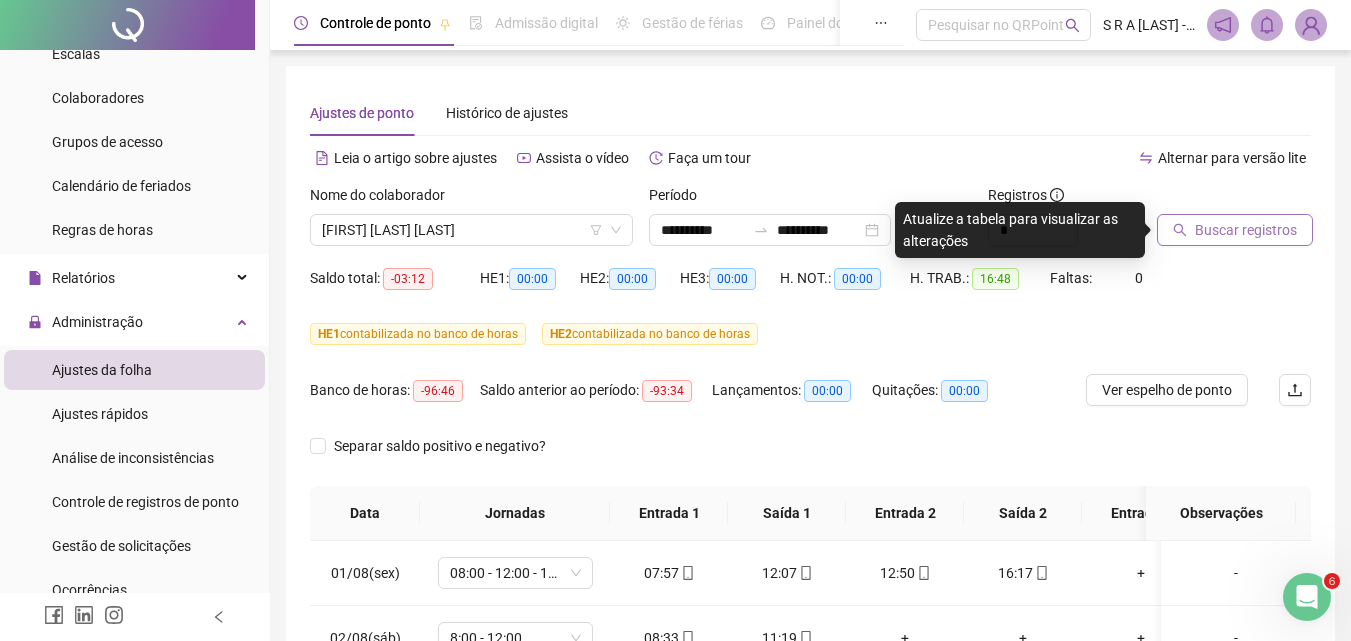 click on "Buscar registros" at bounding box center [1246, 230] 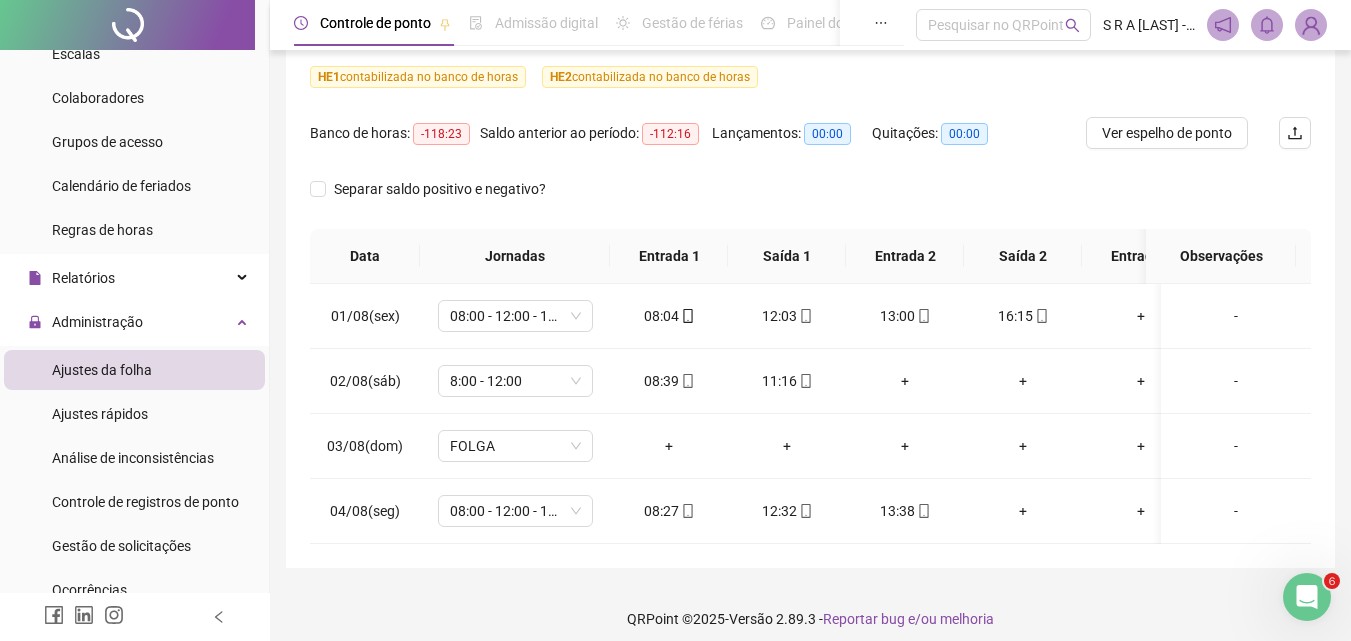 scroll, scrollTop: 285, scrollLeft: 0, axis: vertical 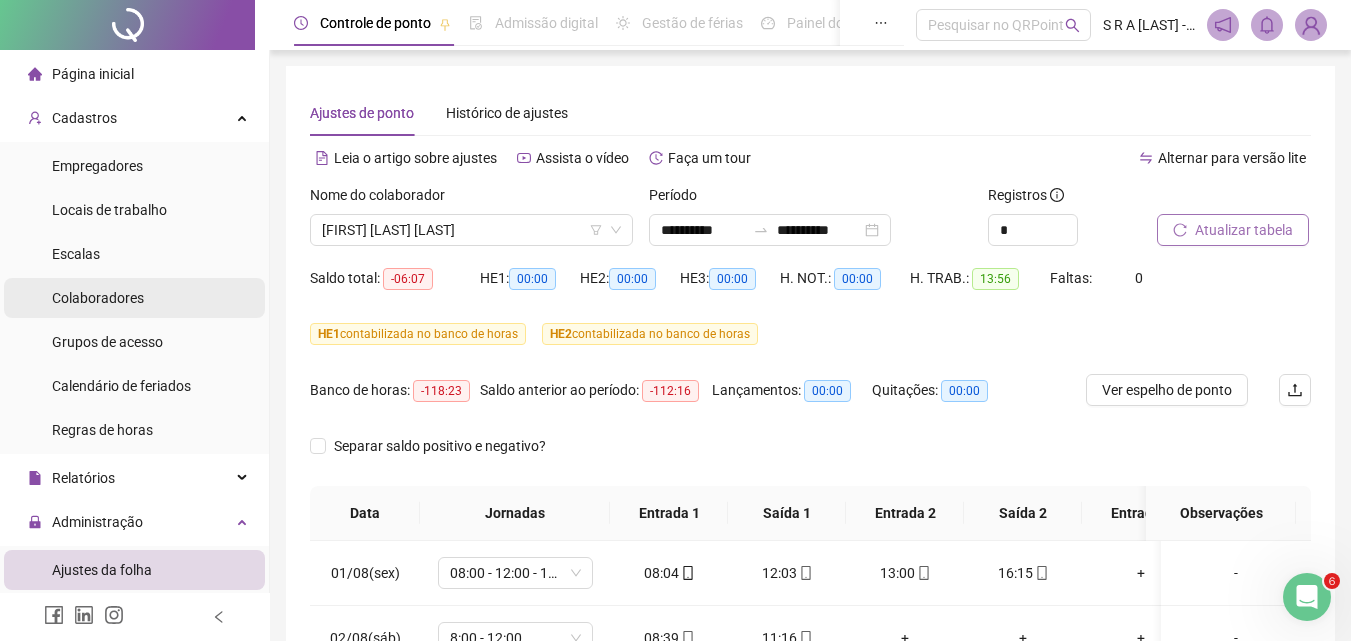 click on "Colaboradores" at bounding box center [98, 298] 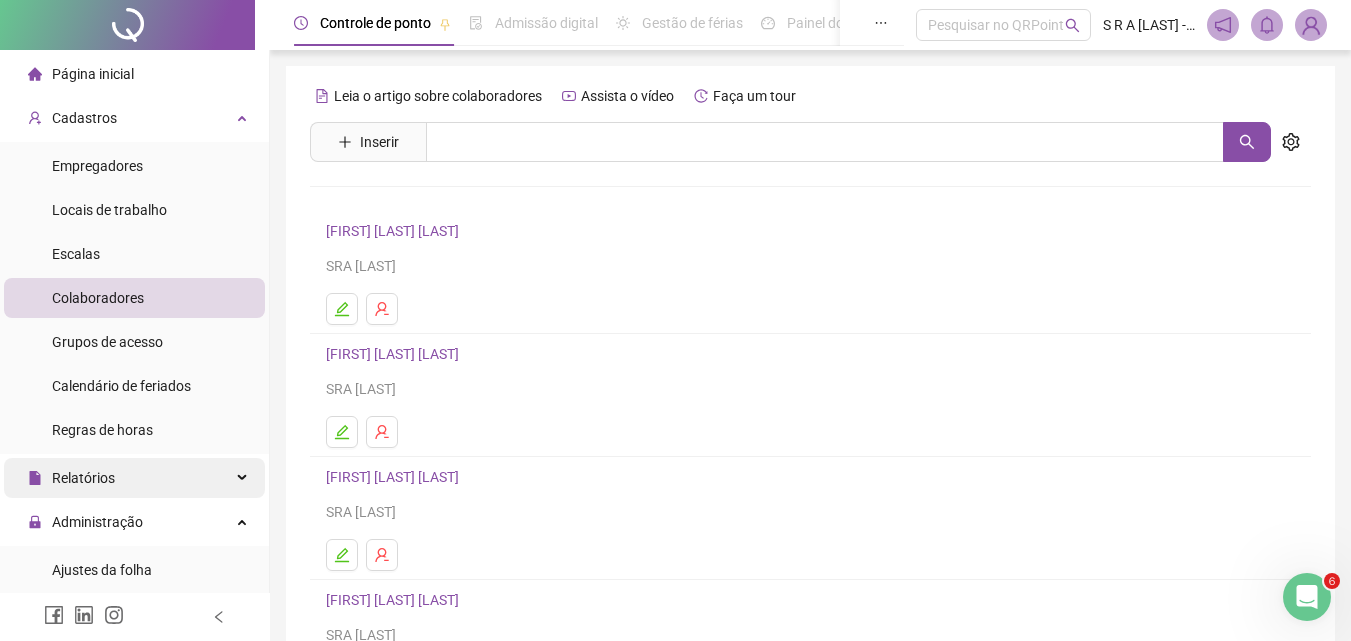 click on "Relatórios" at bounding box center [83, 478] 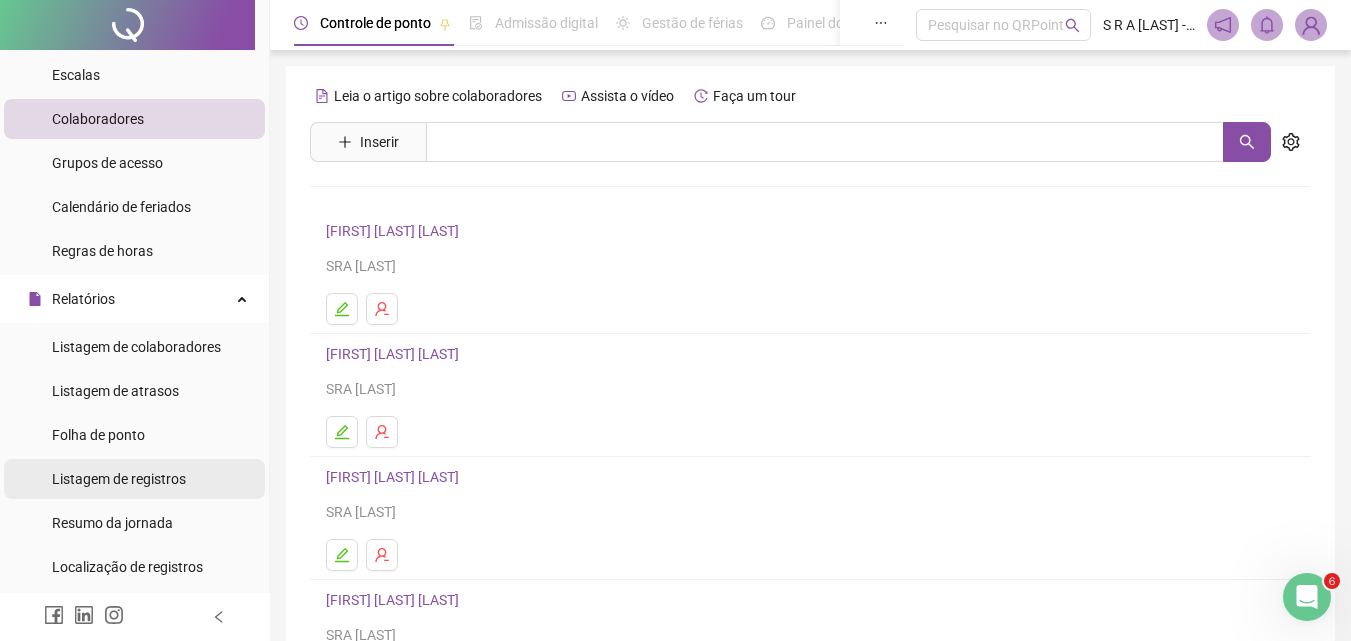 scroll, scrollTop: 200, scrollLeft: 0, axis: vertical 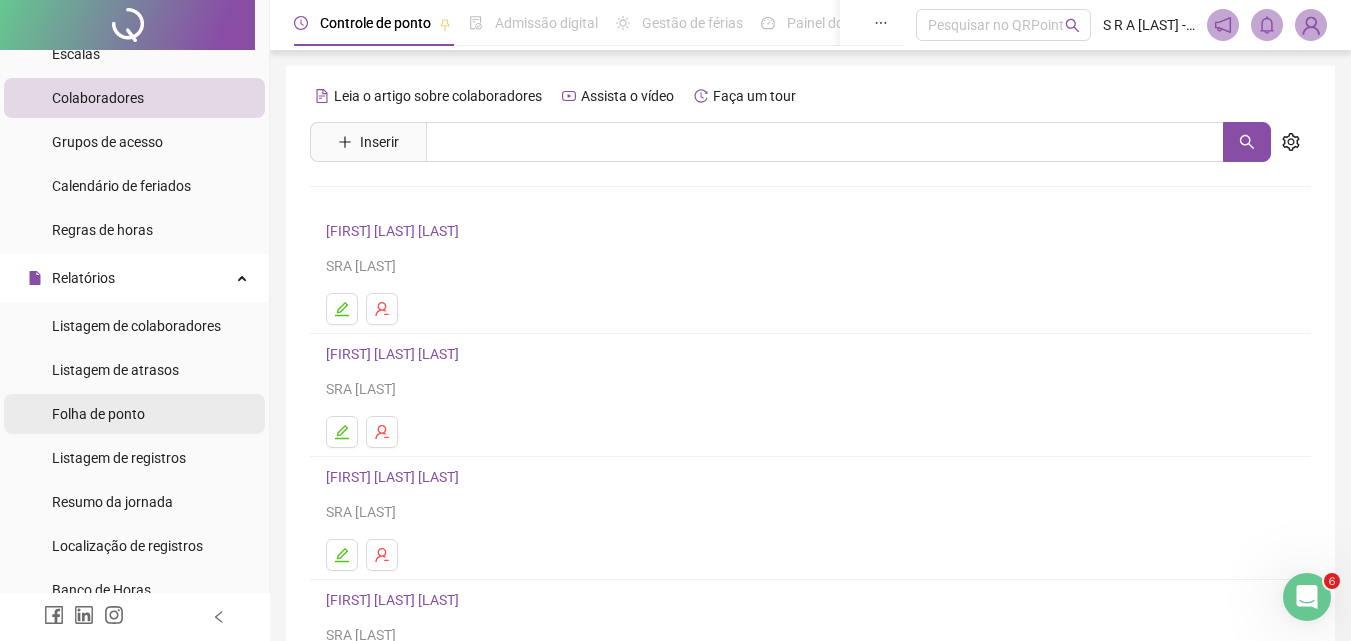 click on "Folha de ponto" at bounding box center (98, 414) 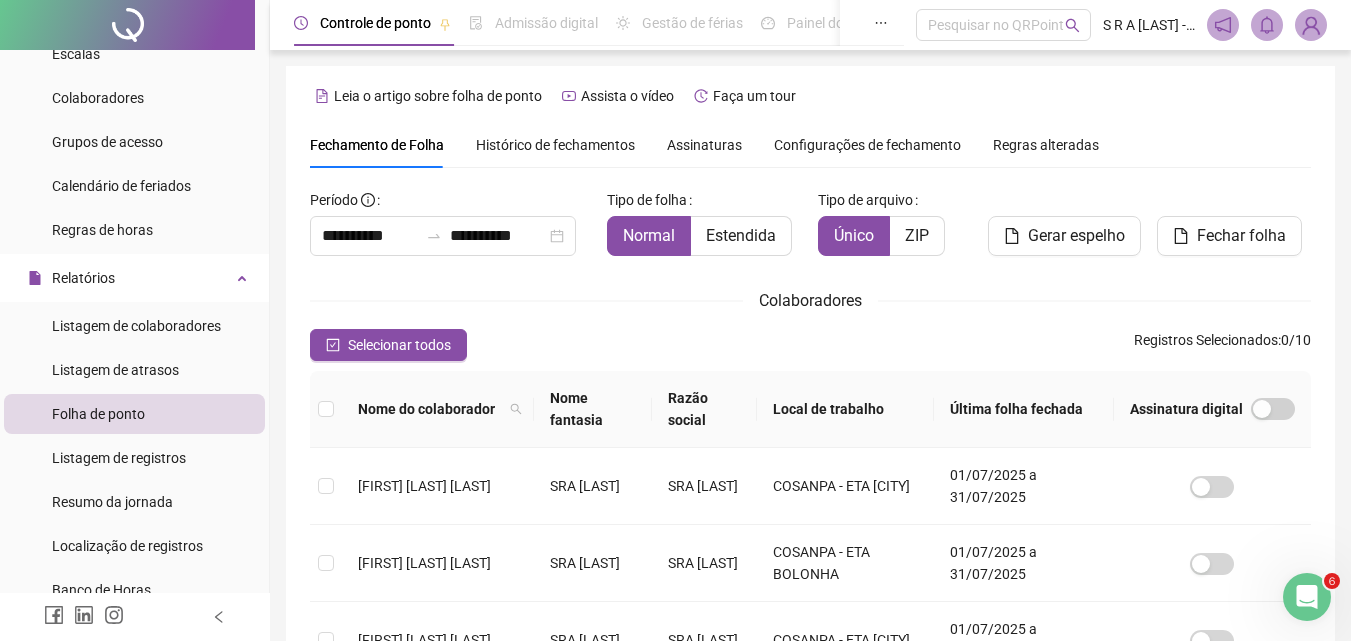 scroll, scrollTop: 89, scrollLeft: 0, axis: vertical 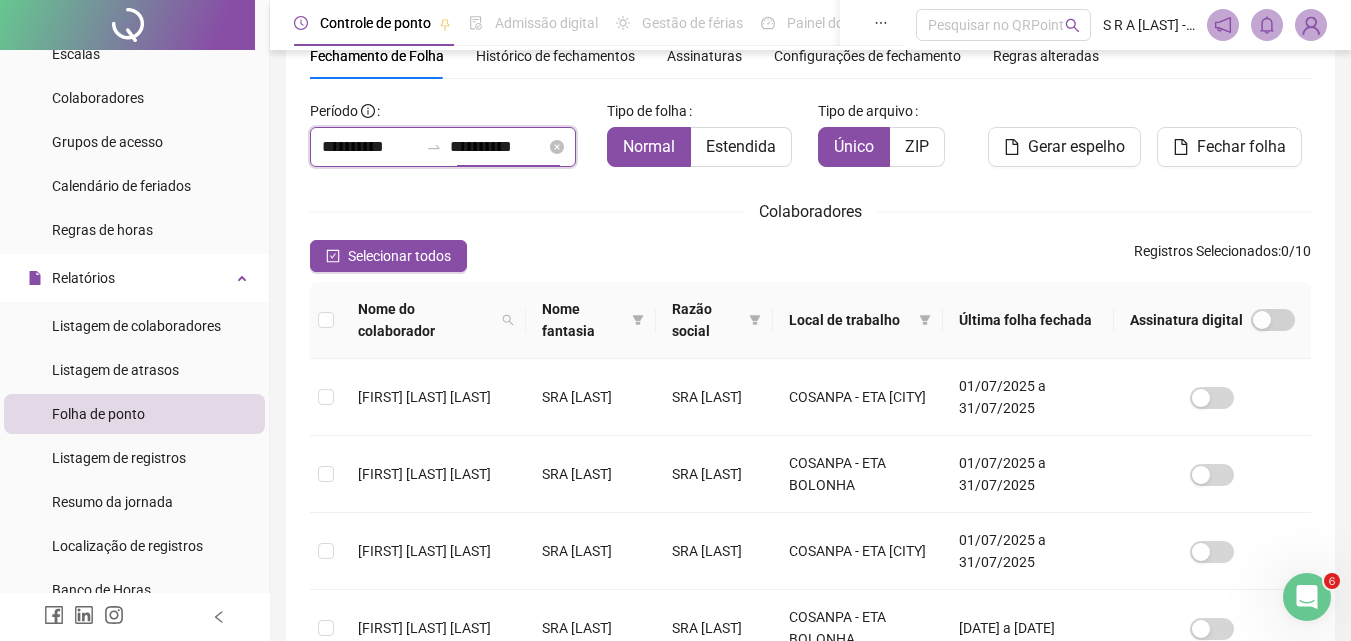 click on "**********" at bounding box center (498, 147) 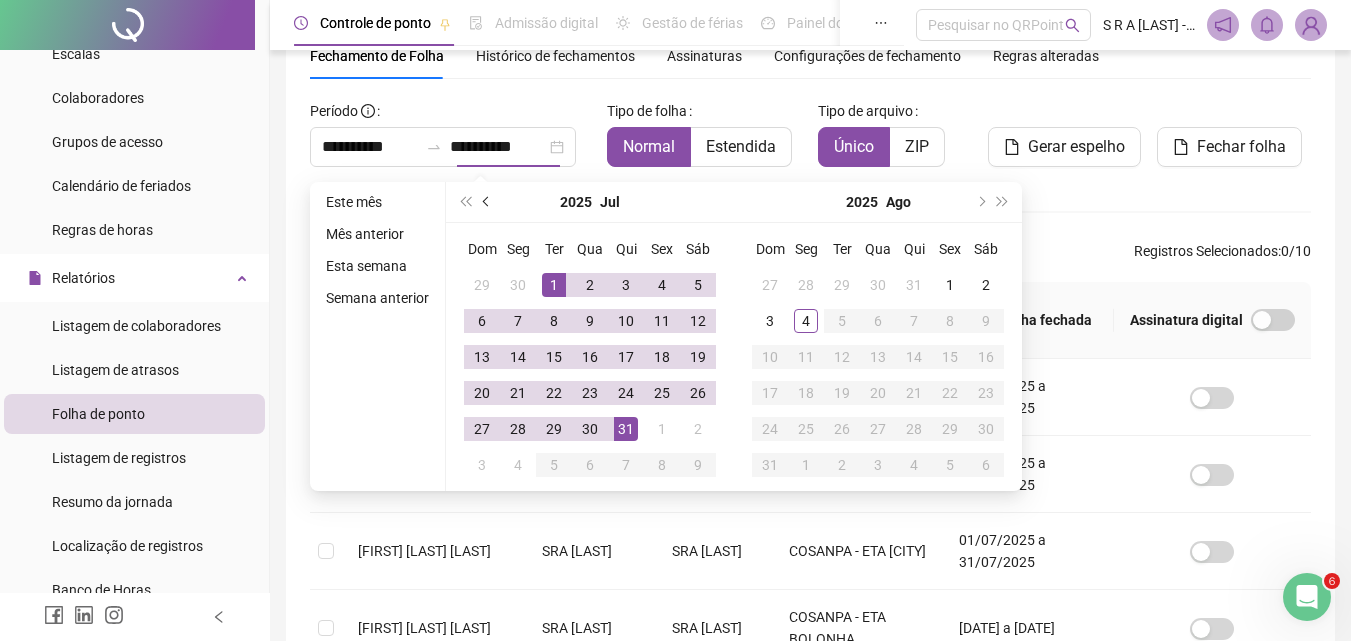 click at bounding box center [488, 202] 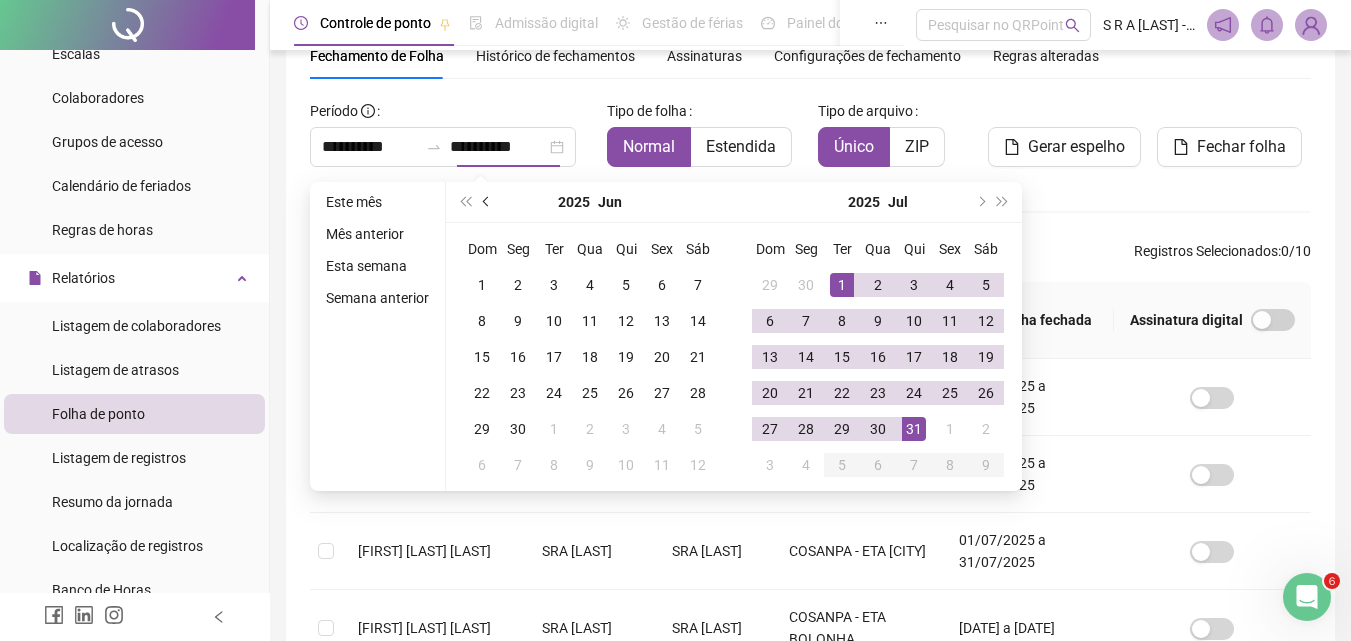 click at bounding box center (488, 202) 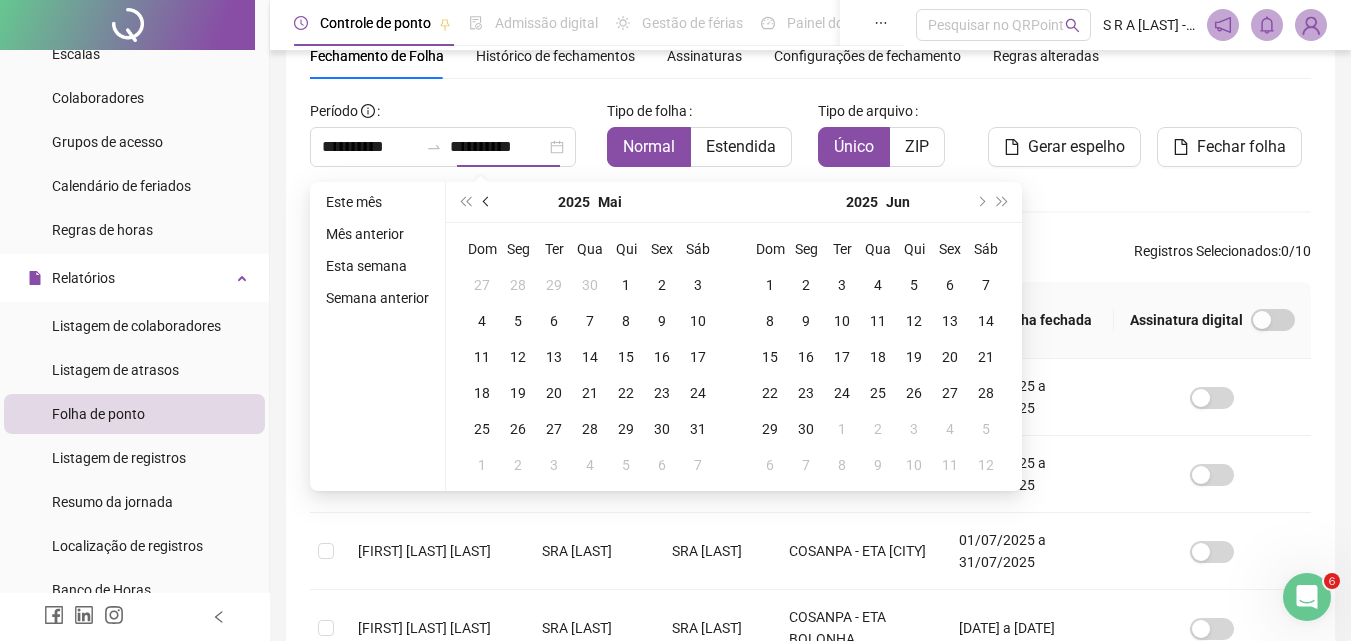click at bounding box center (488, 202) 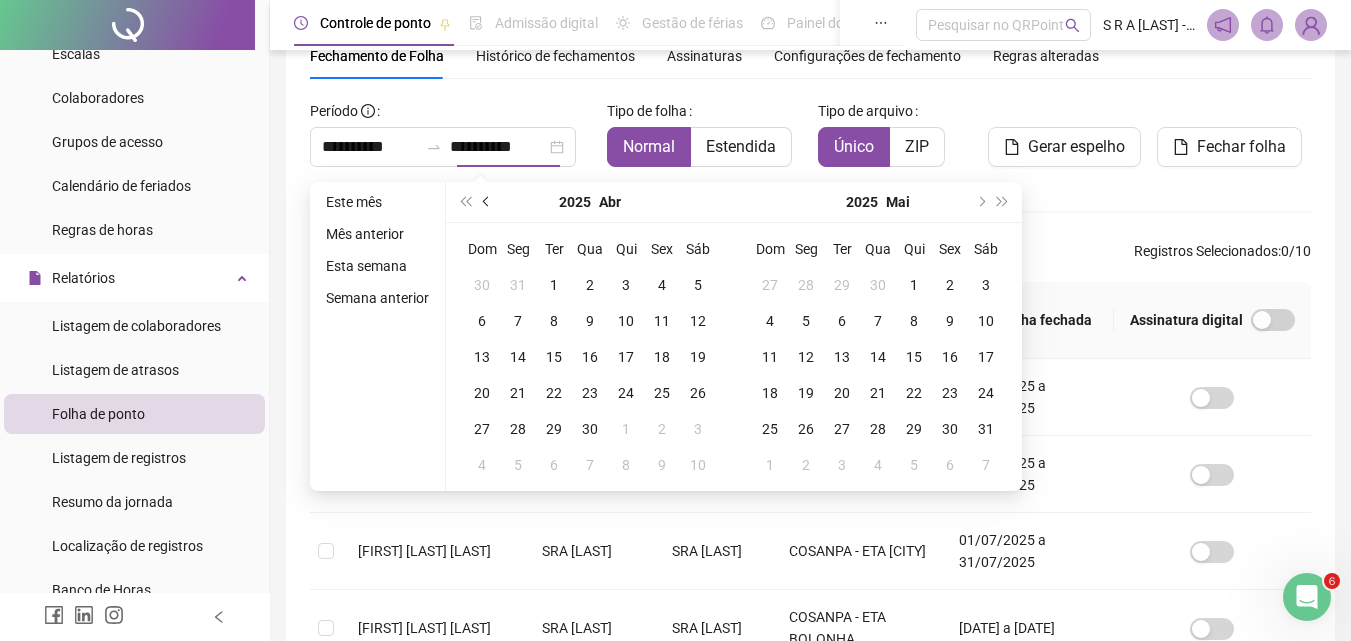 click at bounding box center (488, 202) 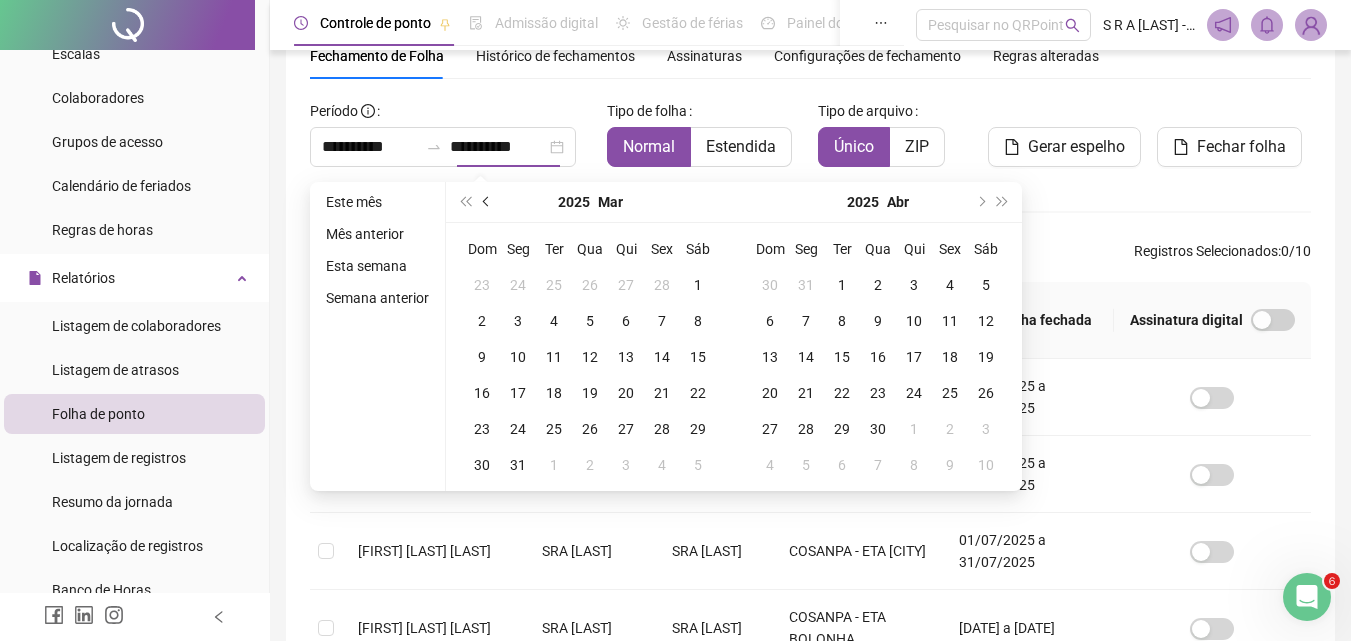 click at bounding box center [488, 202] 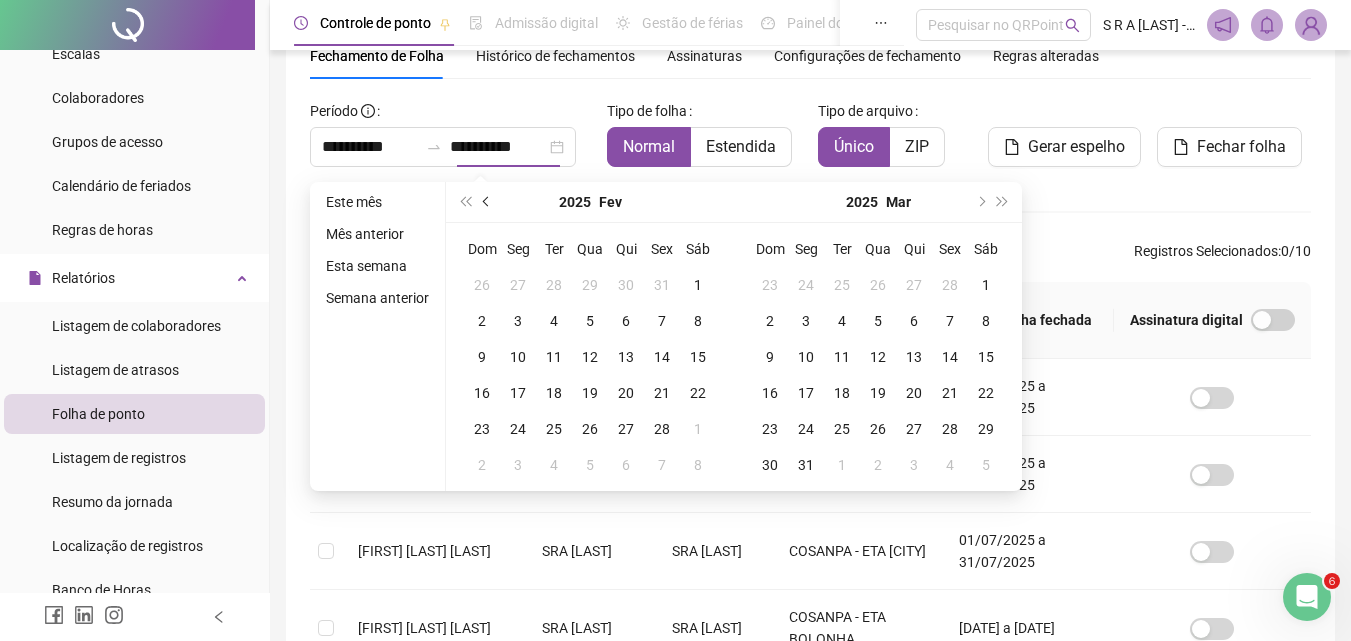 click at bounding box center [488, 202] 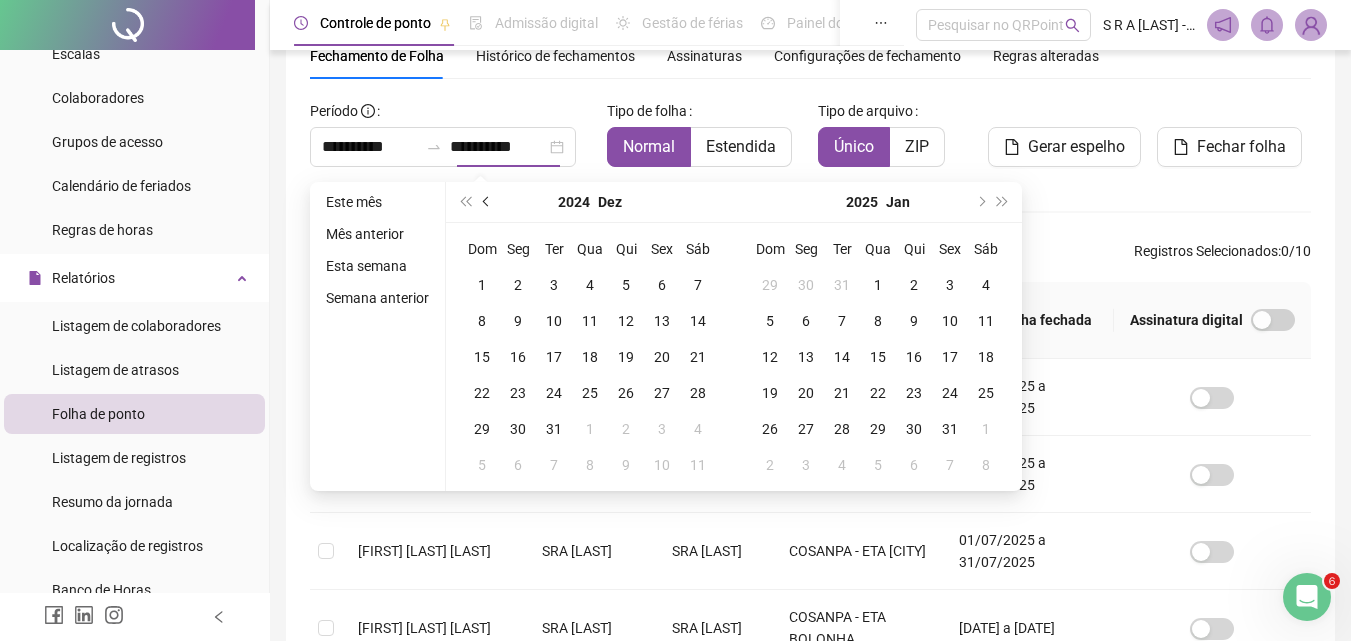 click at bounding box center (488, 202) 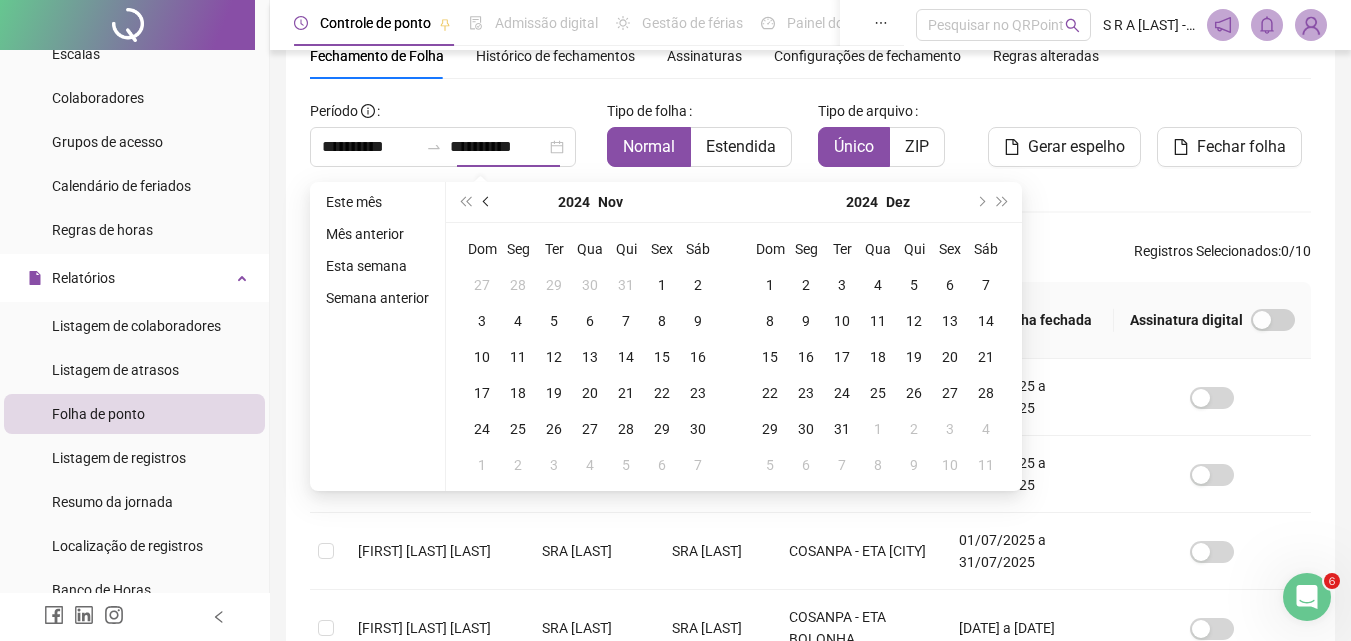 click at bounding box center (488, 202) 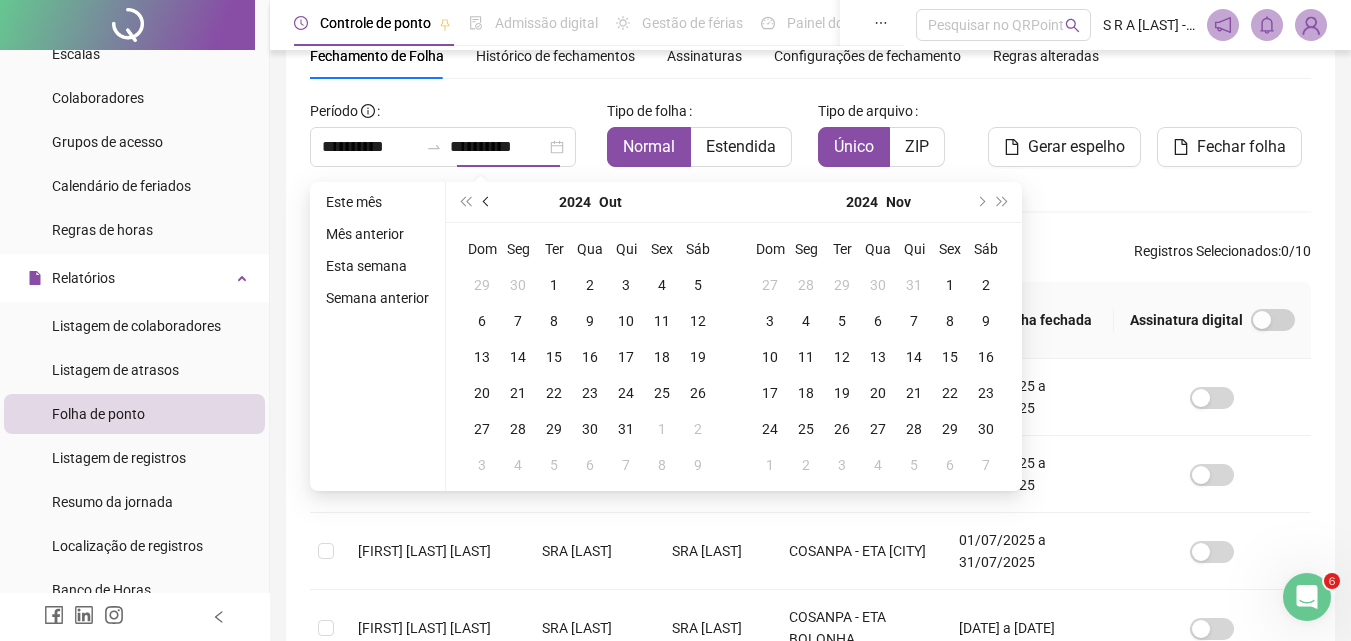 click at bounding box center (488, 202) 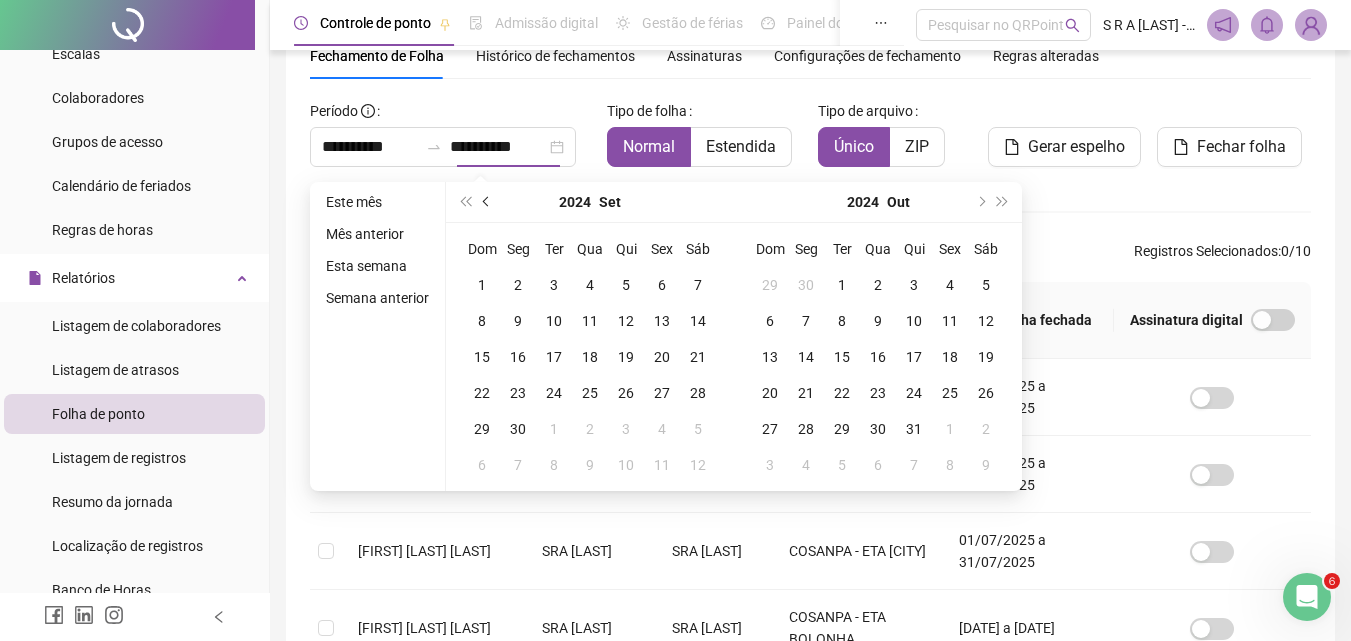 click at bounding box center (488, 202) 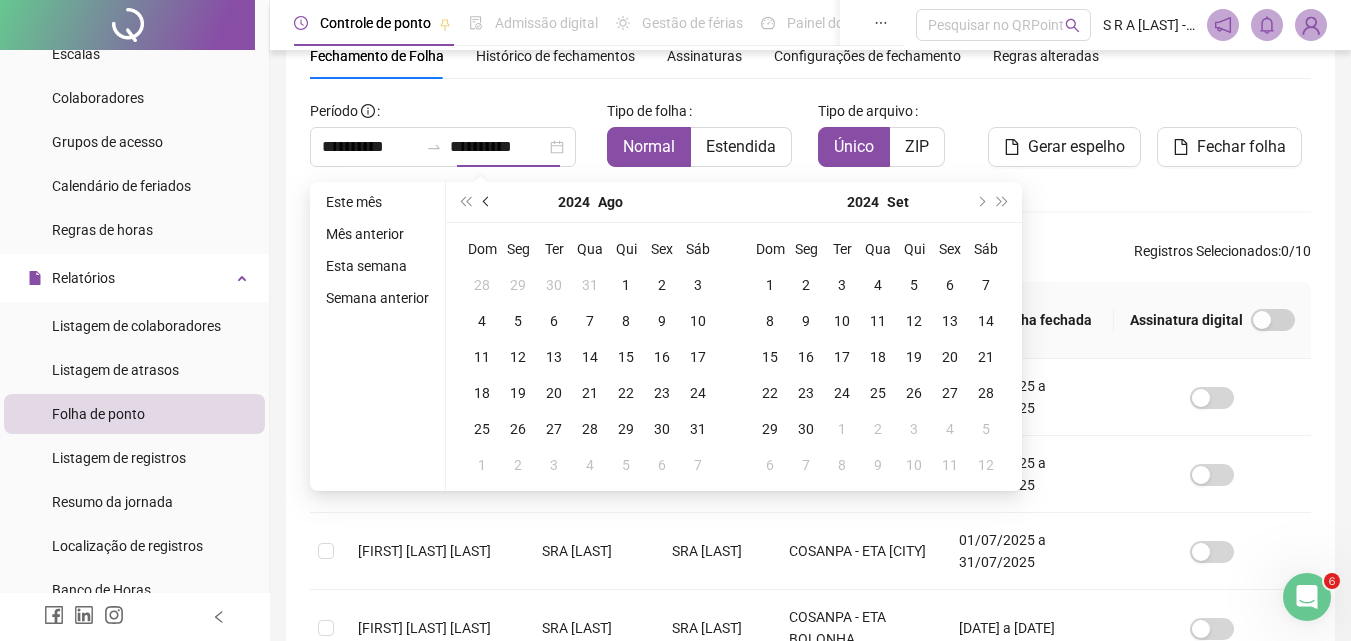 click at bounding box center (488, 202) 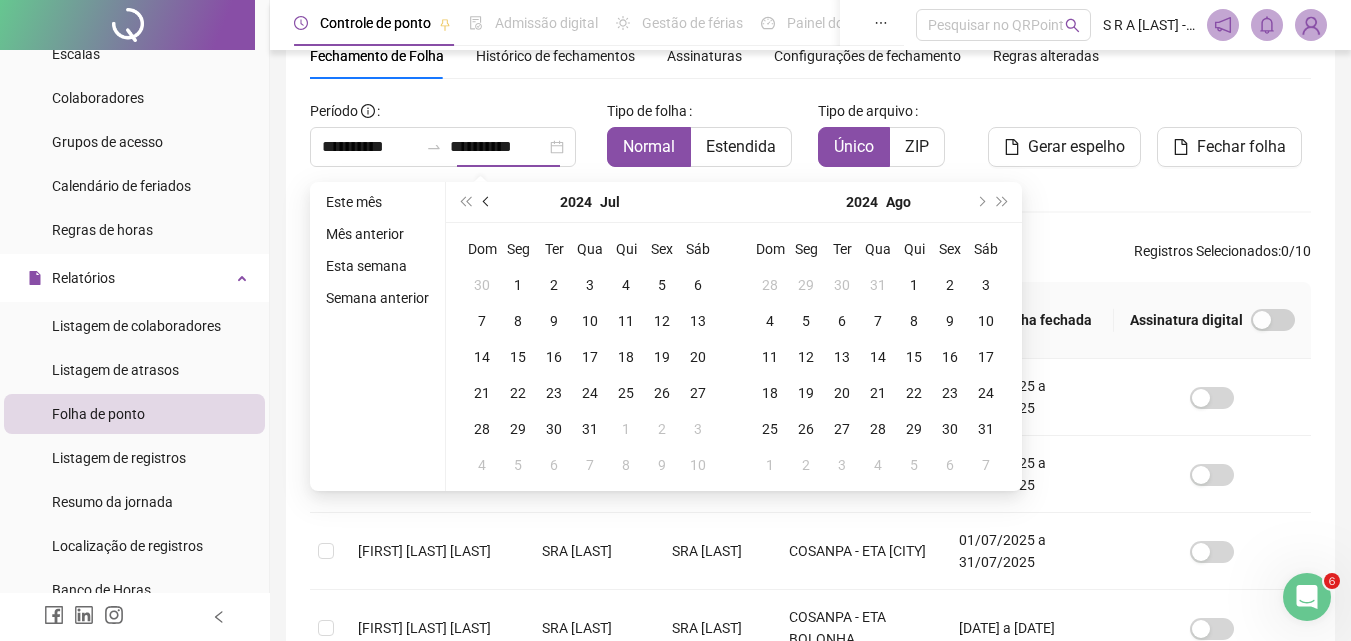 click at bounding box center [488, 202] 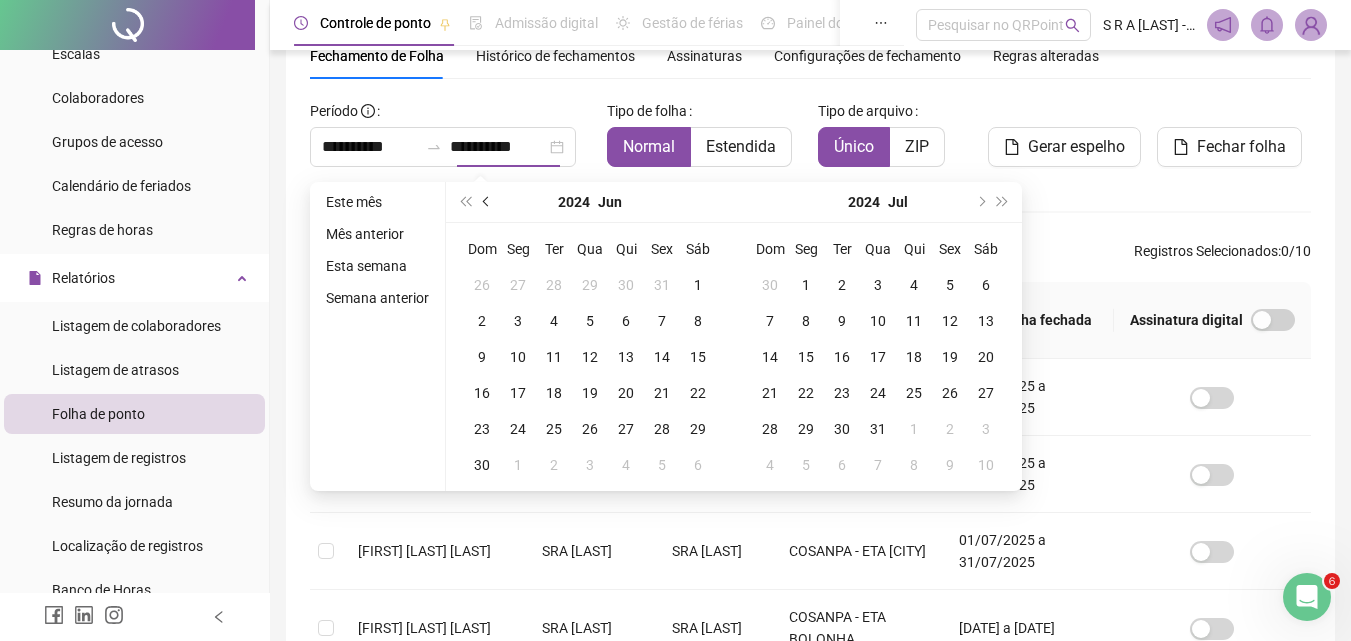 click at bounding box center (488, 202) 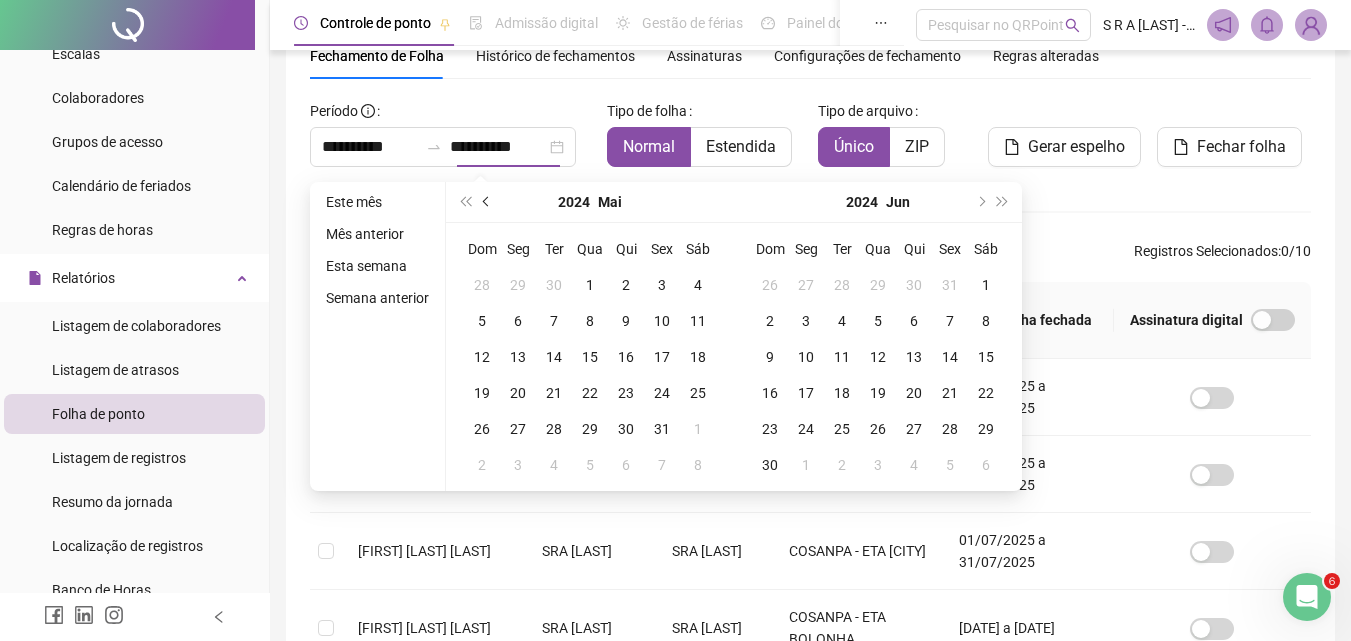 click at bounding box center (488, 202) 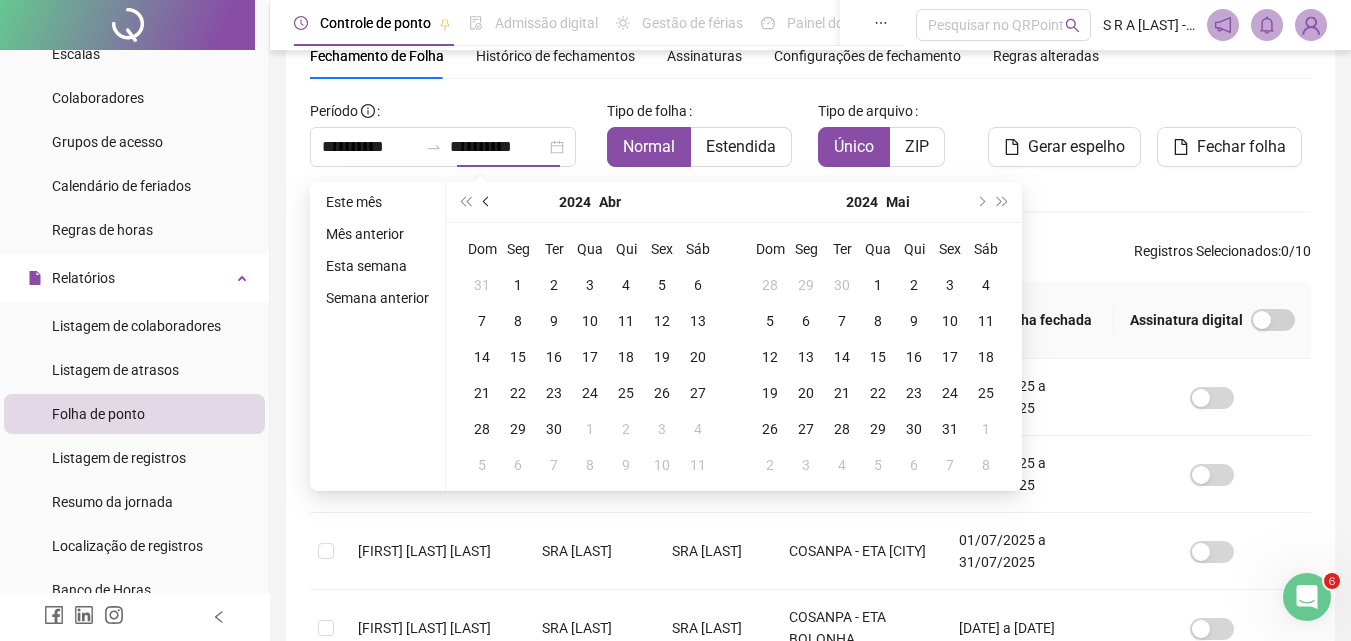 click at bounding box center (488, 202) 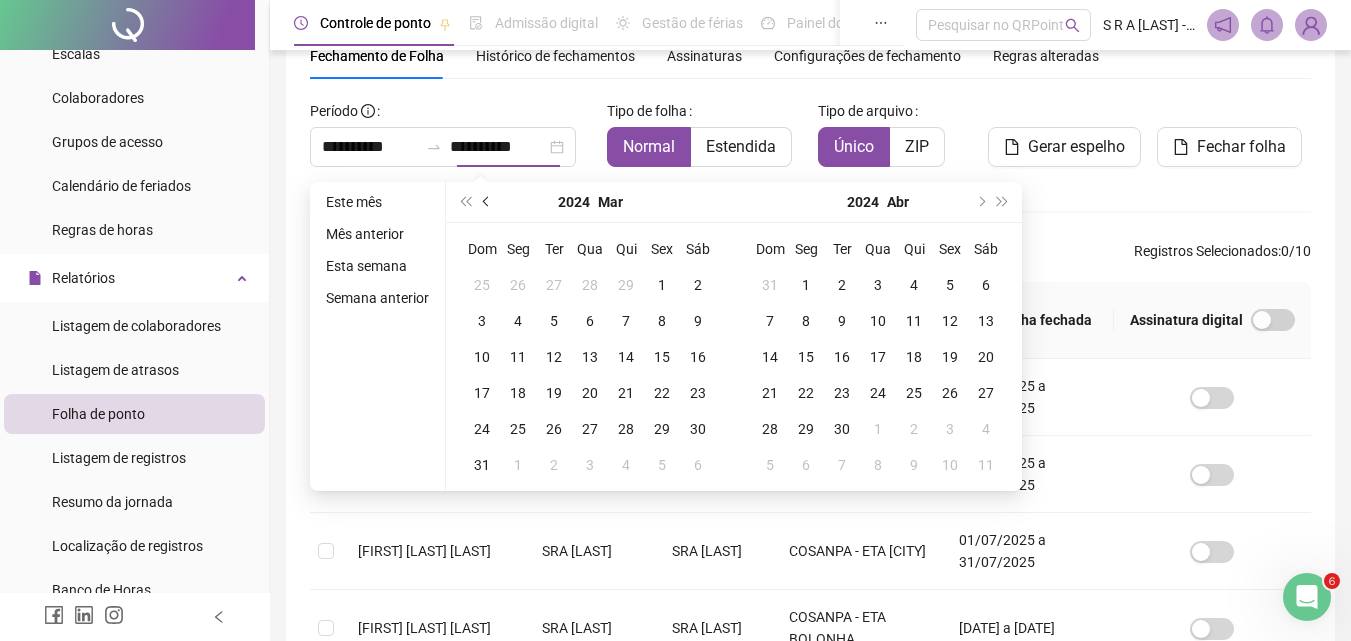click at bounding box center (488, 202) 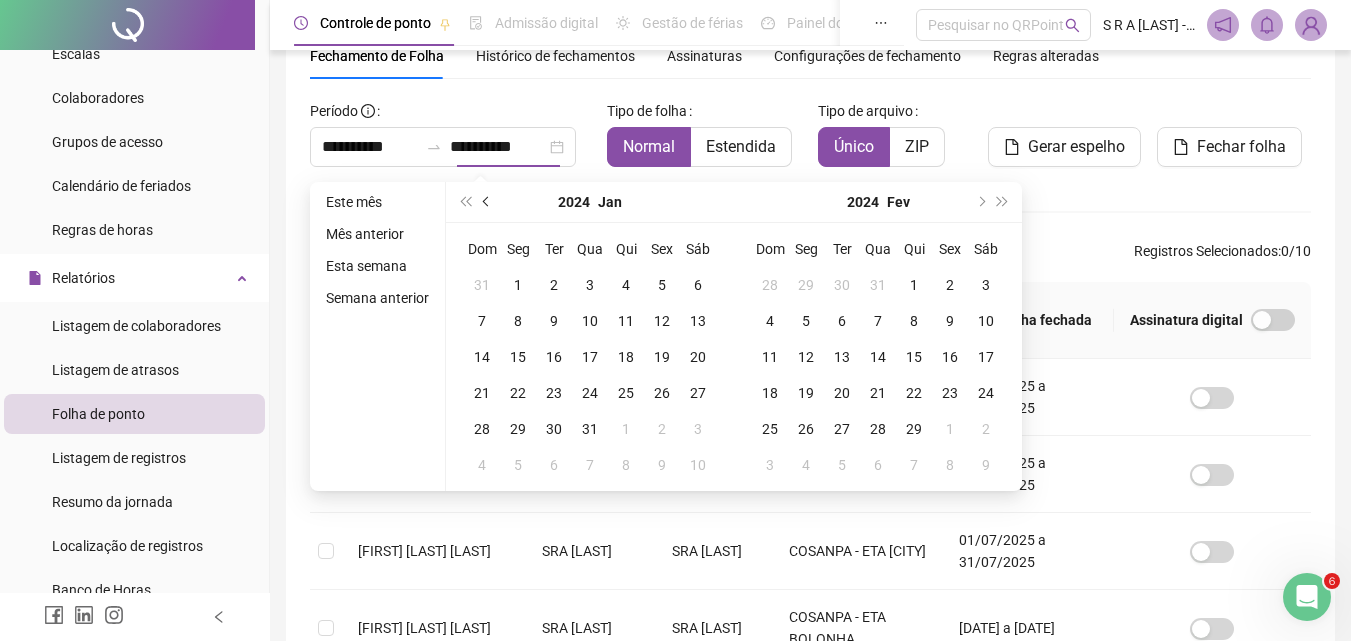 click at bounding box center [488, 202] 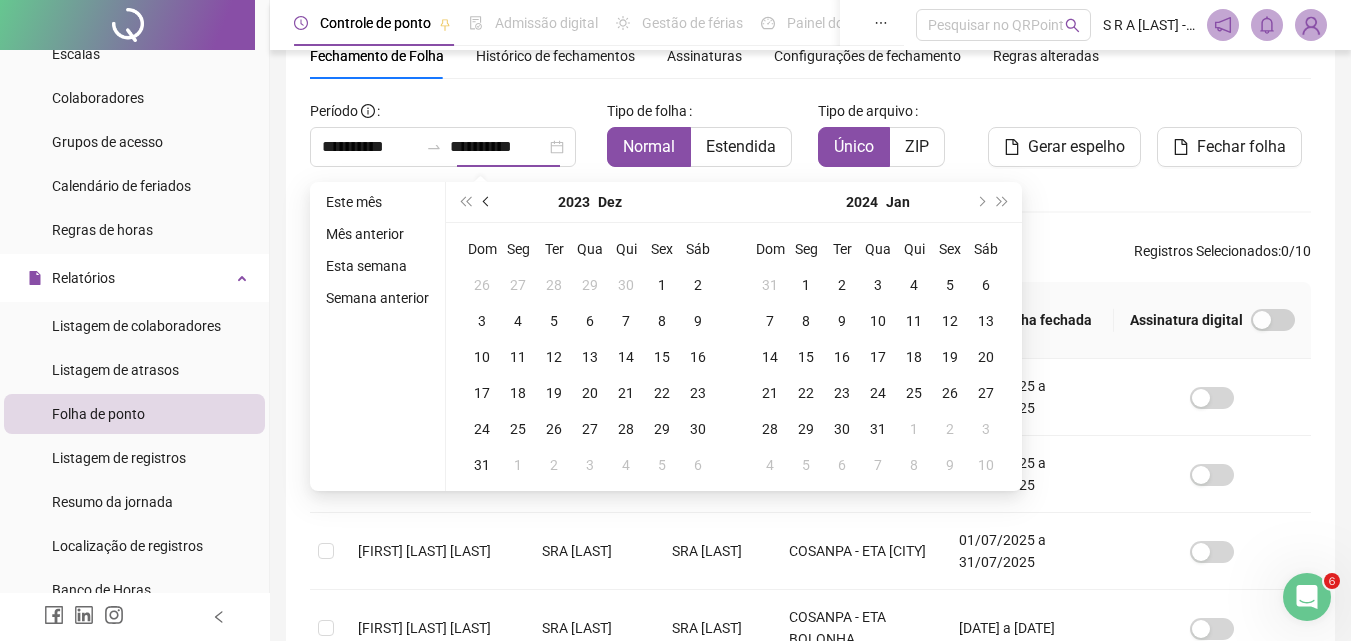 click at bounding box center (488, 202) 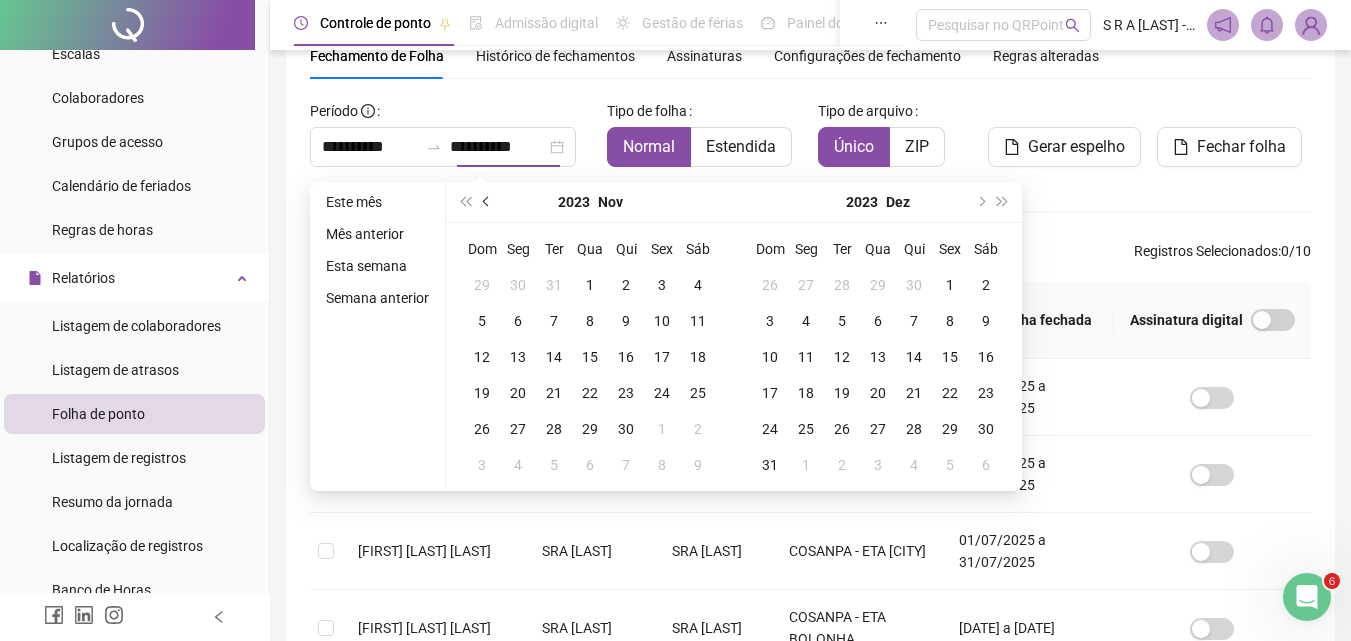 click at bounding box center [488, 202] 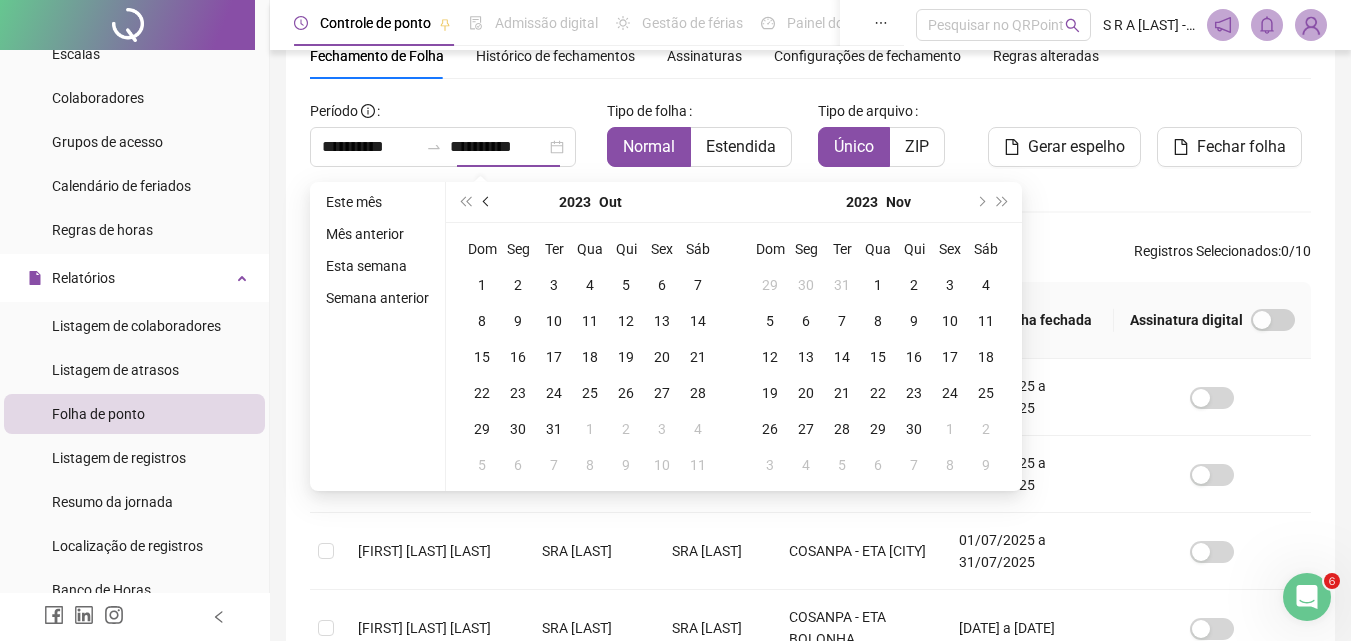 click at bounding box center (488, 202) 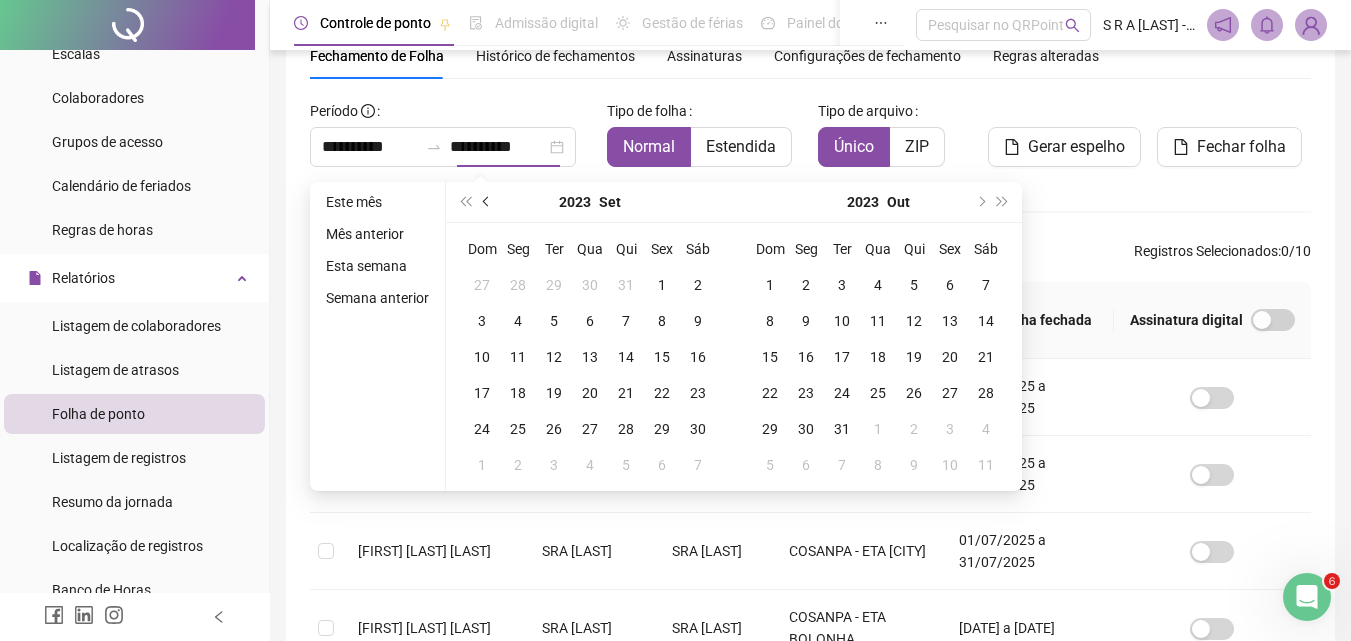 click at bounding box center [488, 202] 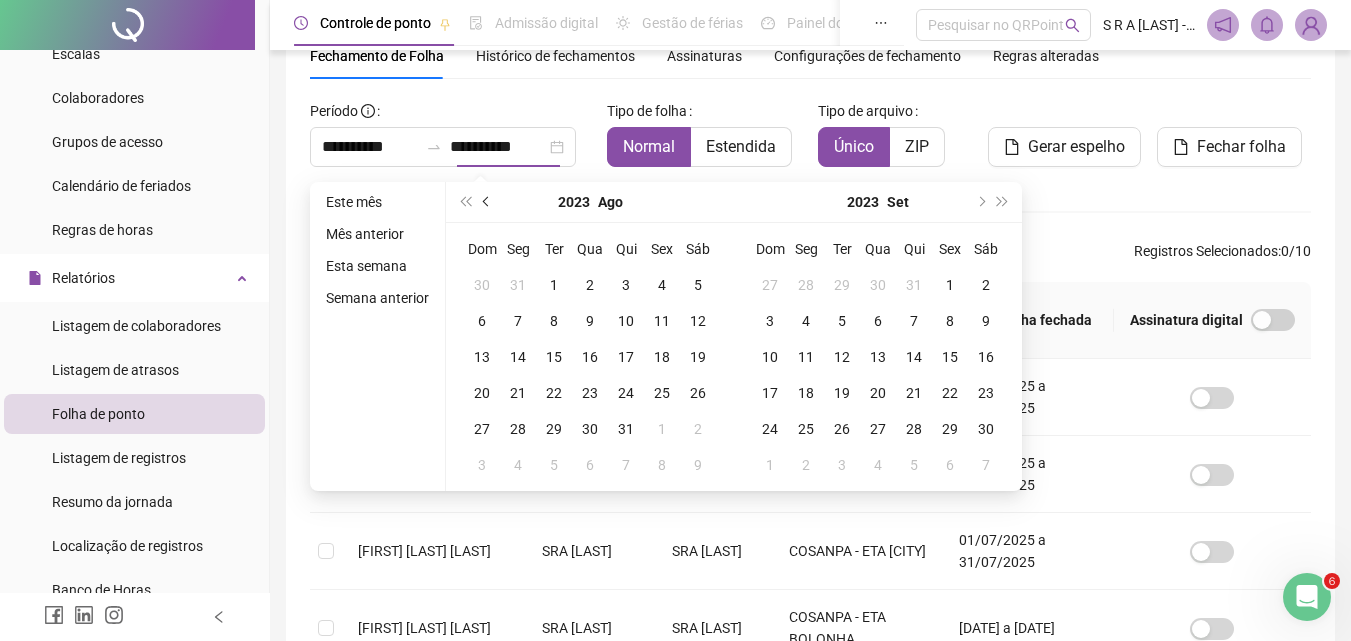 click at bounding box center (488, 202) 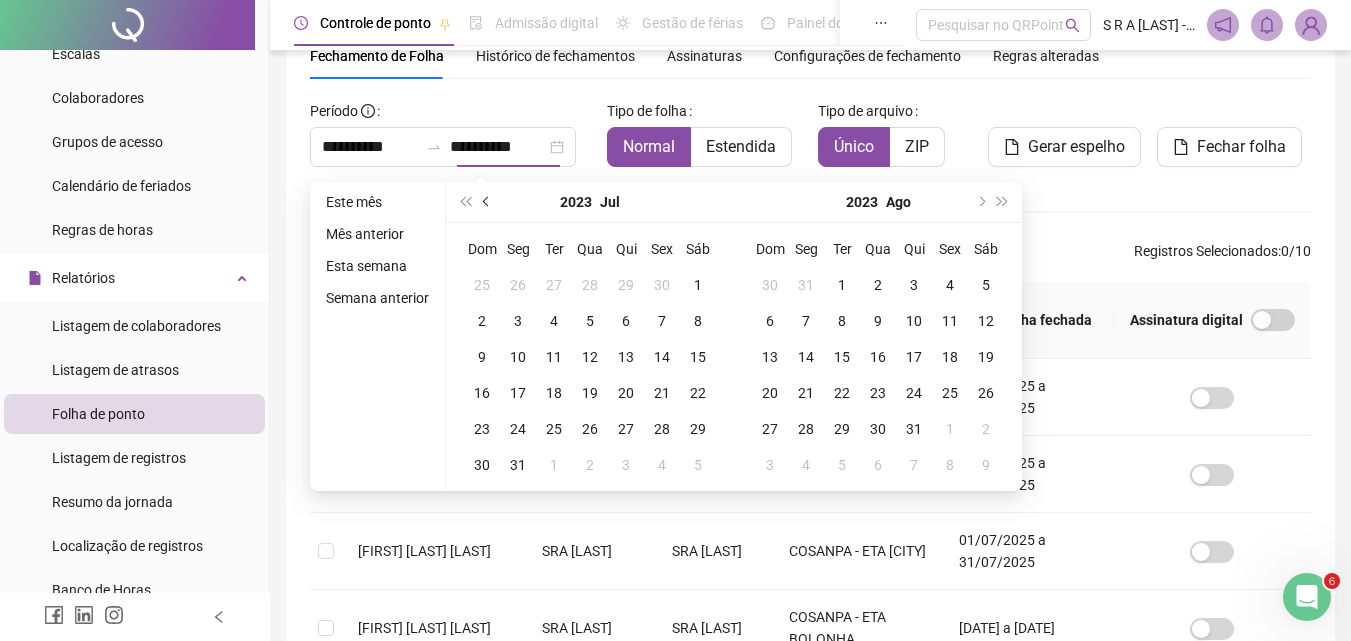 click at bounding box center [488, 202] 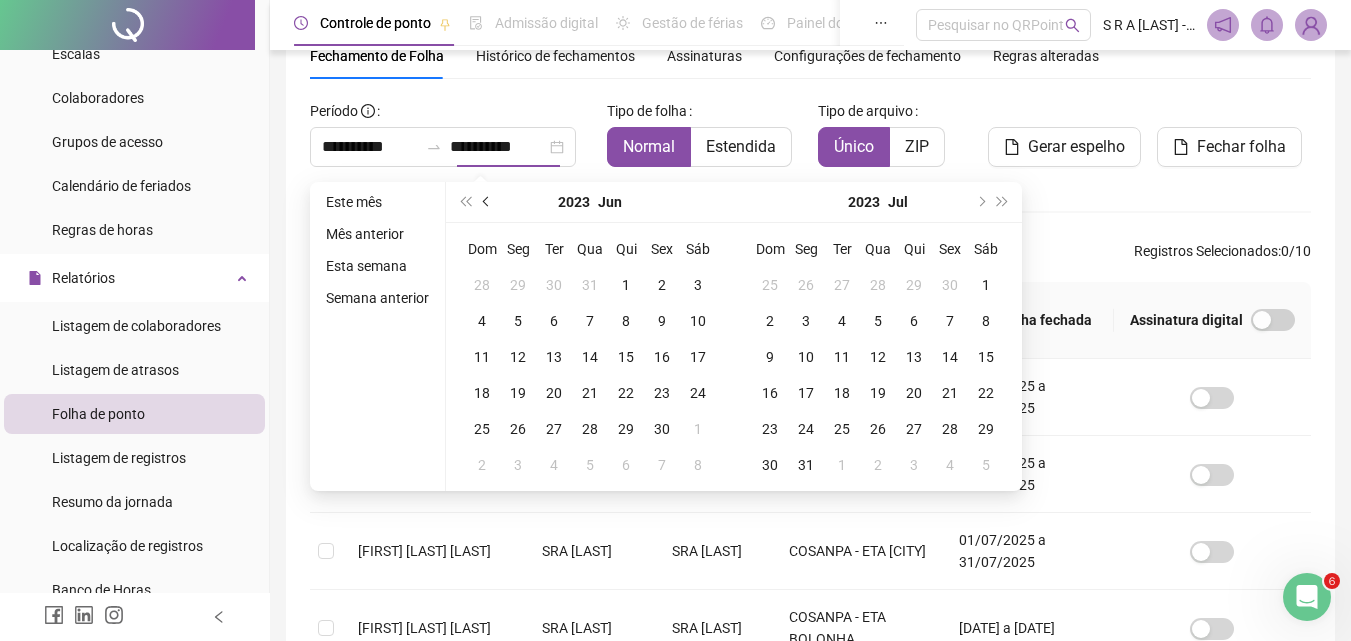 click at bounding box center [488, 202] 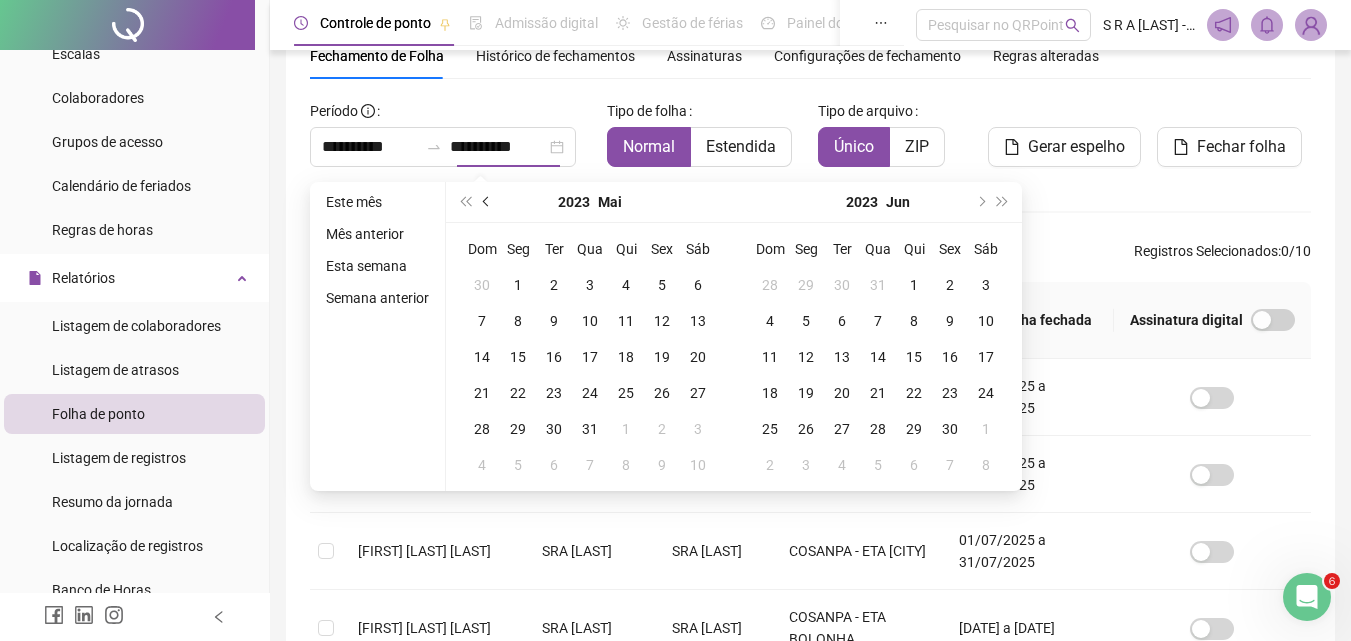 click at bounding box center (488, 202) 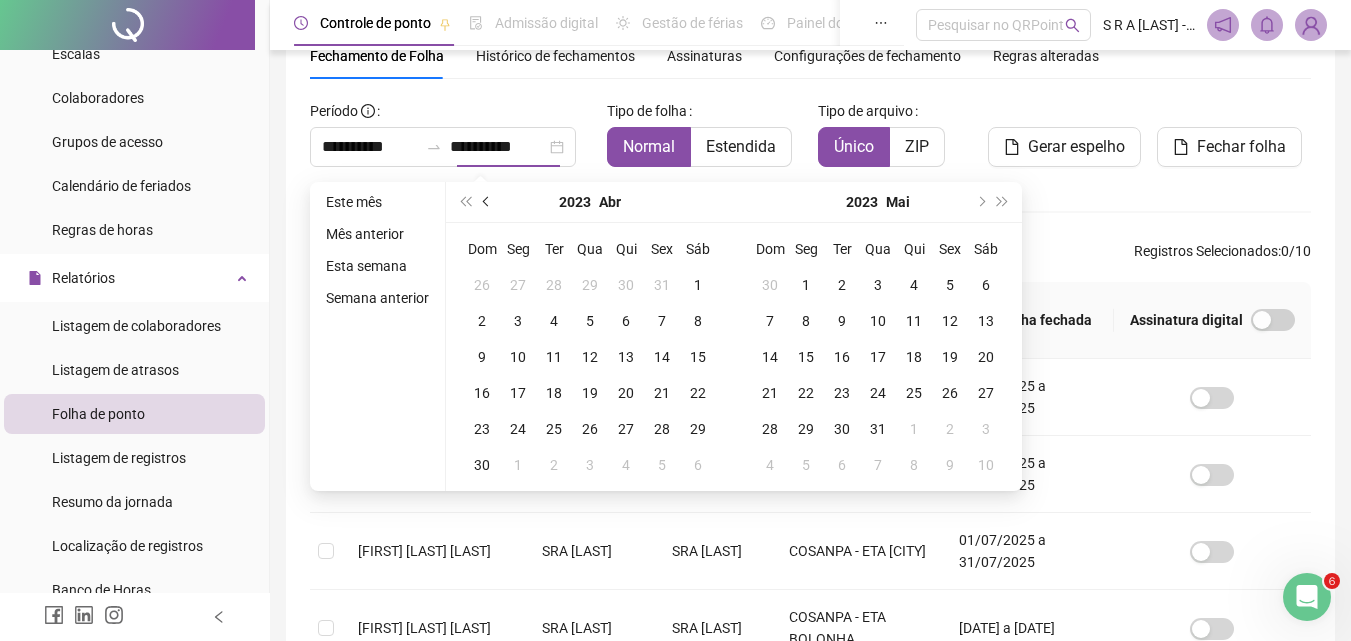 click at bounding box center [488, 202] 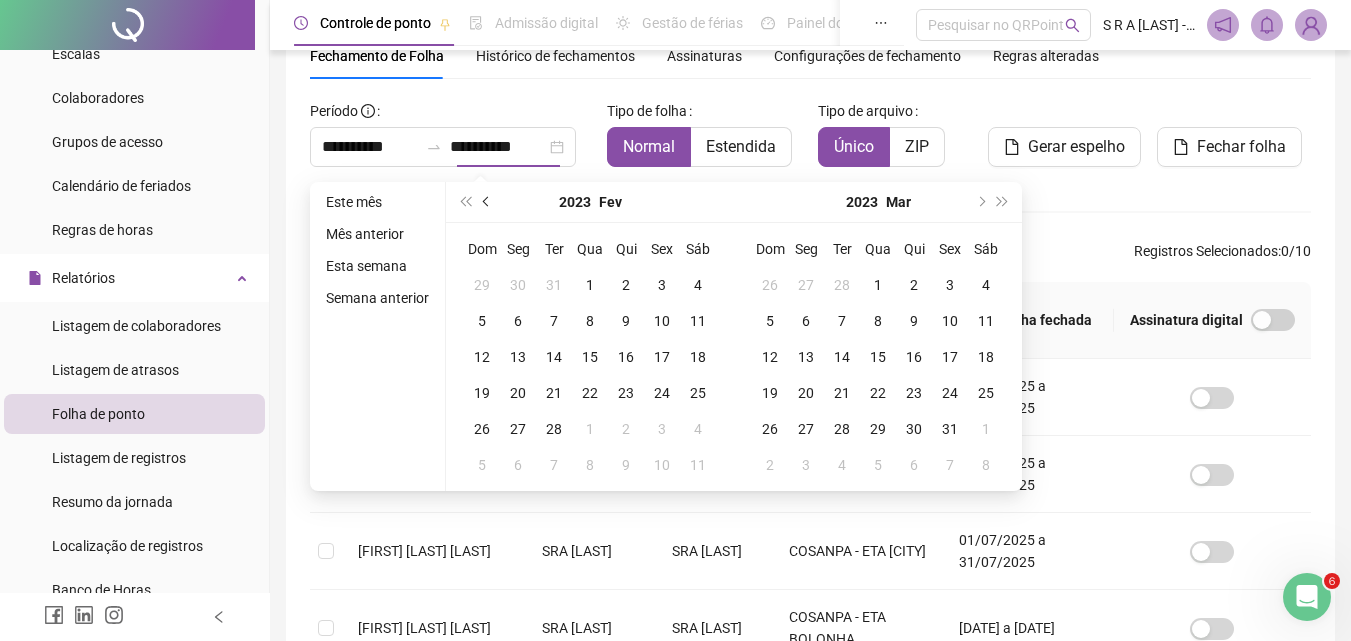 click at bounding box center (488, 202) 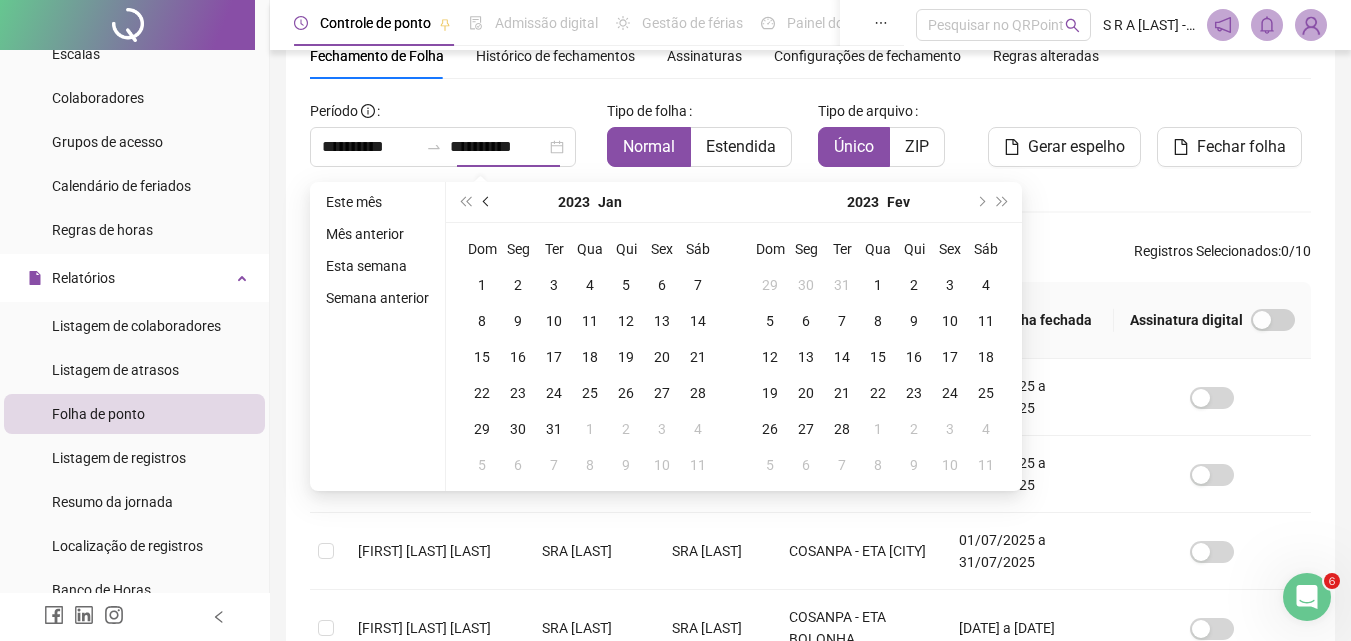 click at bounding box center [488, 202] 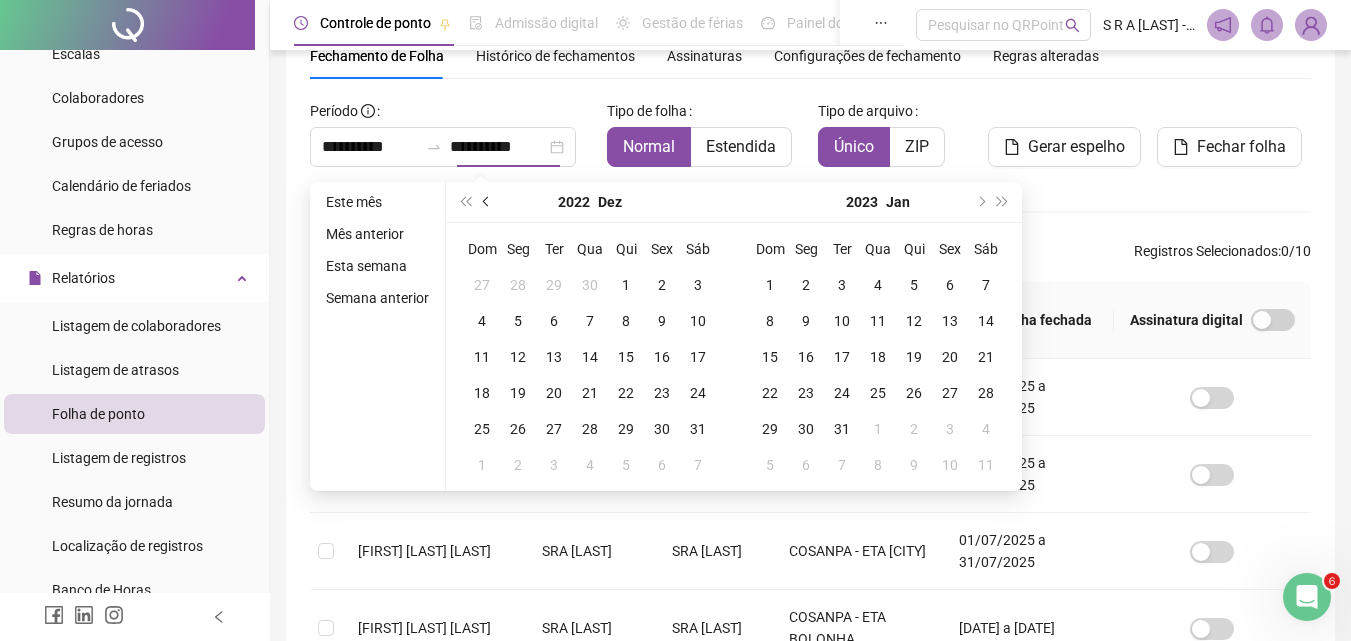 click at bounding box center [488, 202] 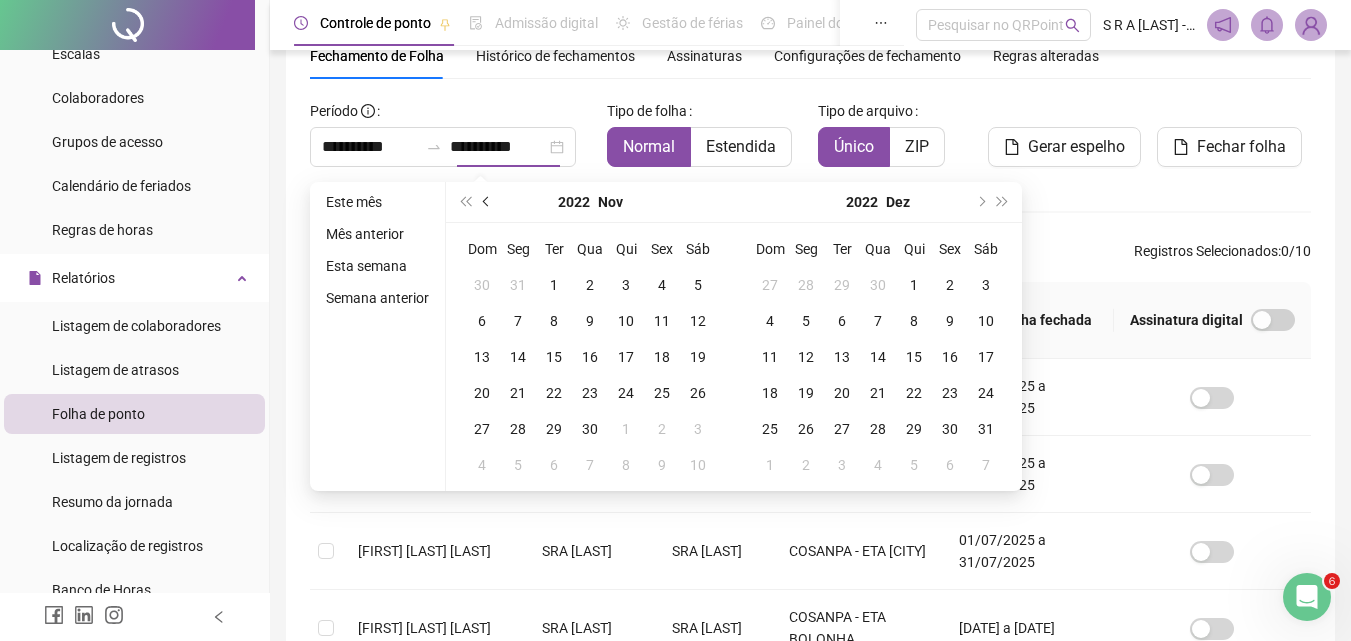 click at bounding box center (488, 202) 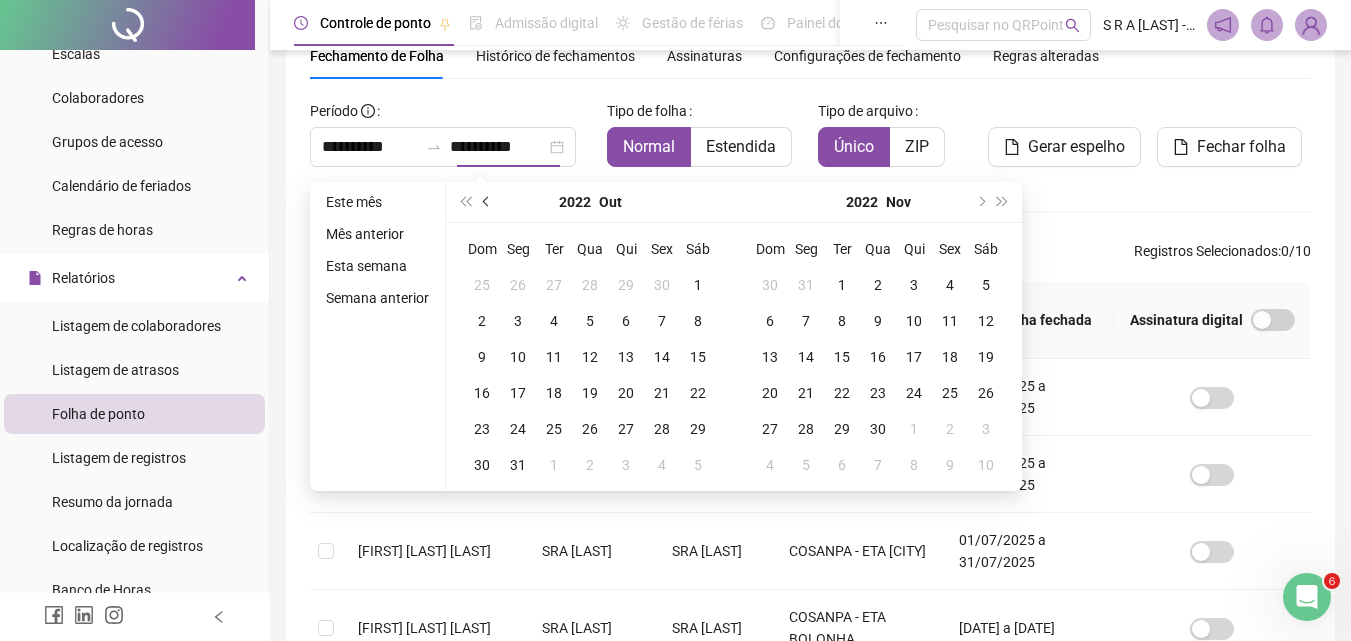 click at bounding box center [488, 202] 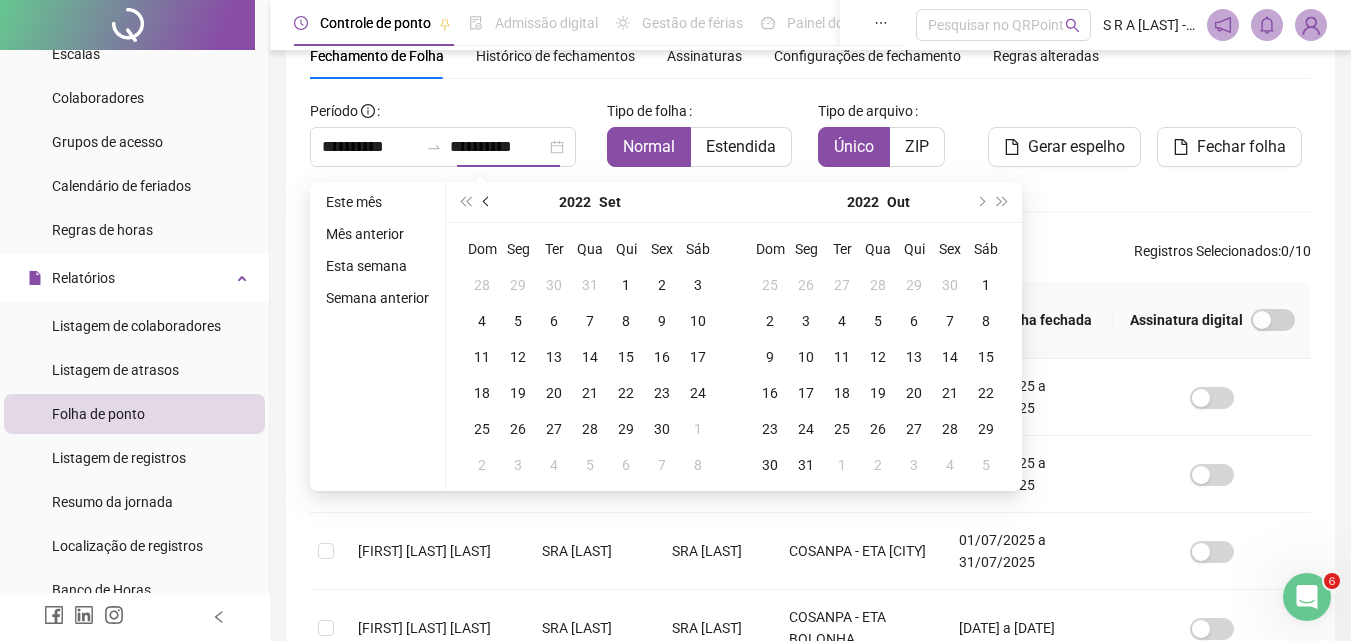 click at bounding box center [488, 202] 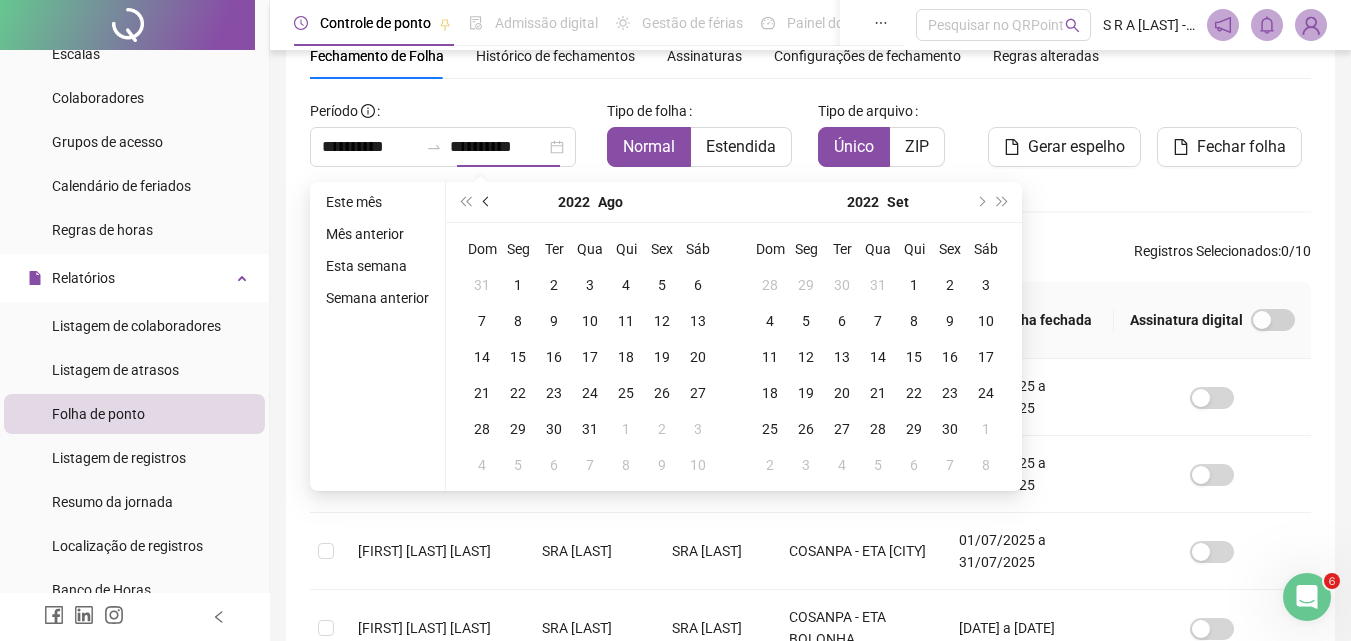 click at bounding box center (488, 202) 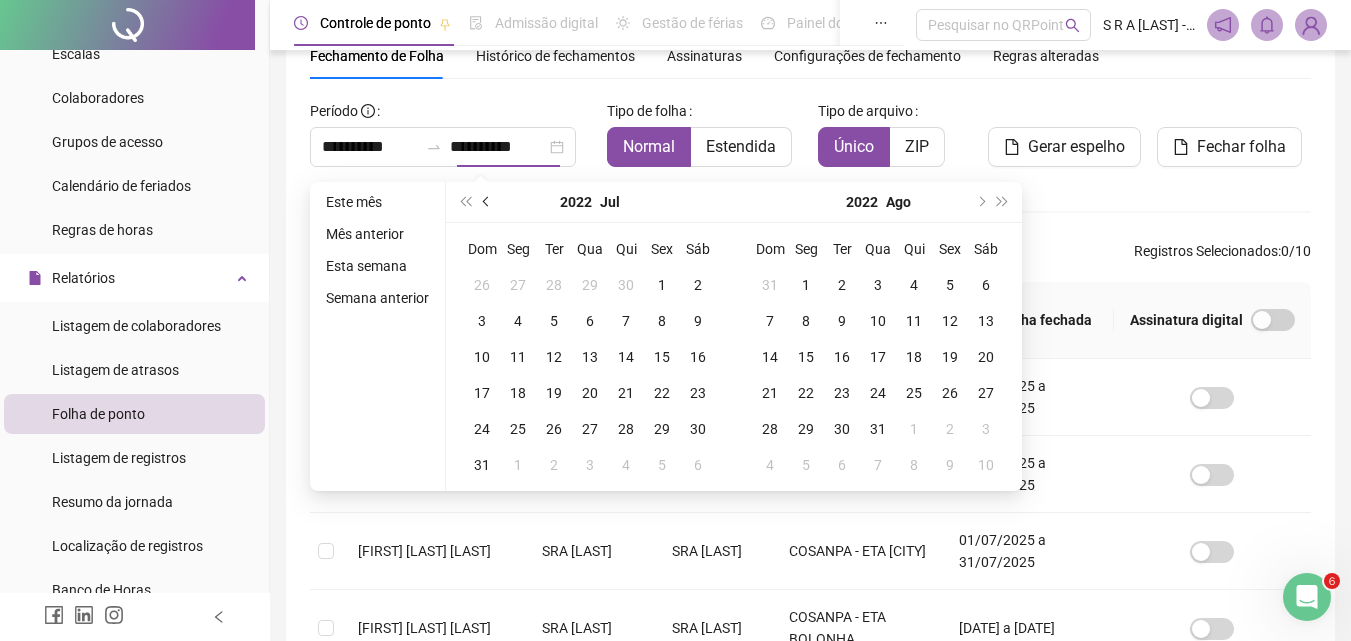 click at bounding box center [488, 202] 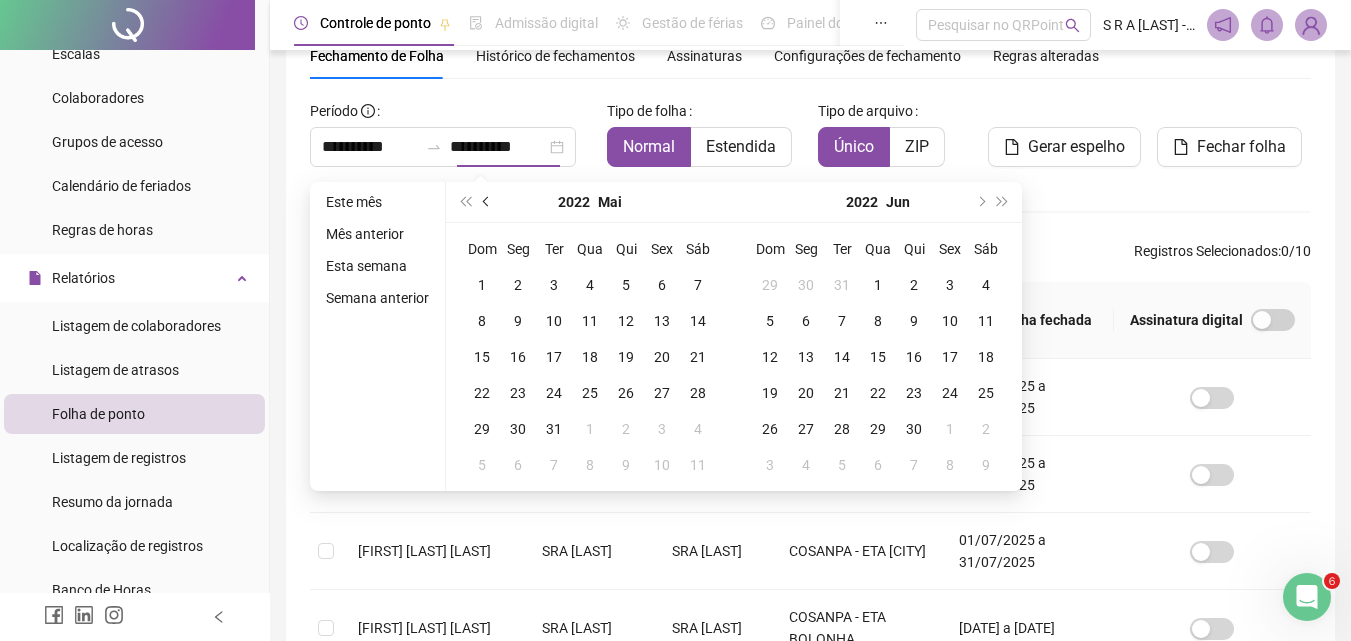 click at bounding box center [488, 202] 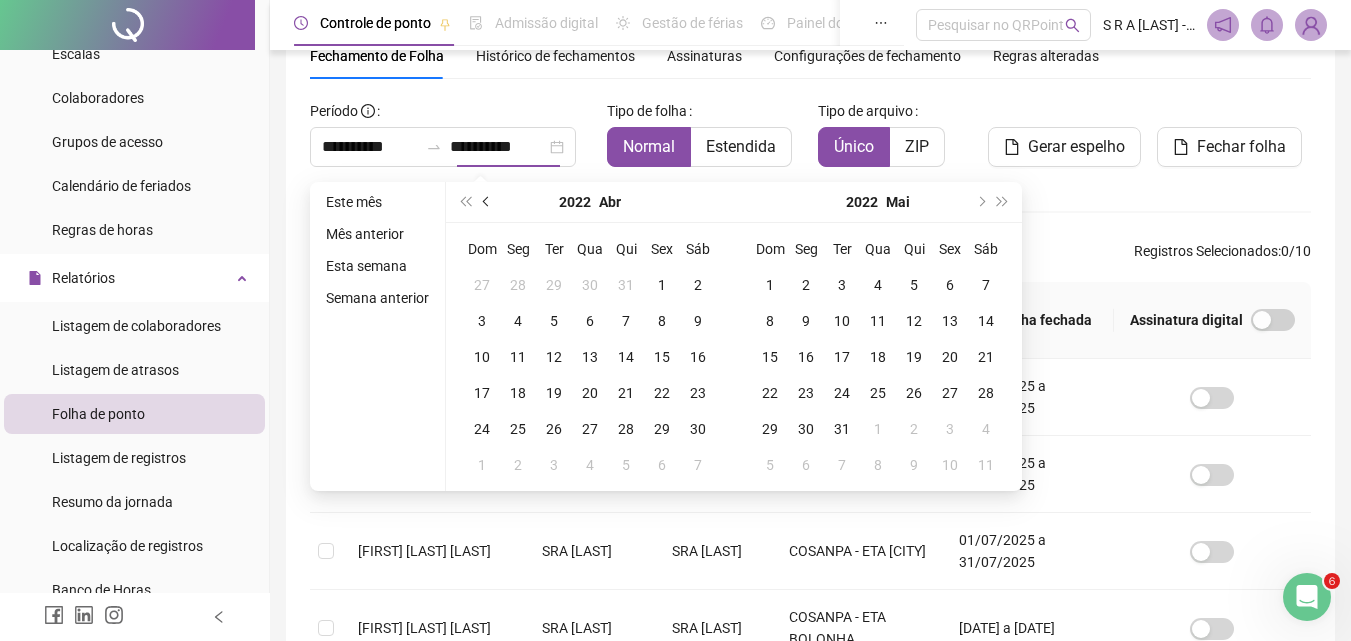 click at bounding box center [488, 202] 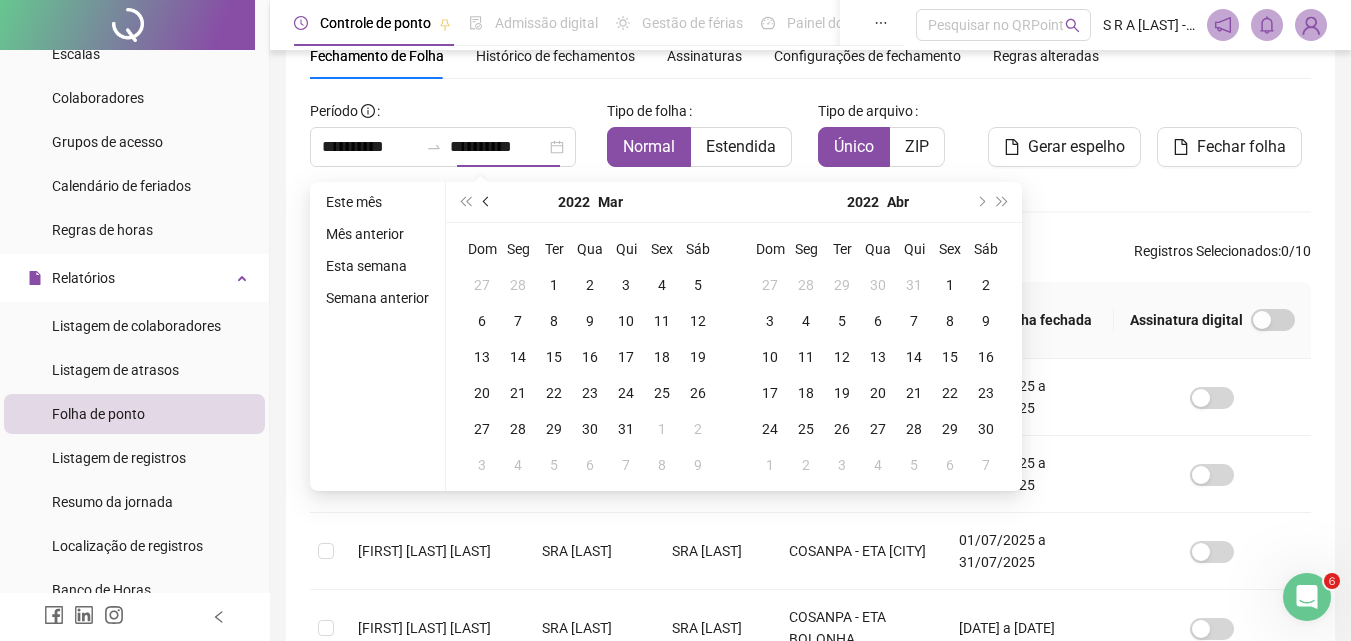 click at bounding box center [488, 202] 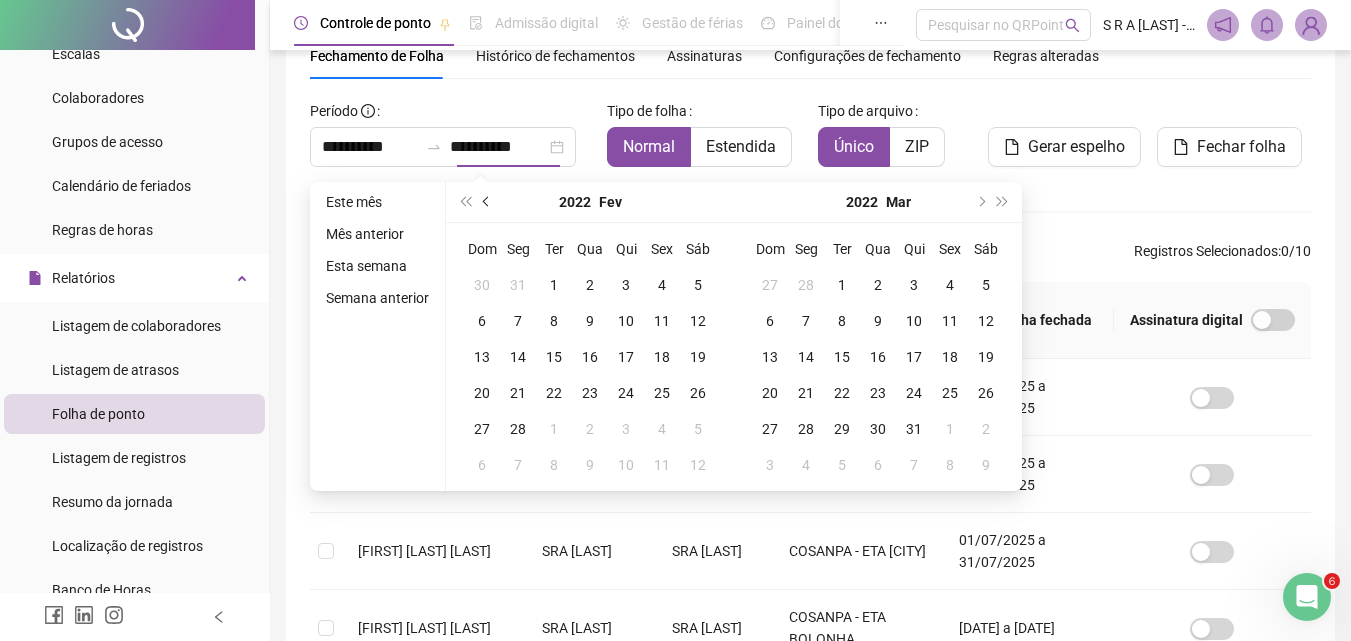 click at bounding box center [488, 202] 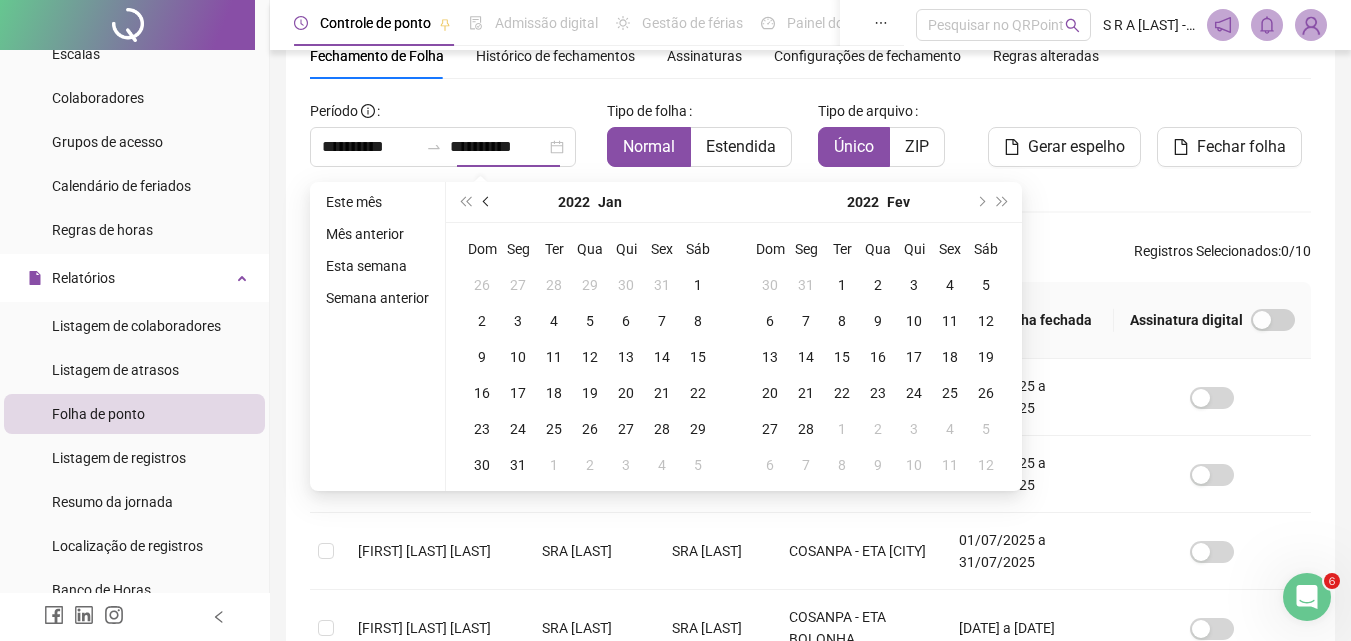 click at bounding box center [488, 202] 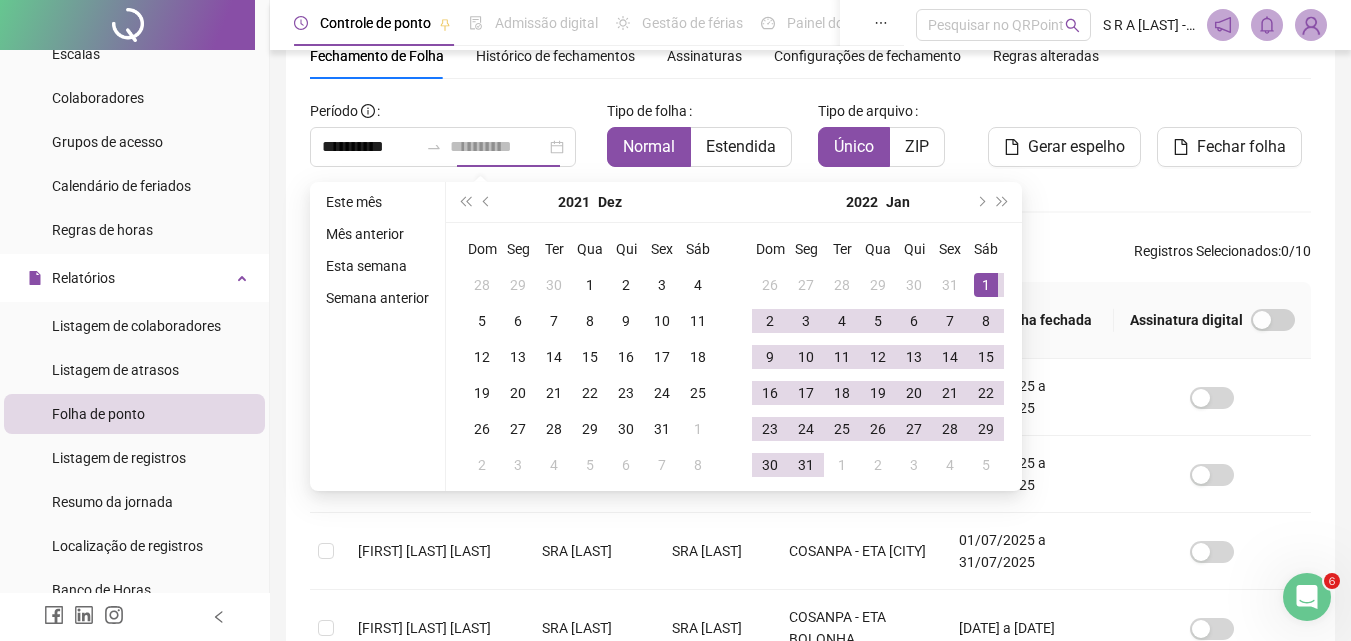 type on "**********" 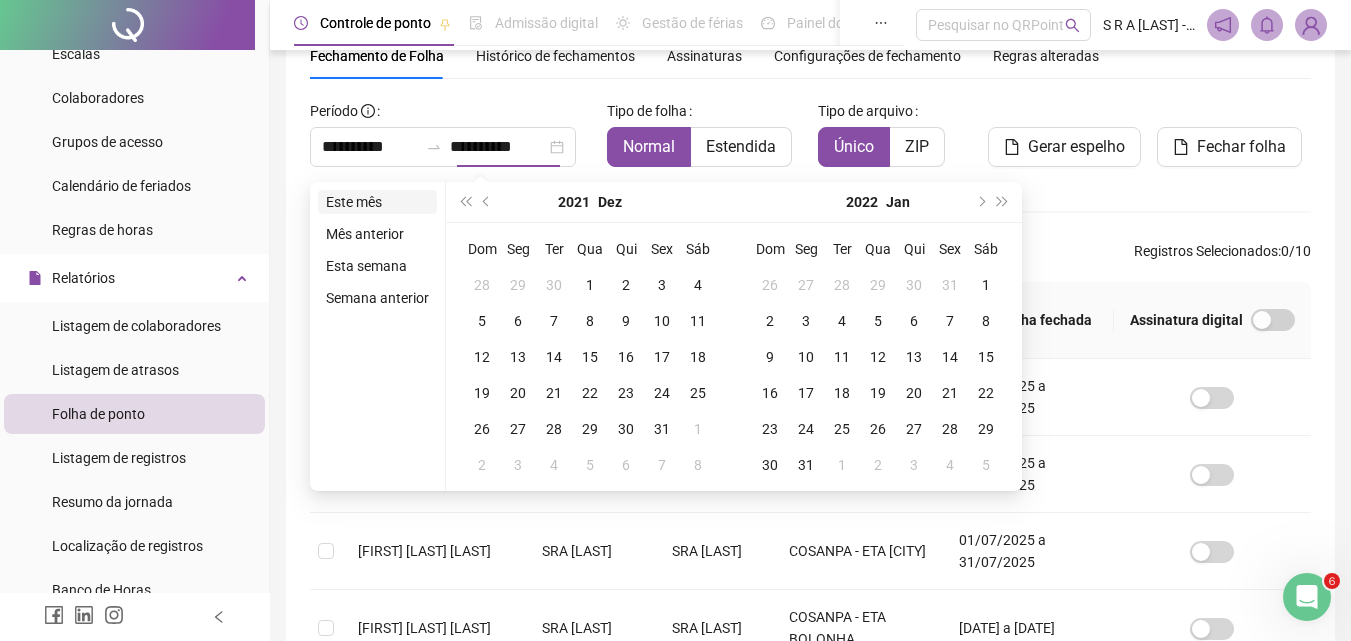 type on "**********" 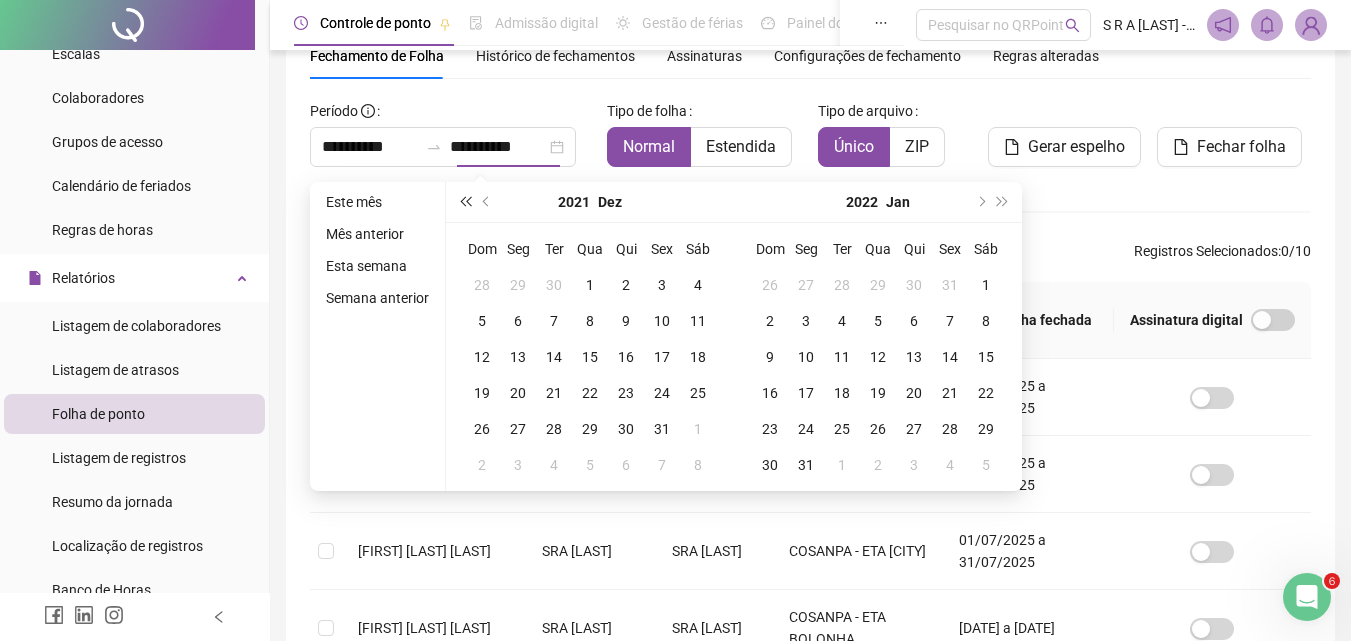 type on "**********" 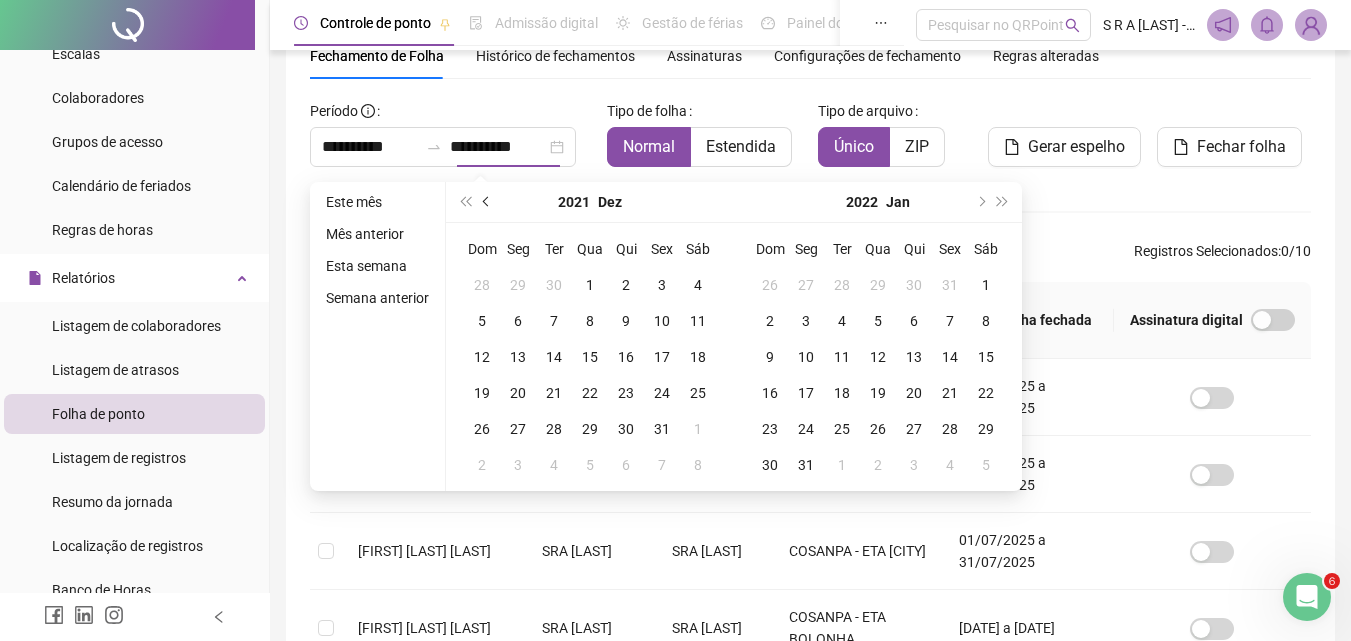 click at bounding box center (487, 202) 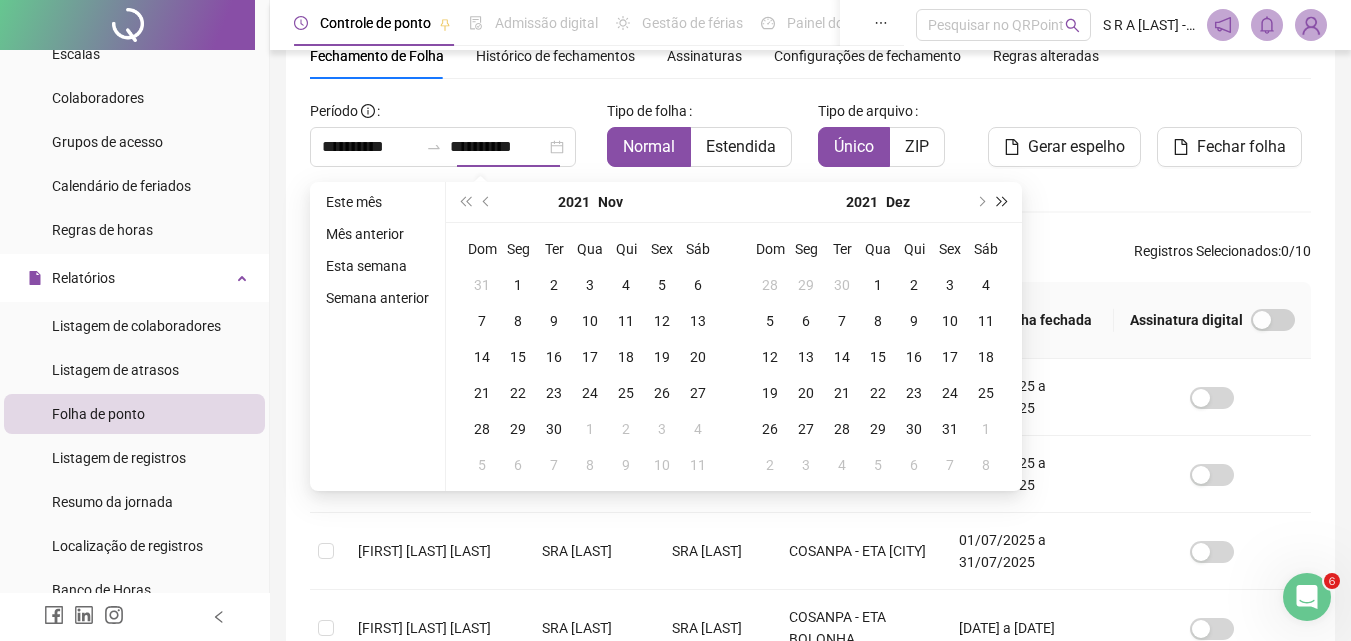 click at bounding box center (1003, 202) 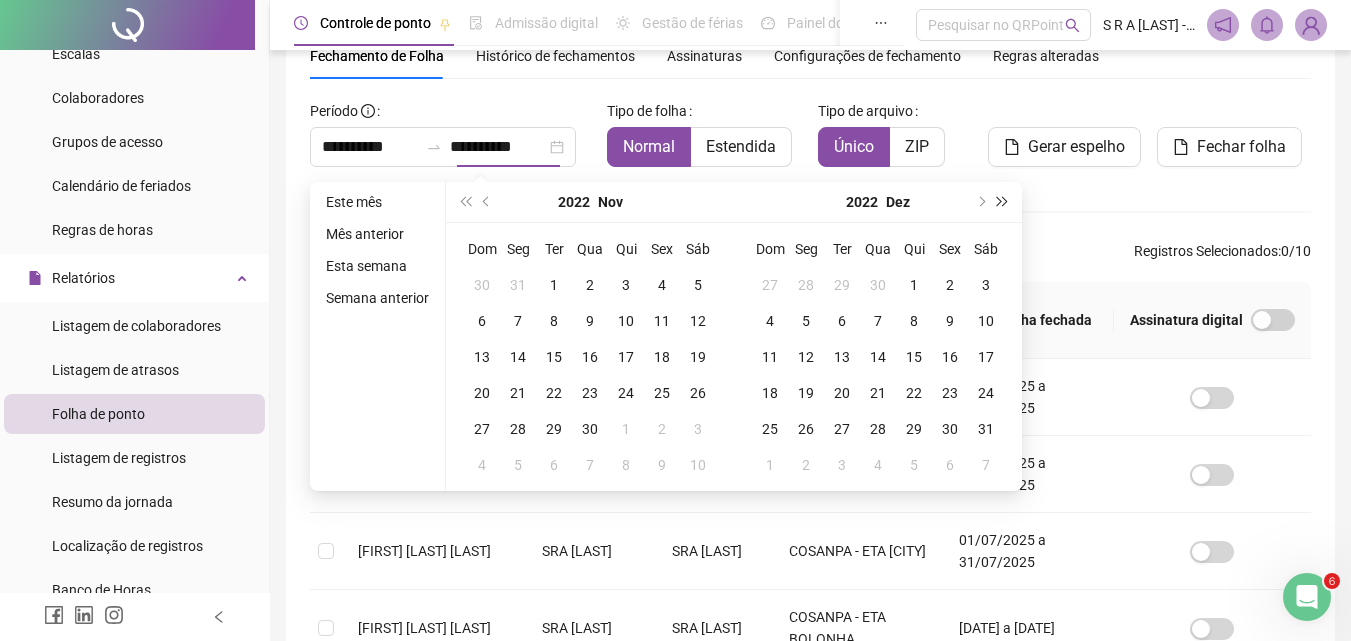 click at bounding box center (1003, 202) 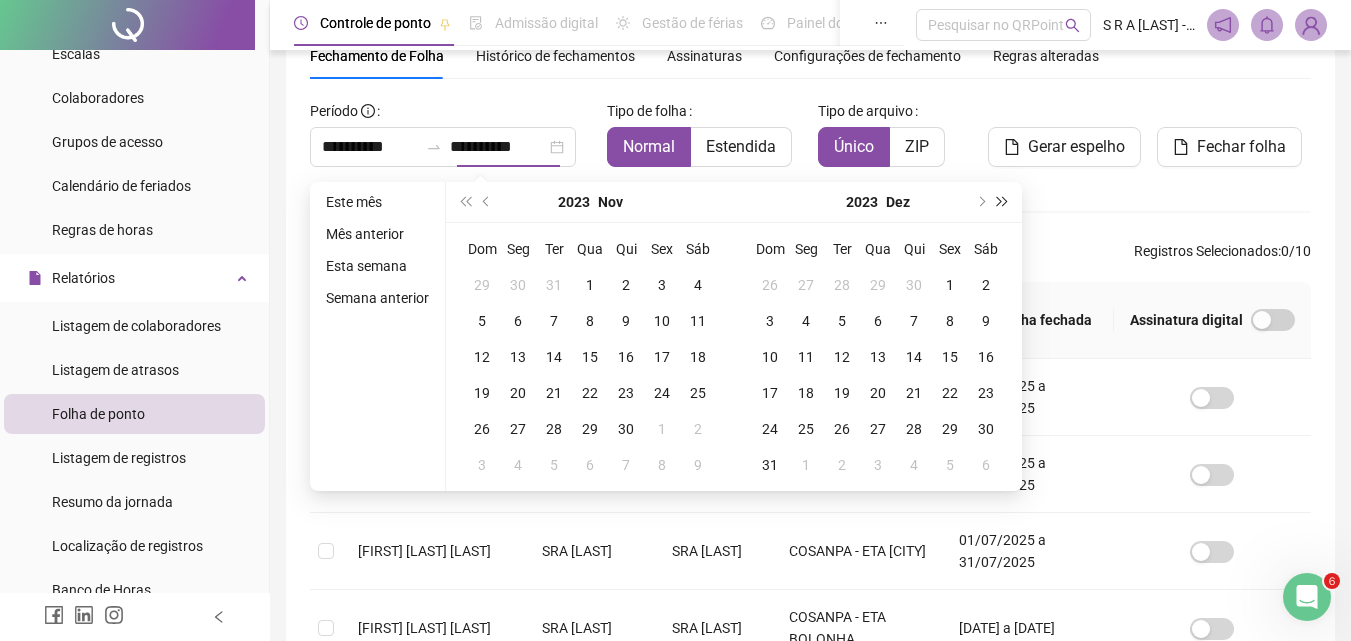 click at bounding box center (1003, 202) 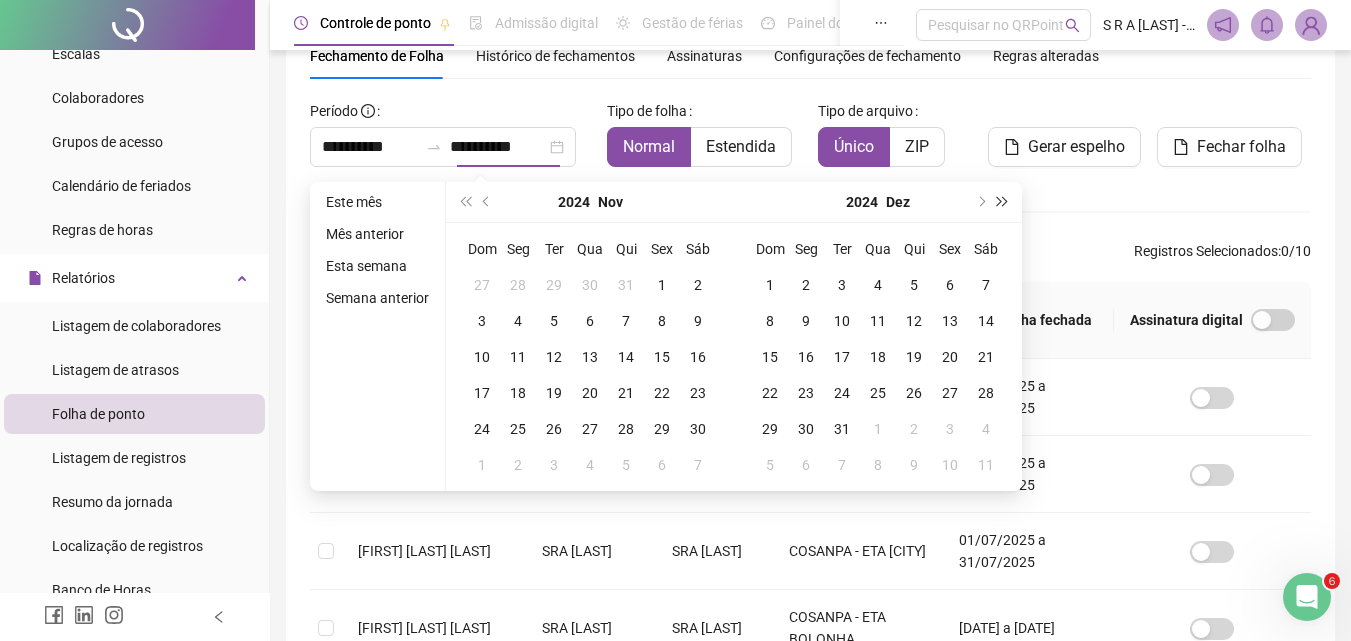 click at bounding box center [1003, 202] 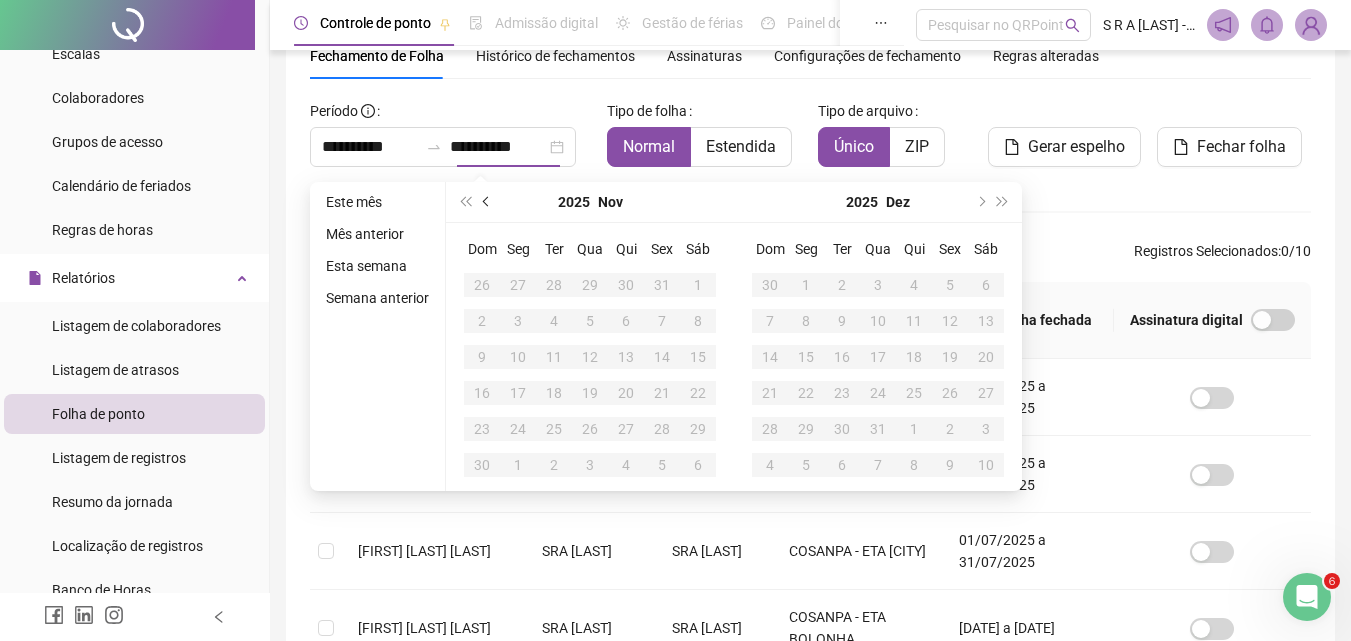 click at bounding box center [487, 202] 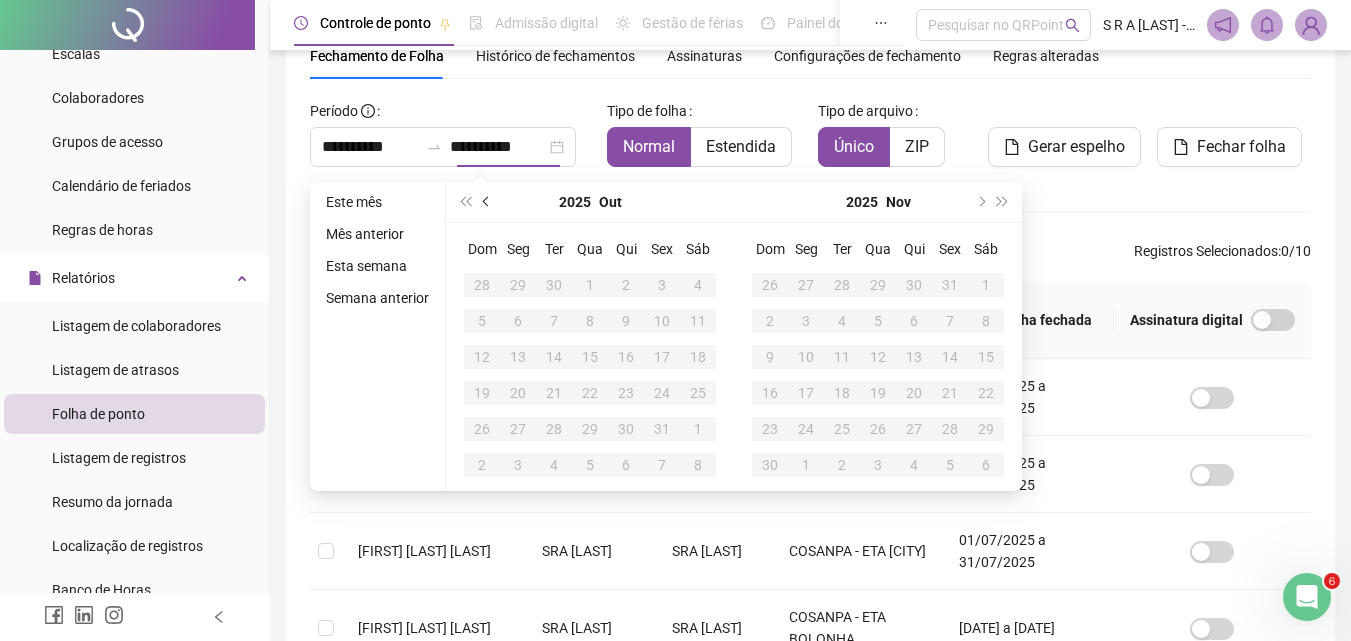 click at bounding box center [488, 202] 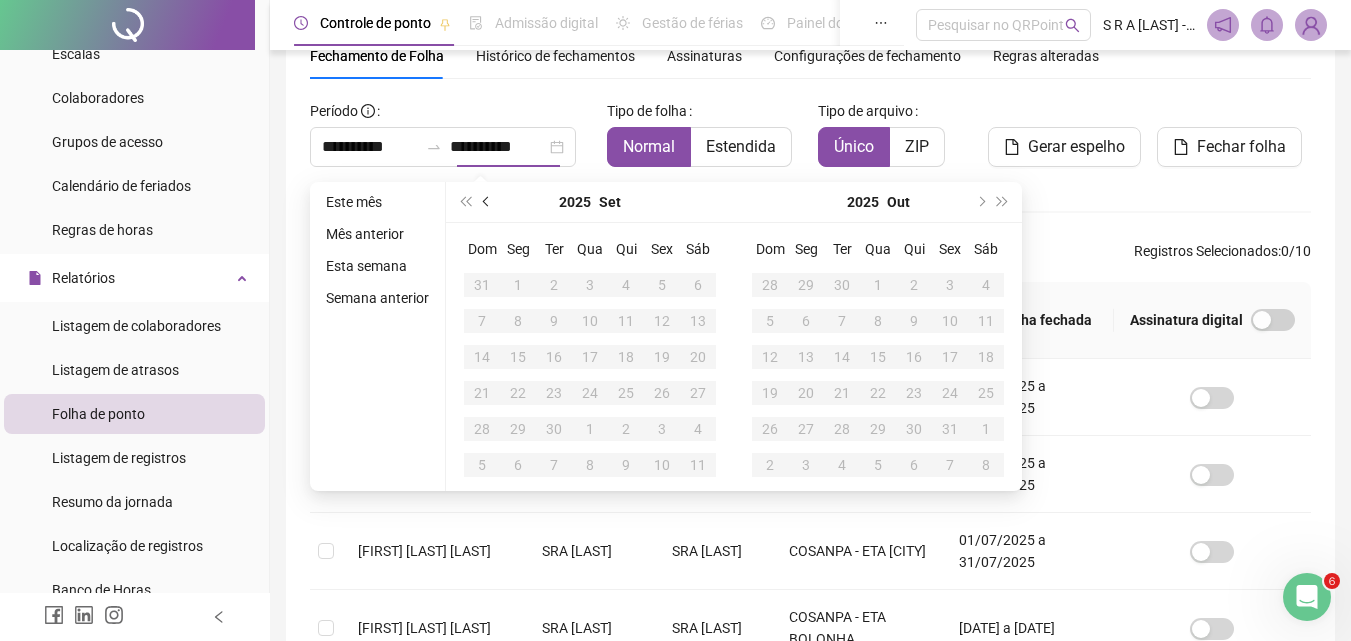 click at bounding box center [488, 202] 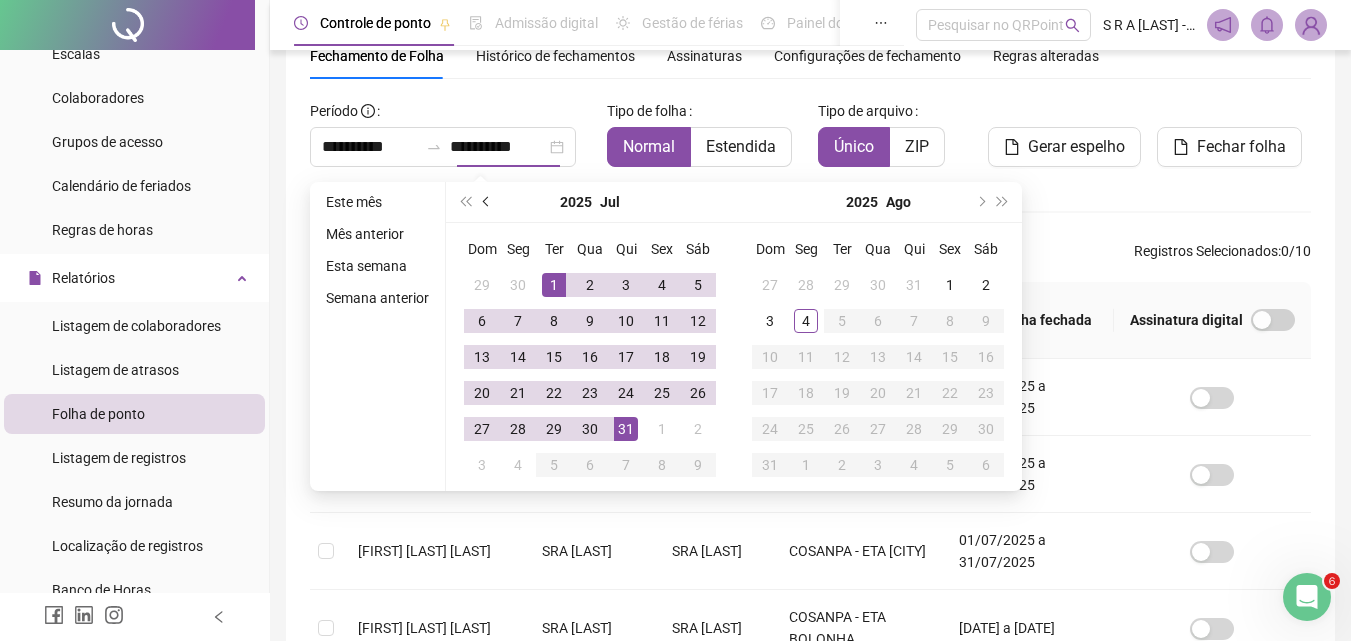 click at bounding box center (488, 202) 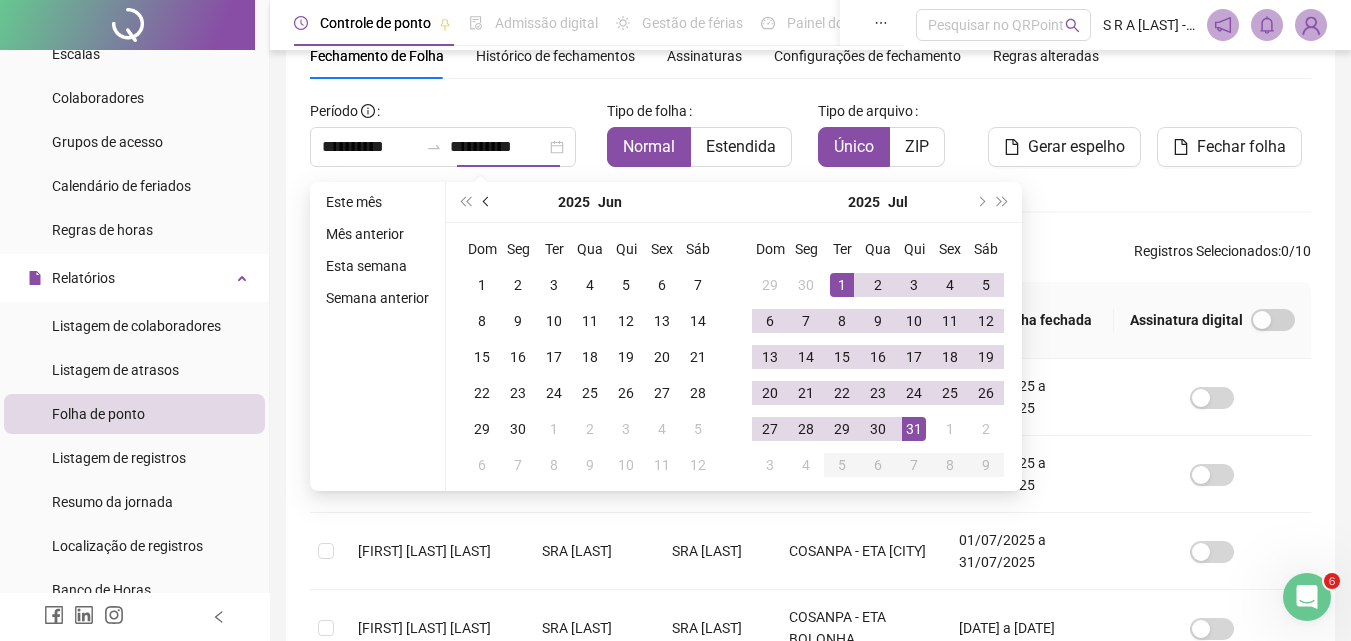 click at bounding box center (488, 202) 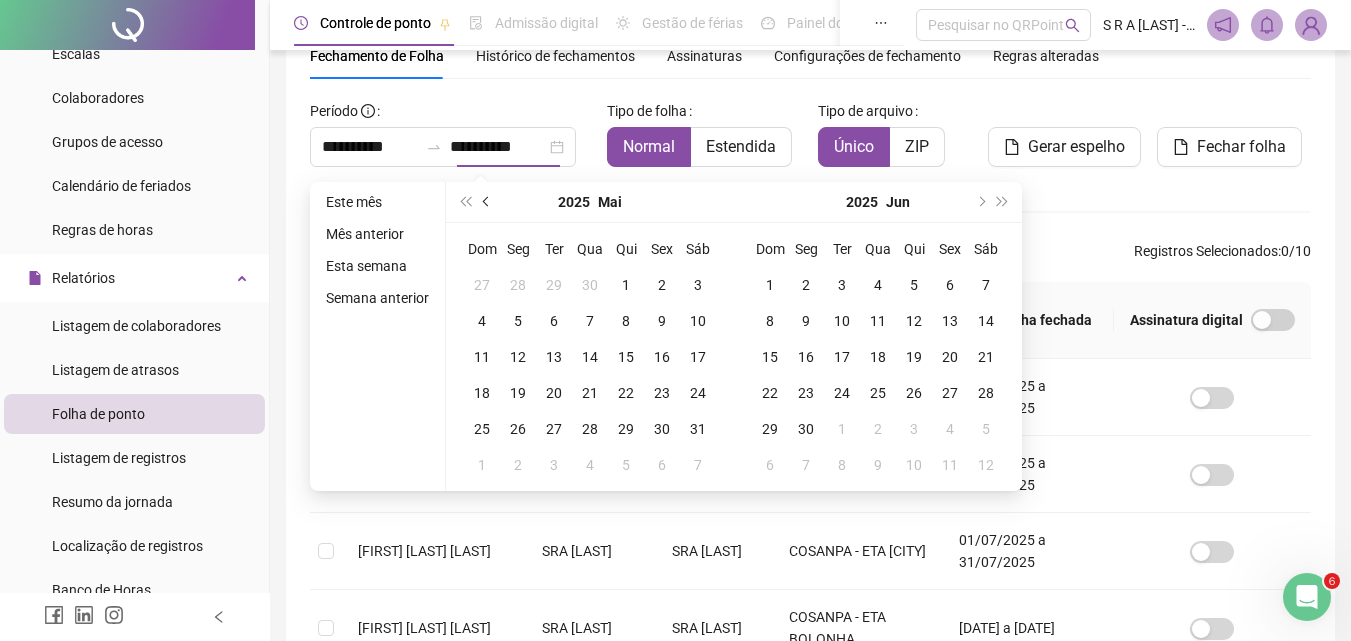 click at bounding box center [488, 202] 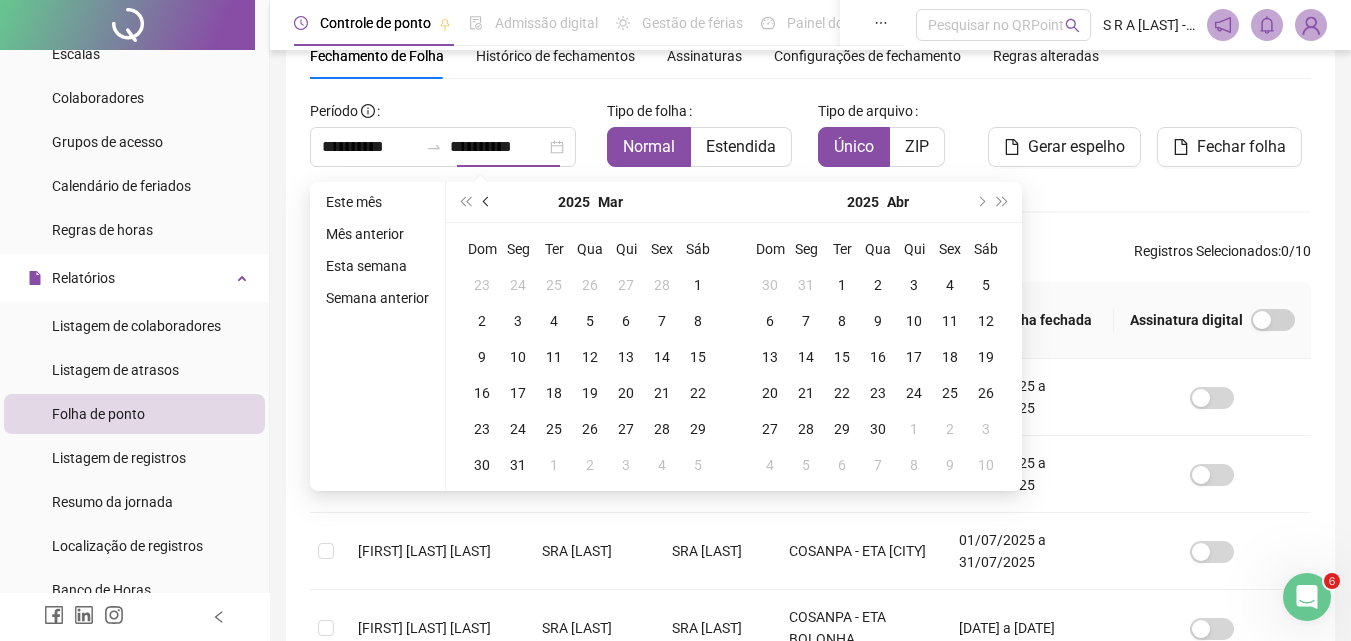 click at bounding box center (488, 202) 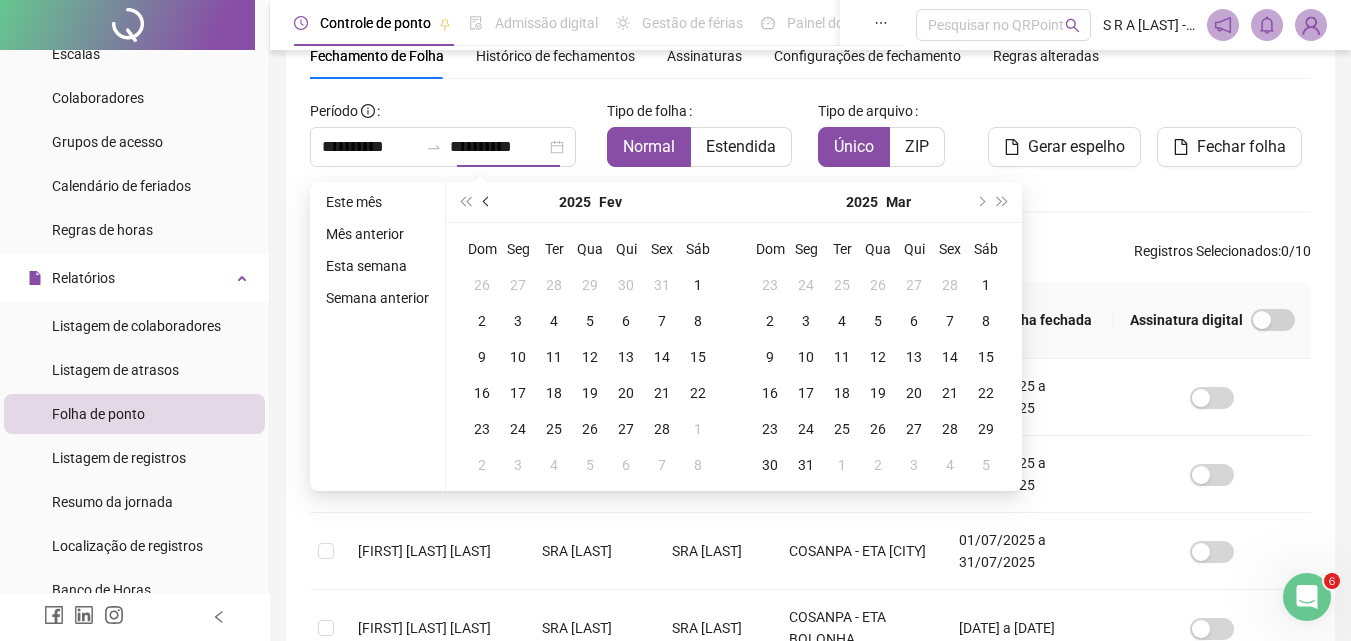 click at bounding box center [488, 202] 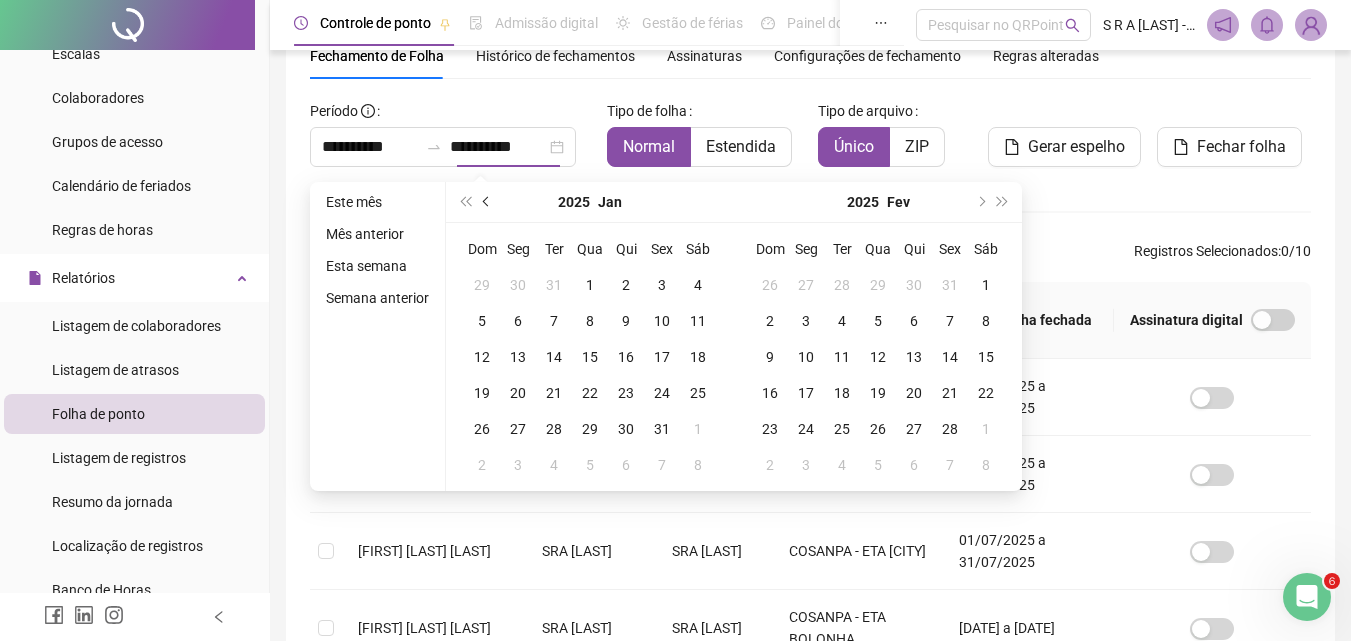 click at bounding box center [488, 202] 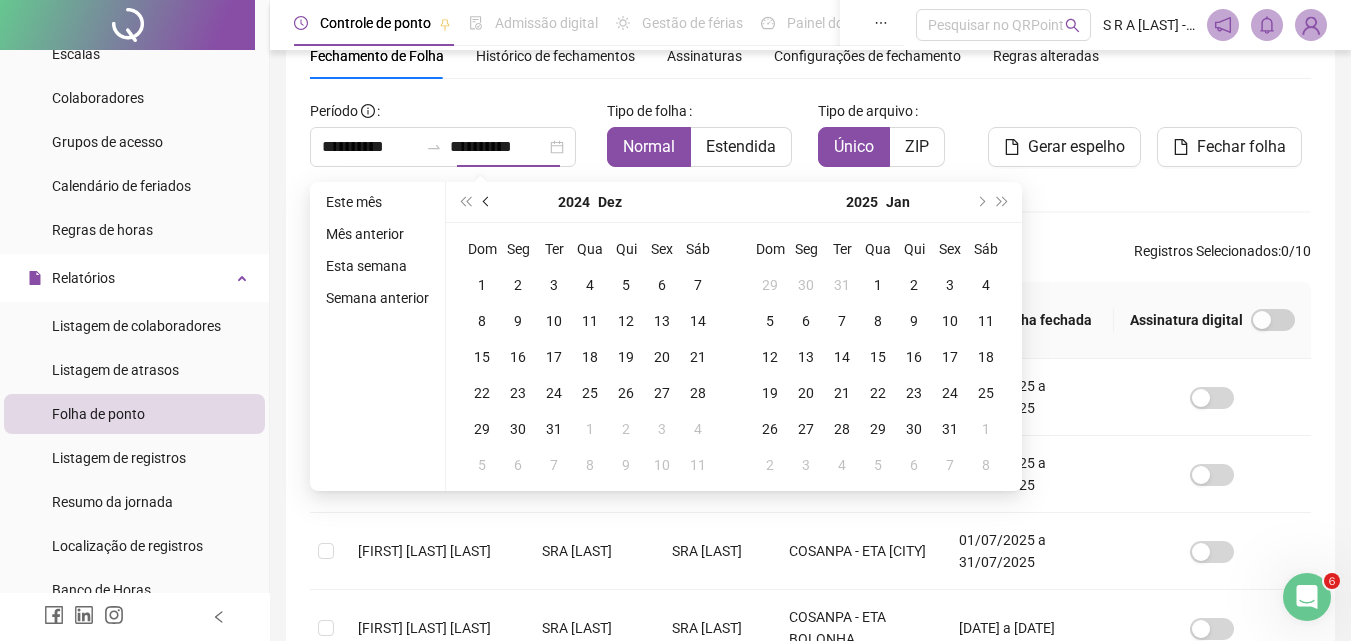 click at bounding box center (488, 202) 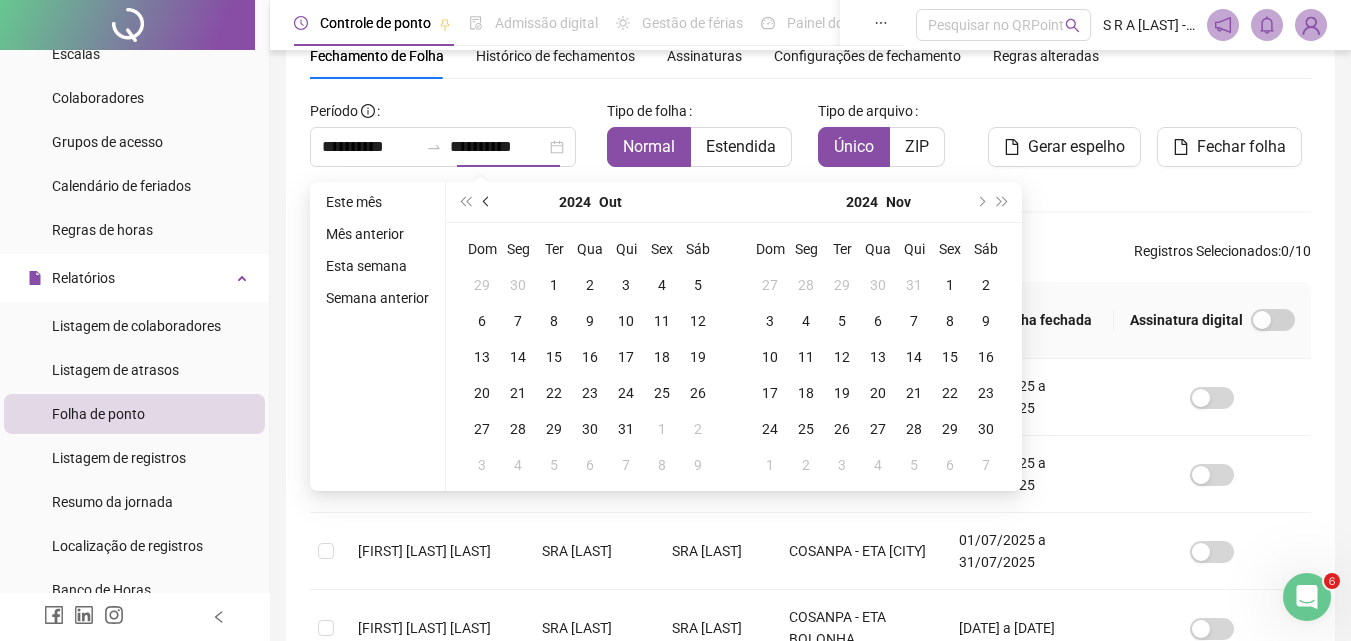 click at bounding box center [488, 202] 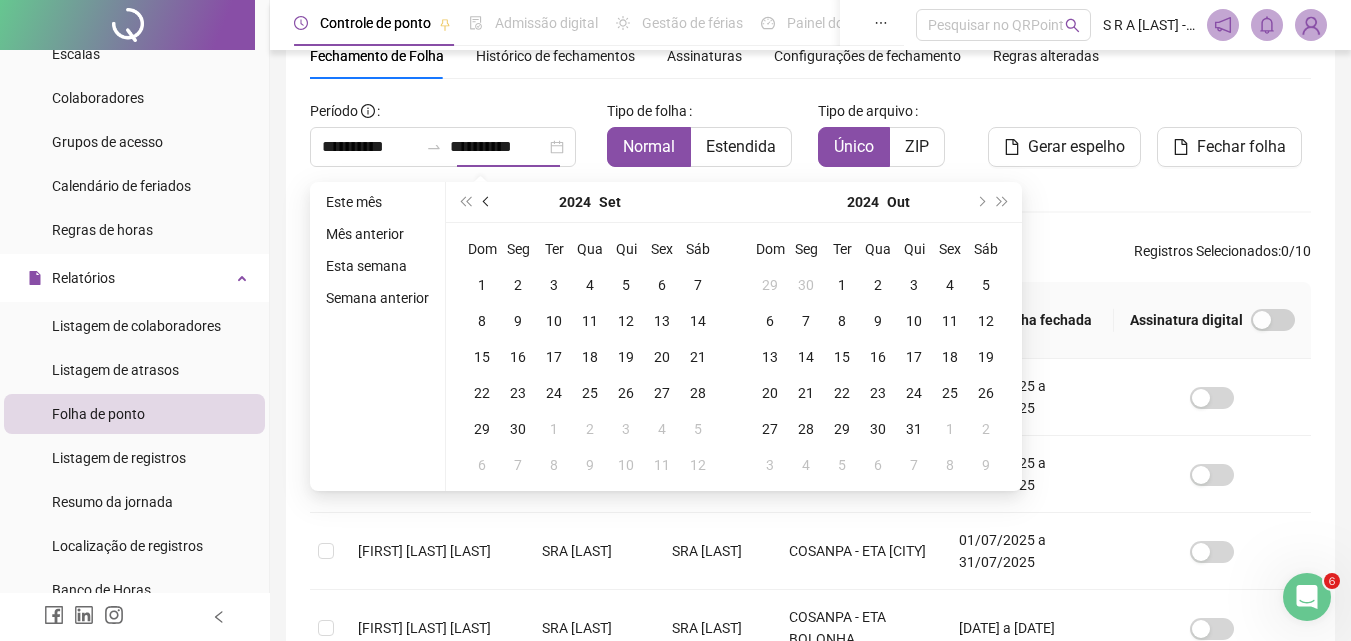 click at bounding box center (488, 202) 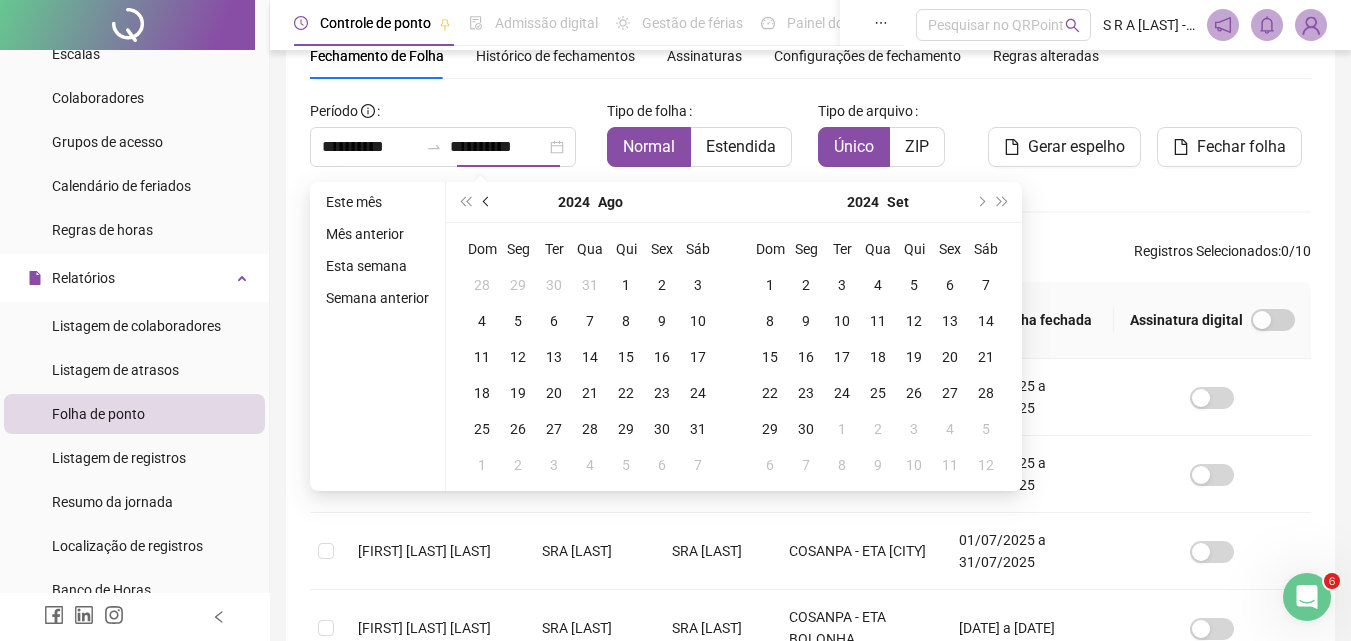 click at bounding box center [488, 202] 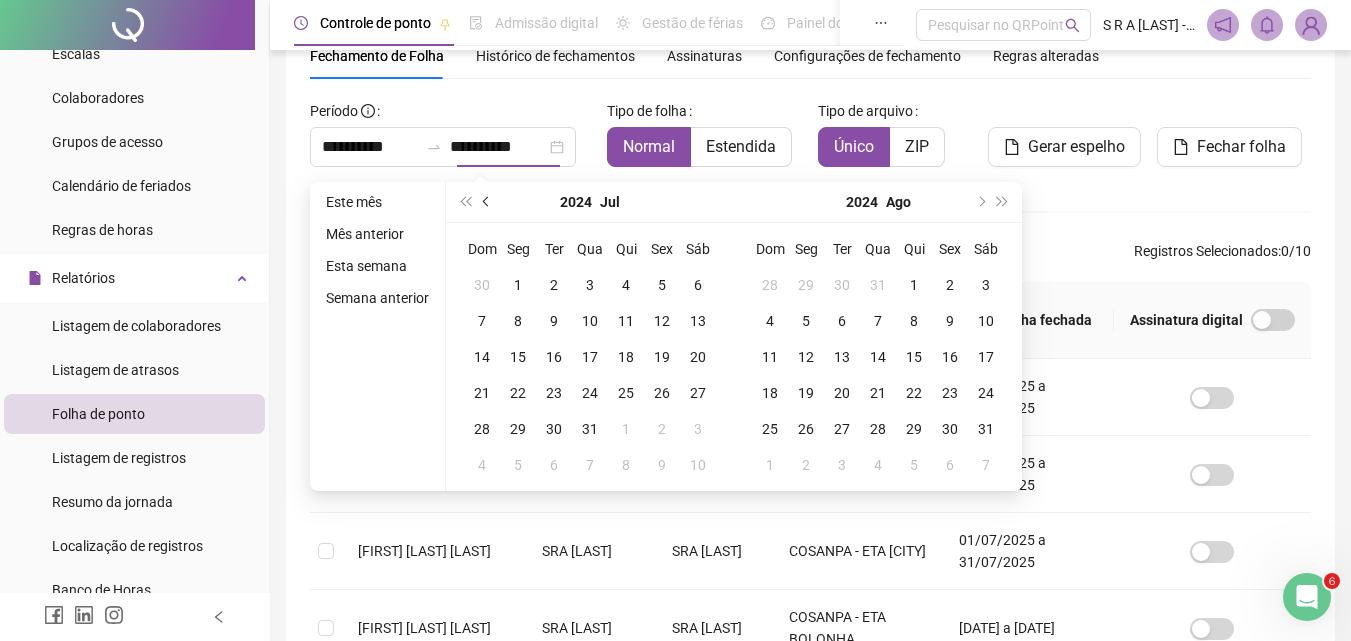 click at bounding box center (488, 202) 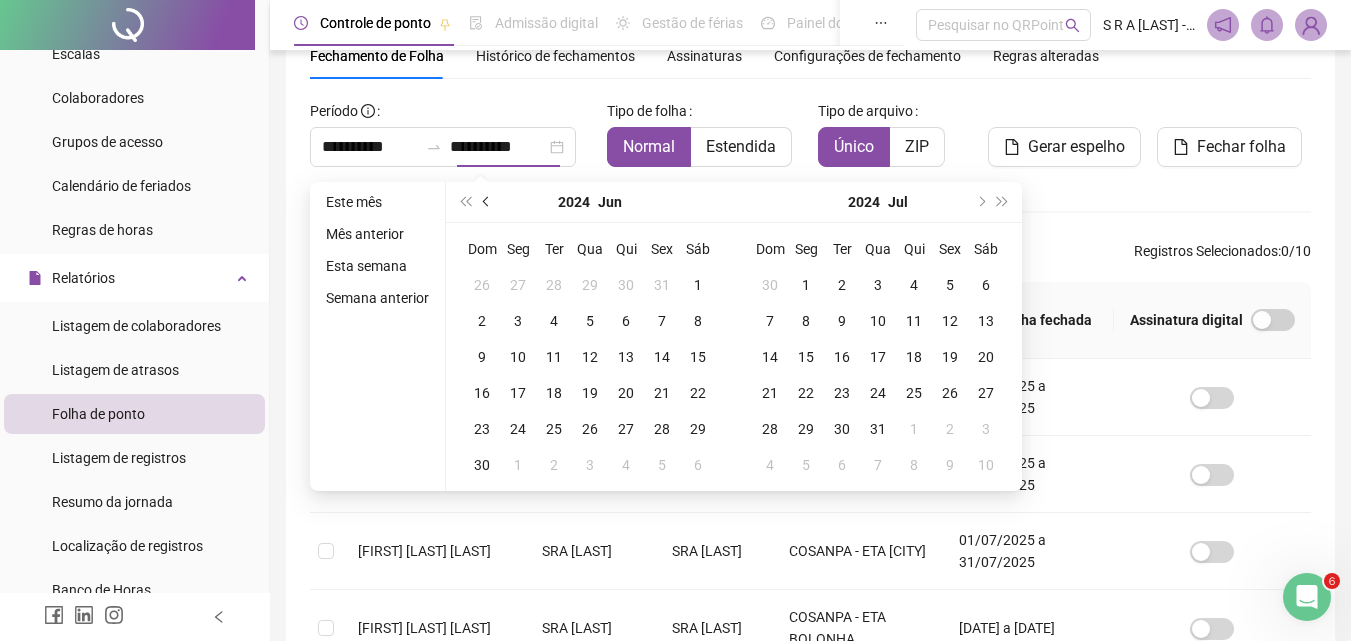 click at bounding box center (488, 202) 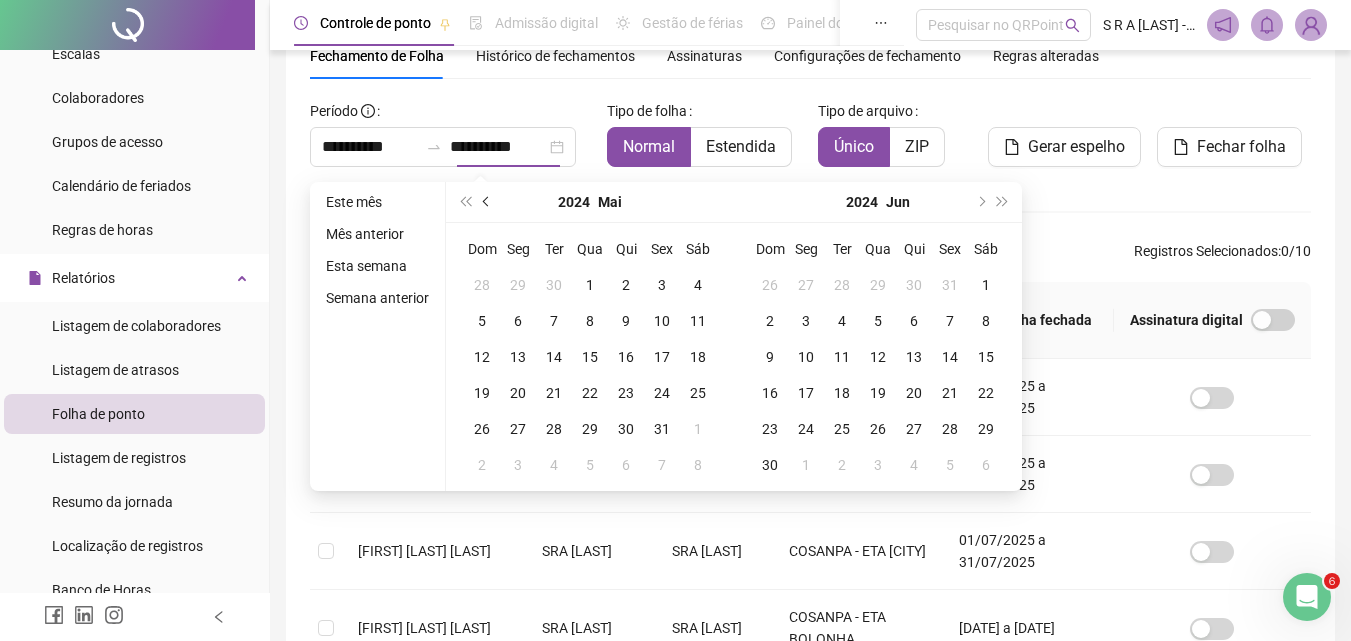 click at bounding box center [488, 202] 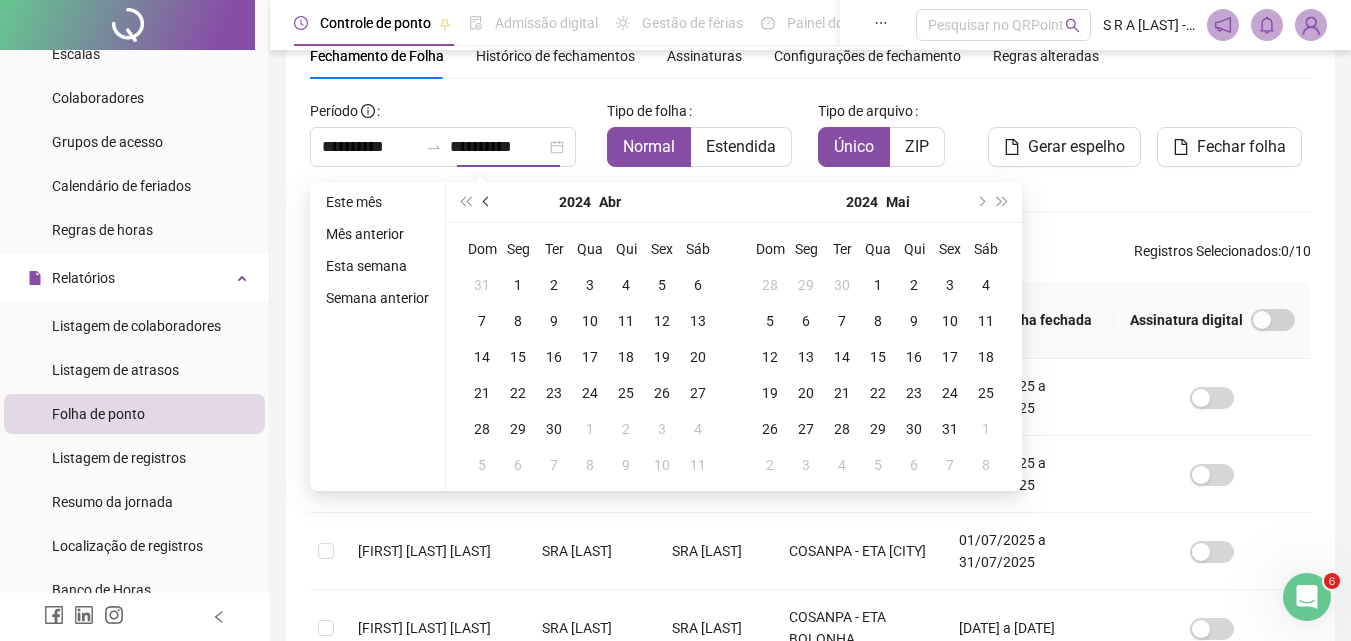 click at bounding box center [488, 202] 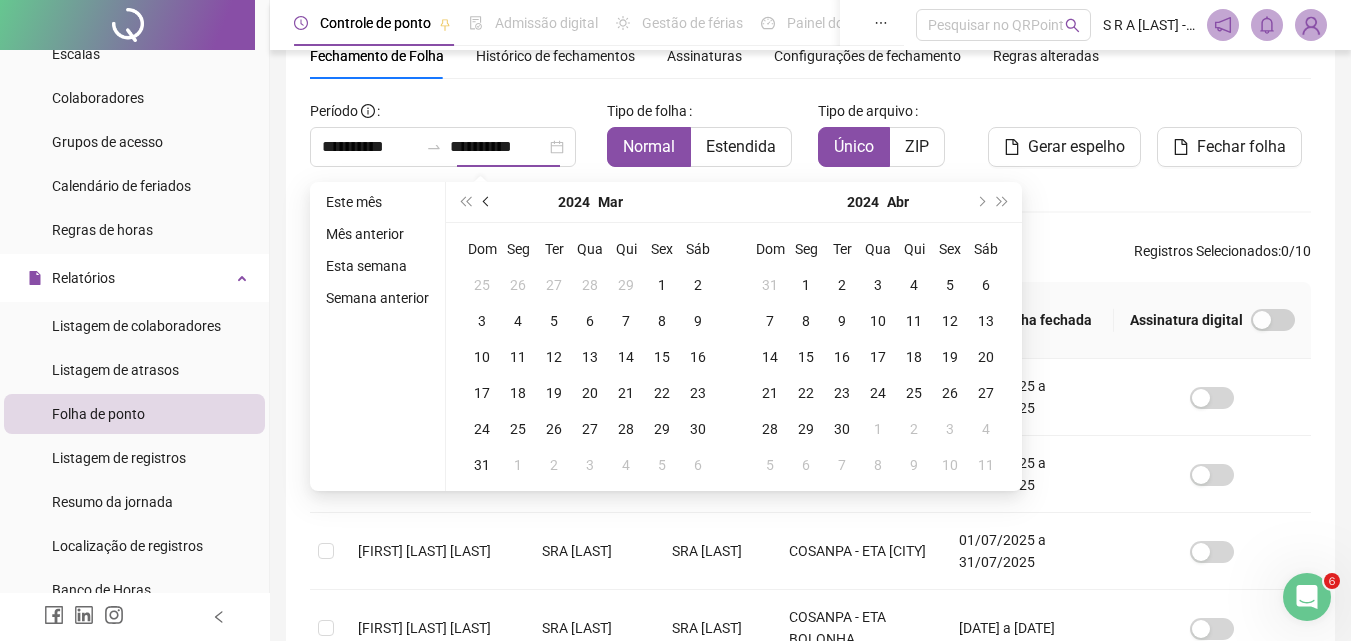 click at bounding box center (488, 202) 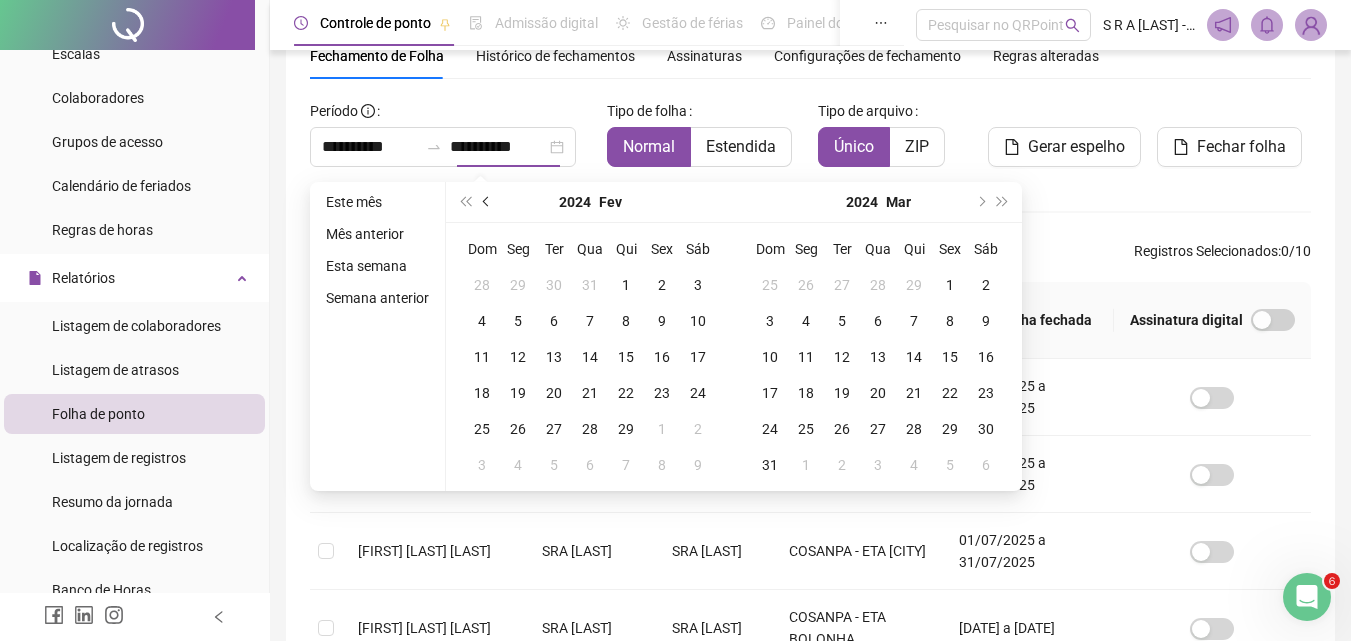 click at bounding box center (488, 202) 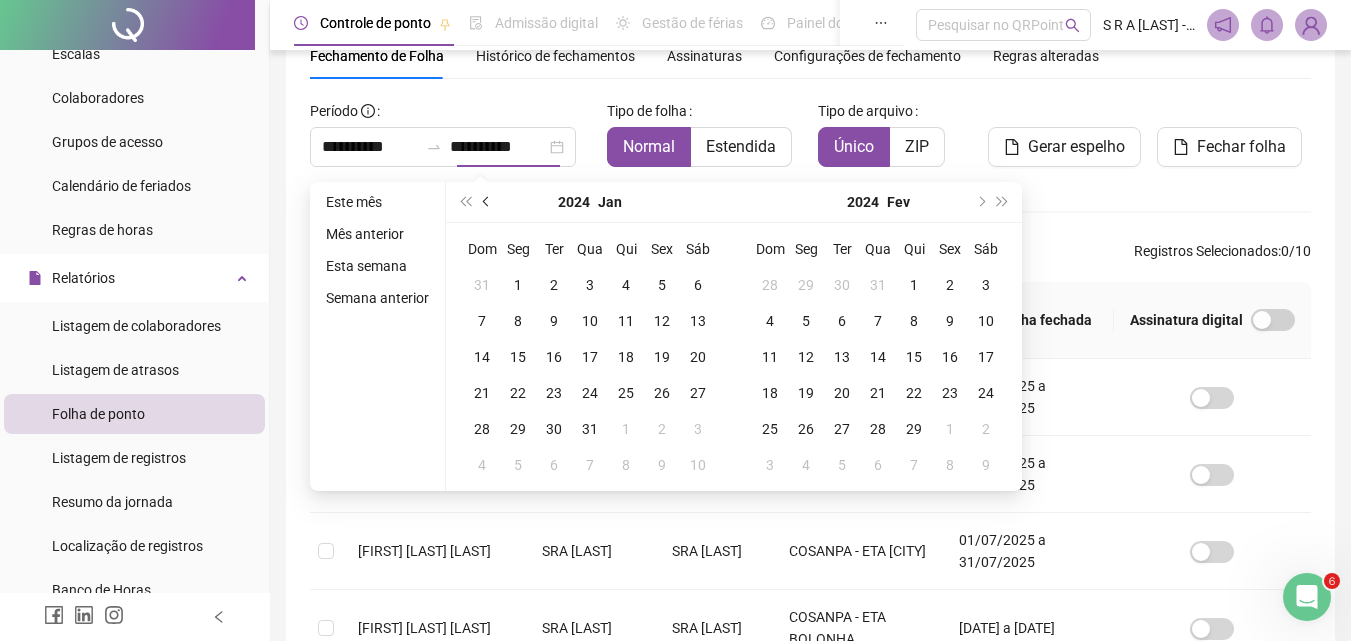 click at bounding box center (488, 202) 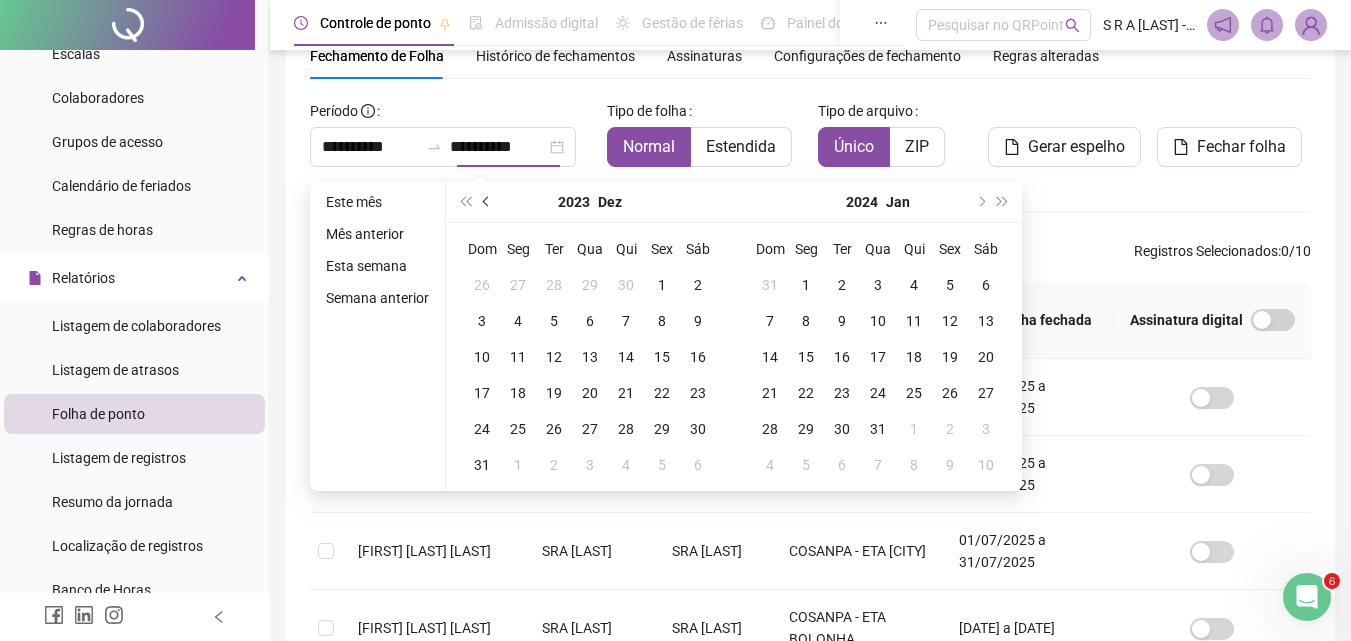 click at bounding box center [488, 202] 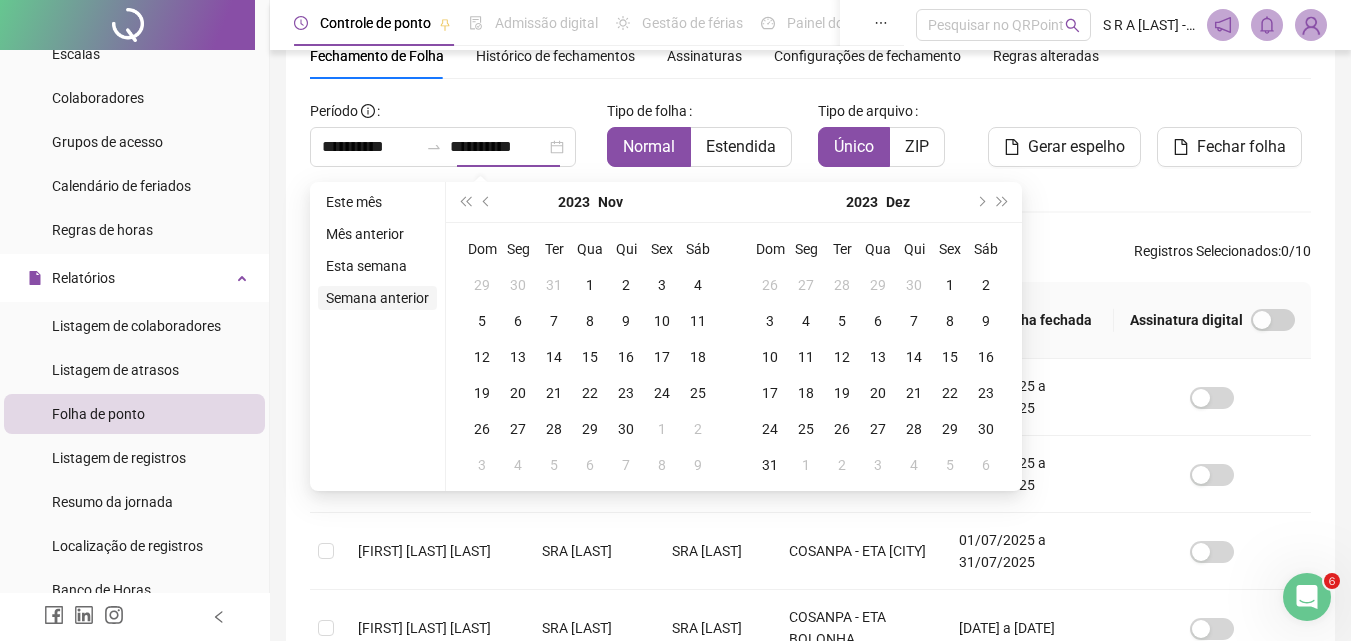 type on "**********" 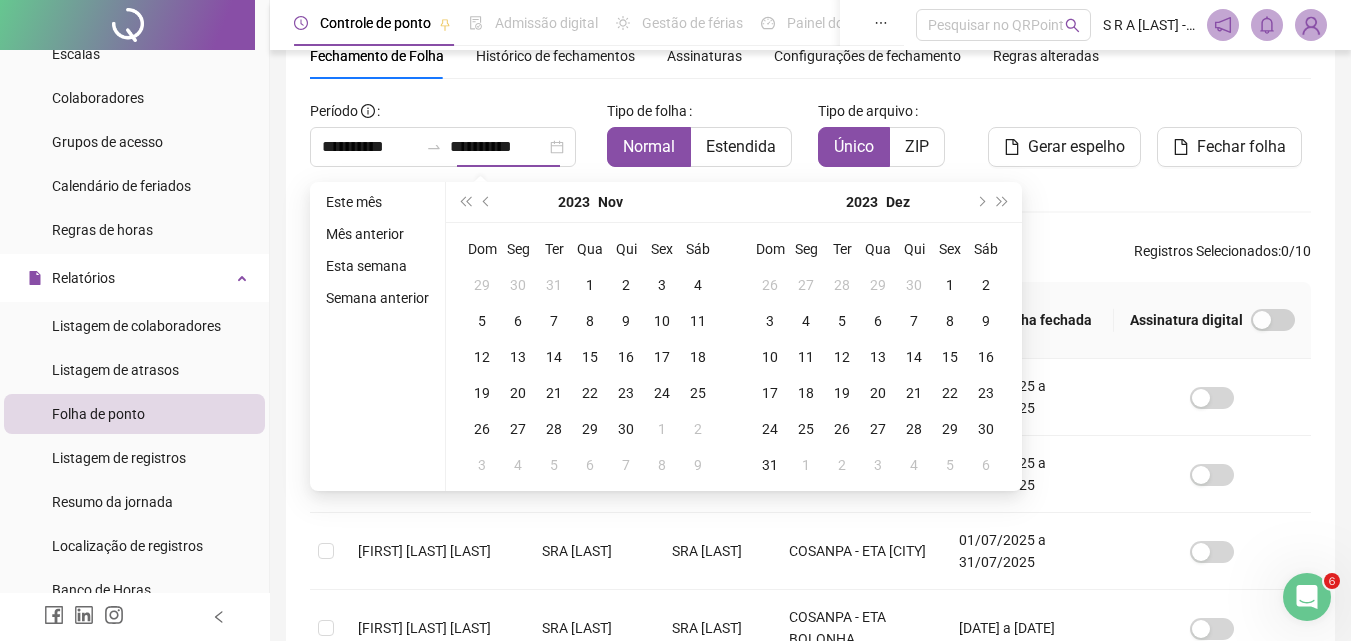 type on "**********" 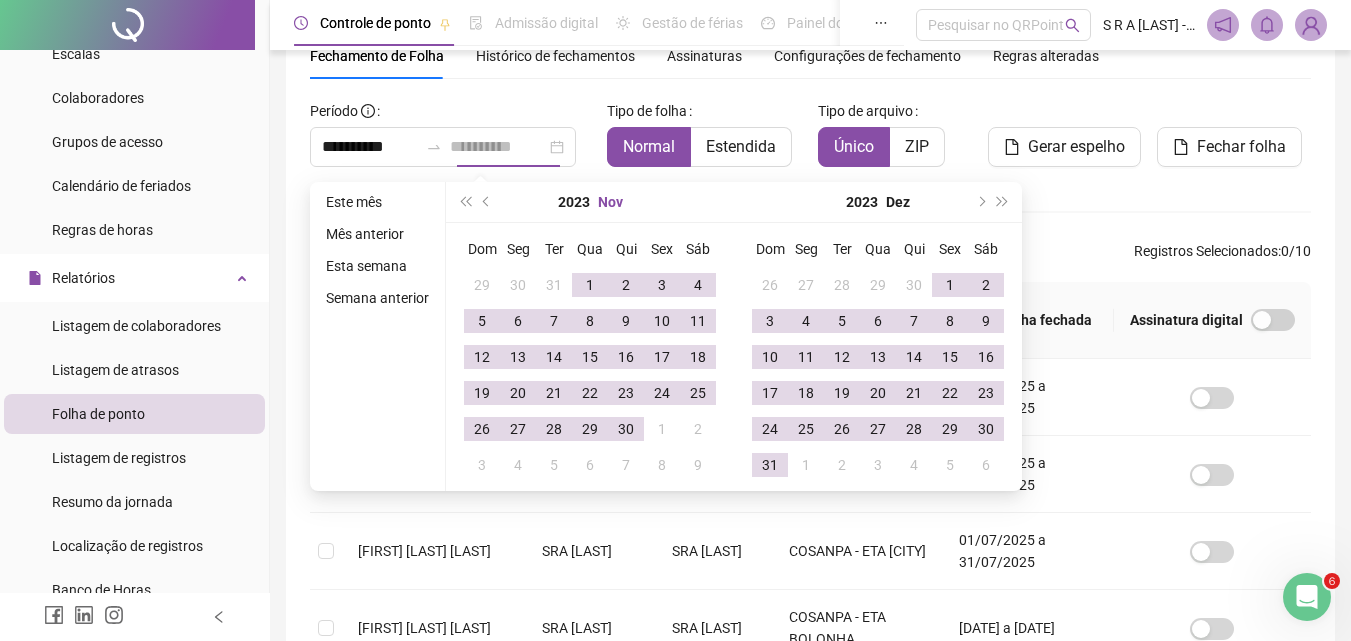 type on "**********" 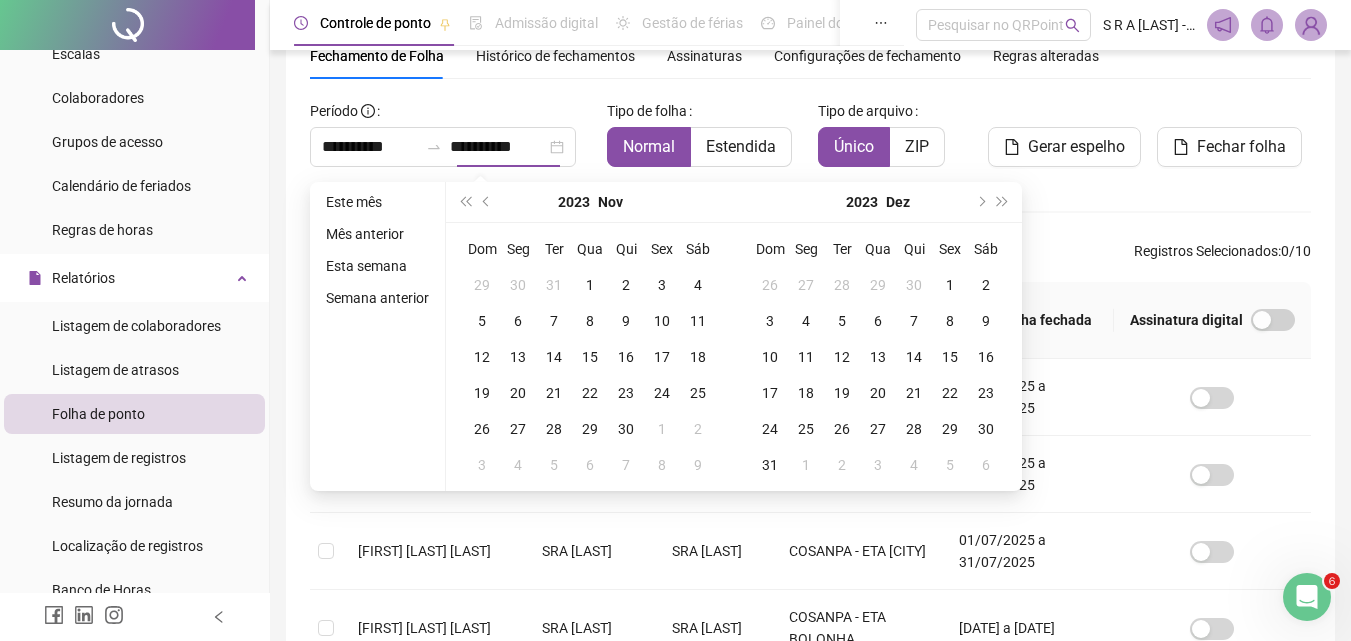 type on "**********" 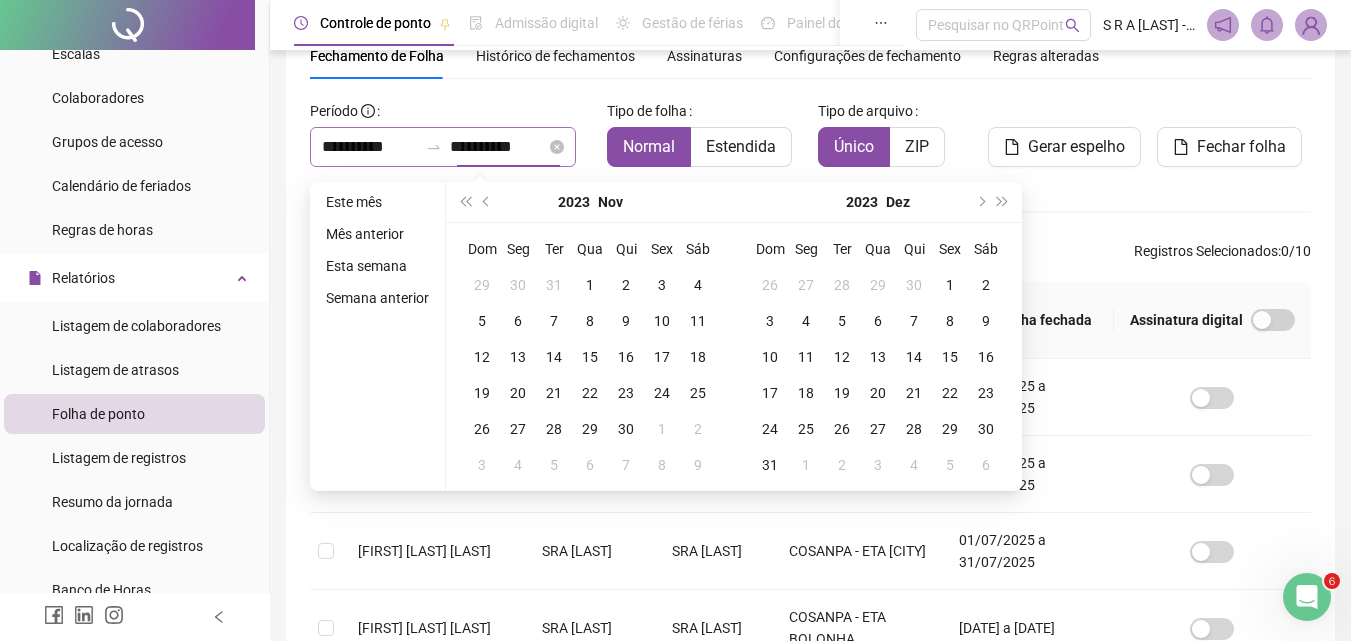 type on "**********" 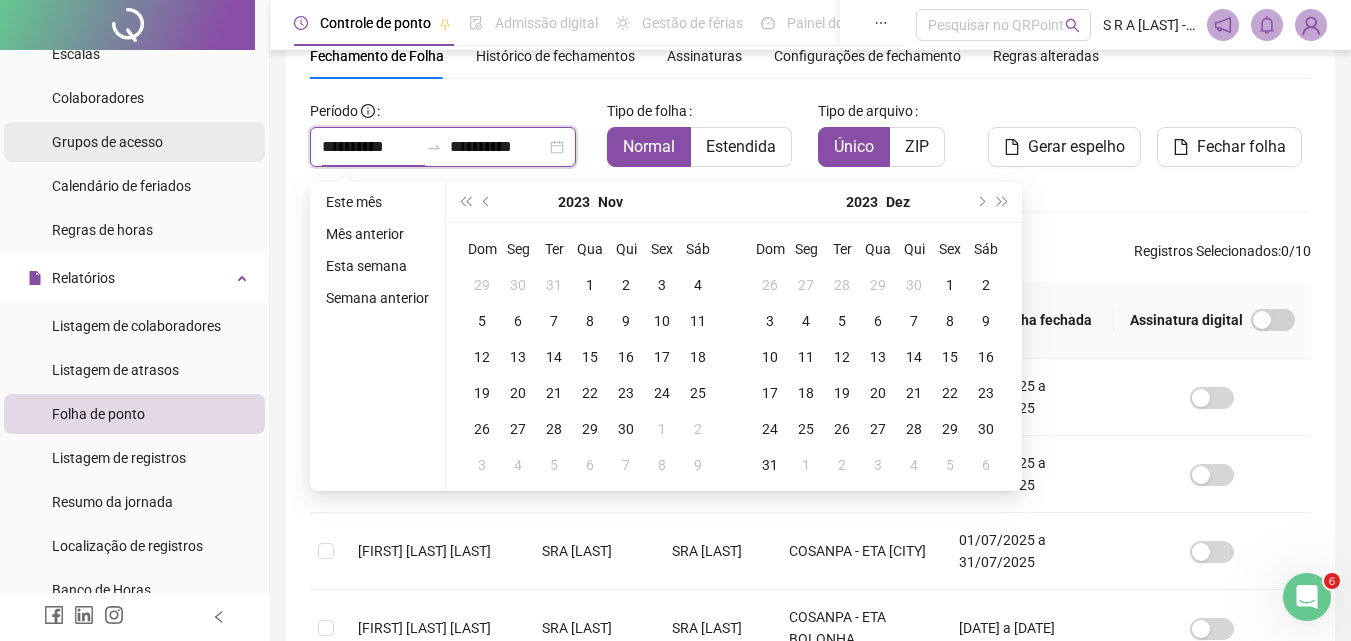 drag, startPoint x: 420, startPoint y: 147, endPoint x: 85, endPoint y: 139, distance: 335.09552 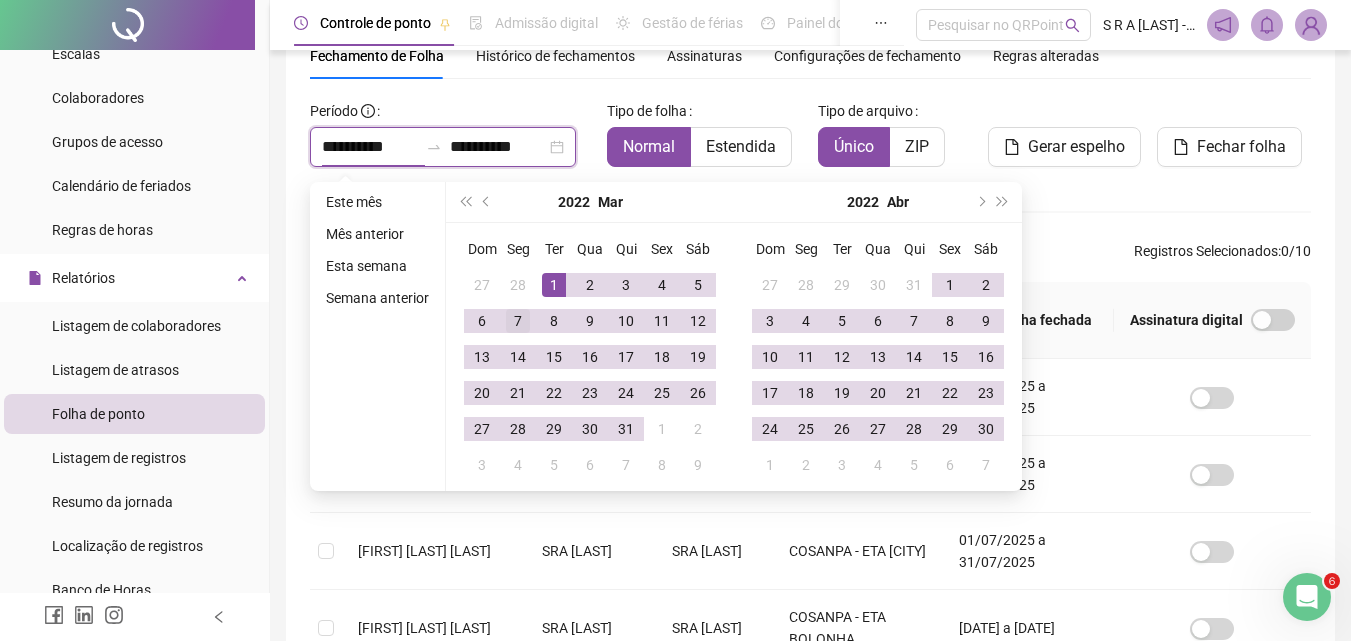 type on "**********" 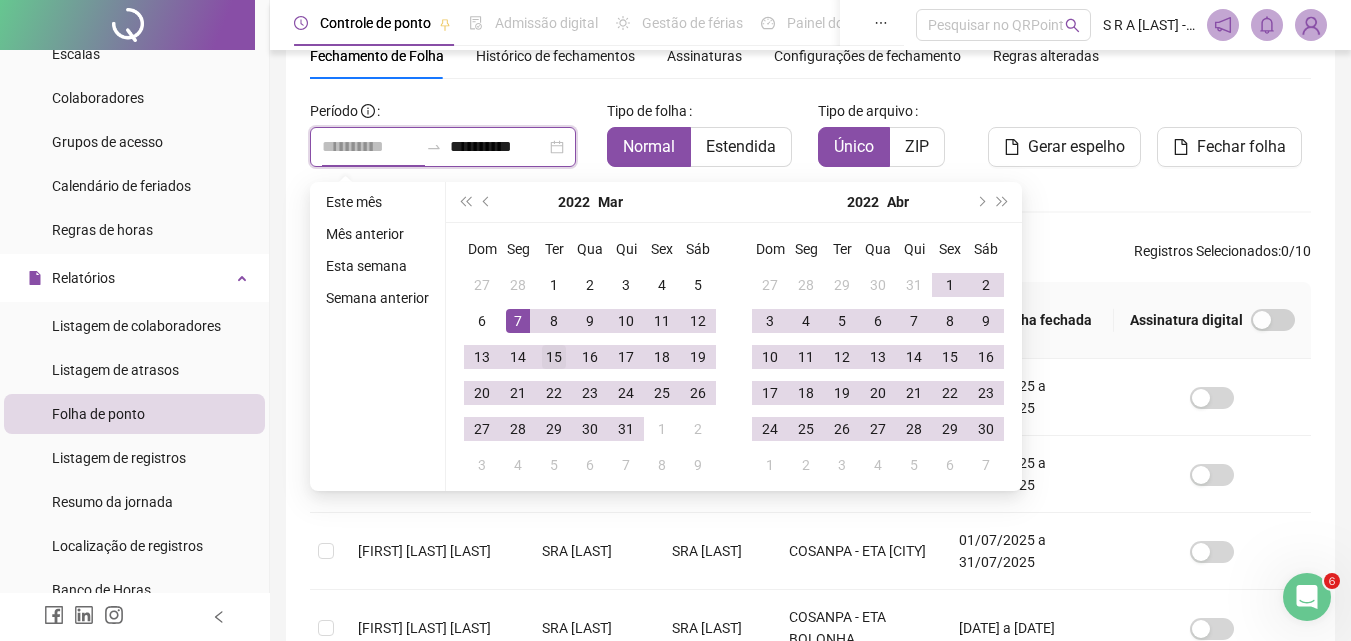 type on "**********" 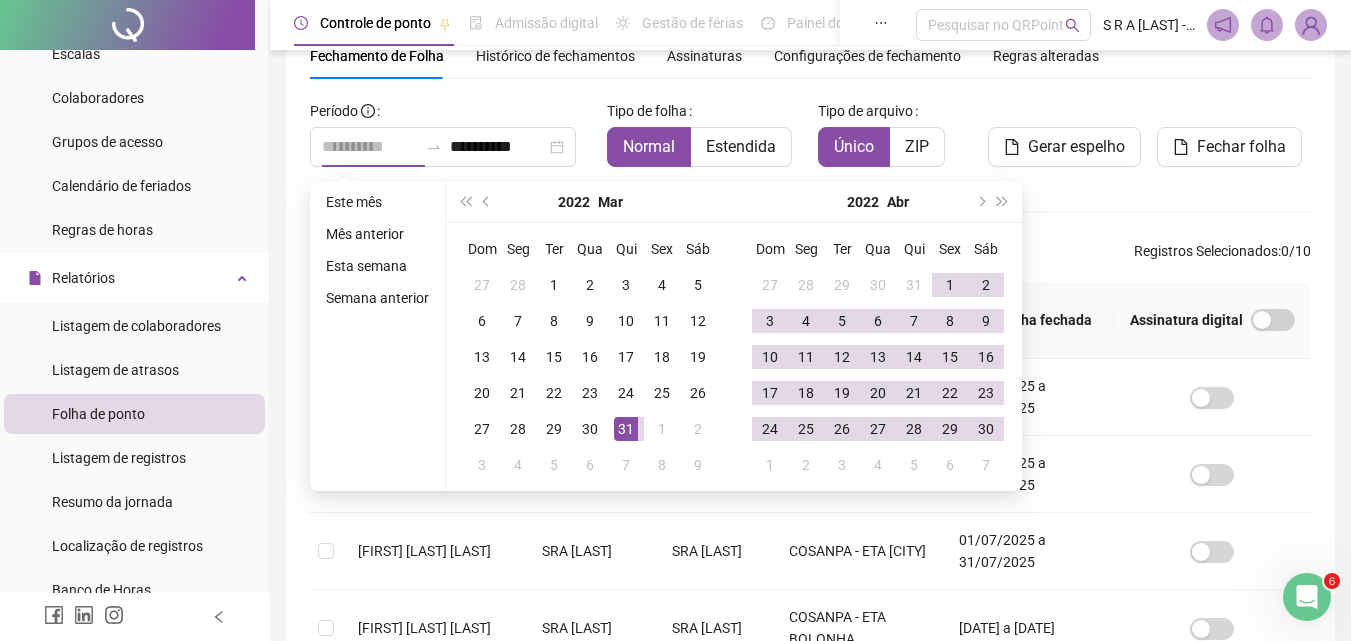 click on "31" at bounding box center (626, 429) 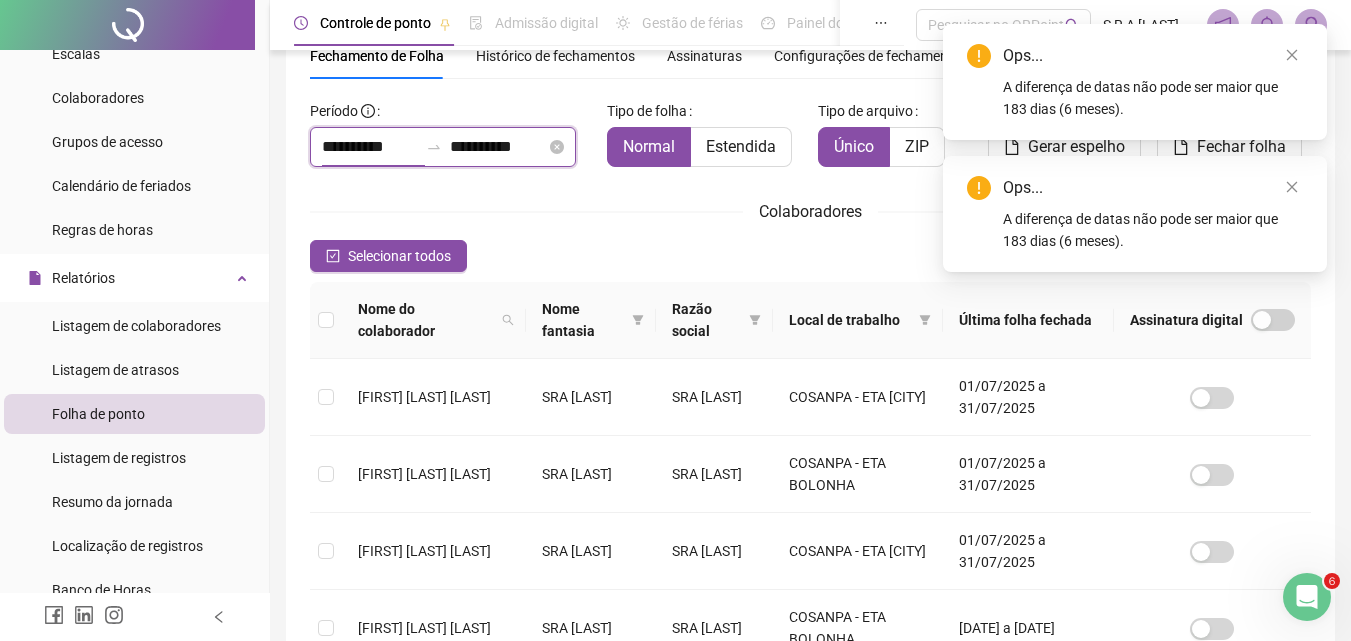click on "**********" at bounding box center [370, 147] 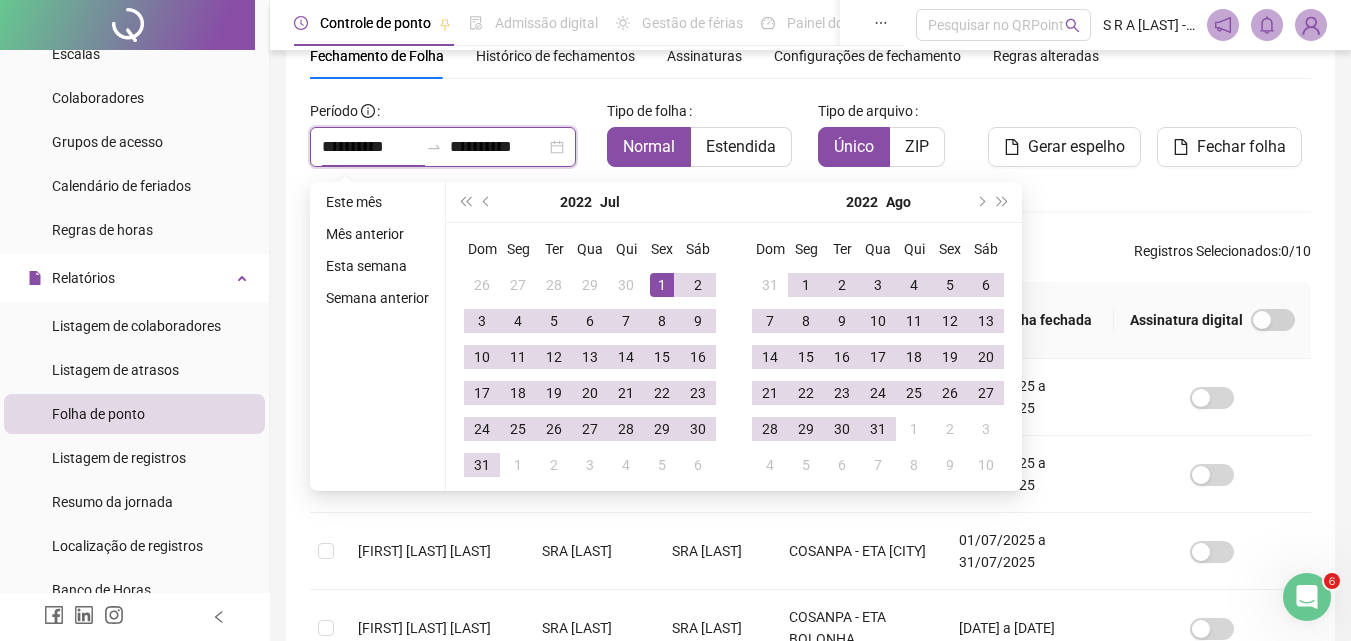 drag, startPoint x: 406, startPoint y: 148, endPoint x: 192, endPoint y: 163, distance: 214.52505 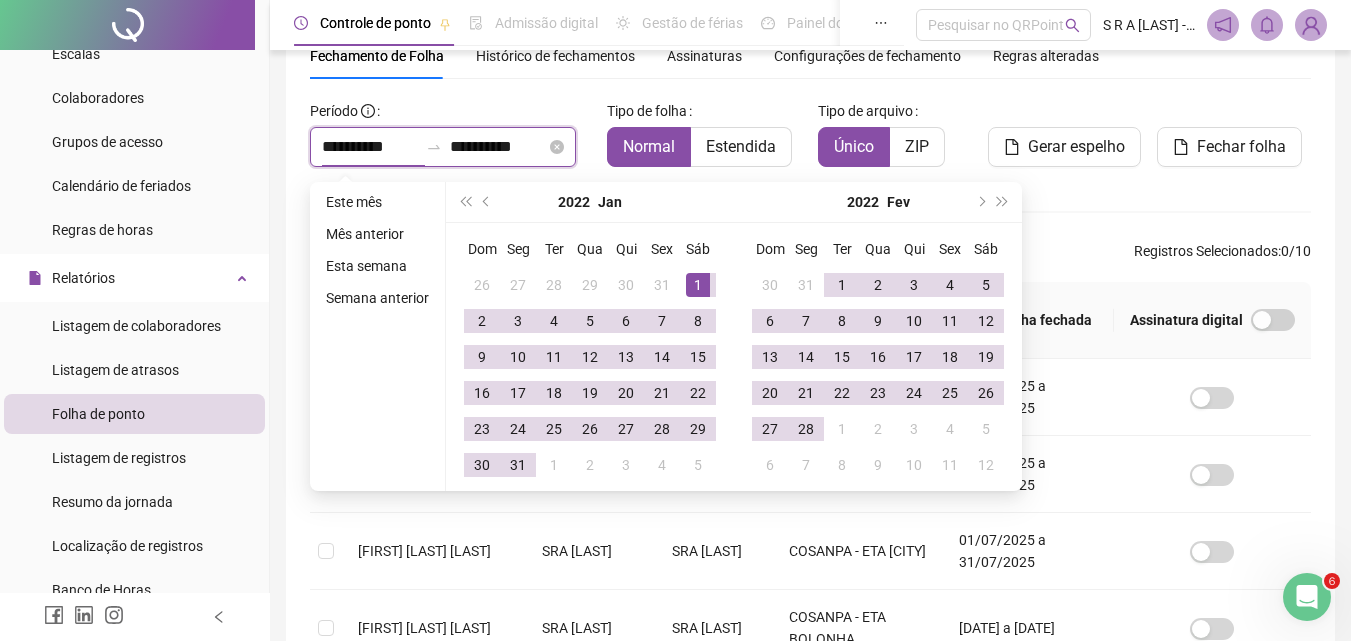 type on "**********" 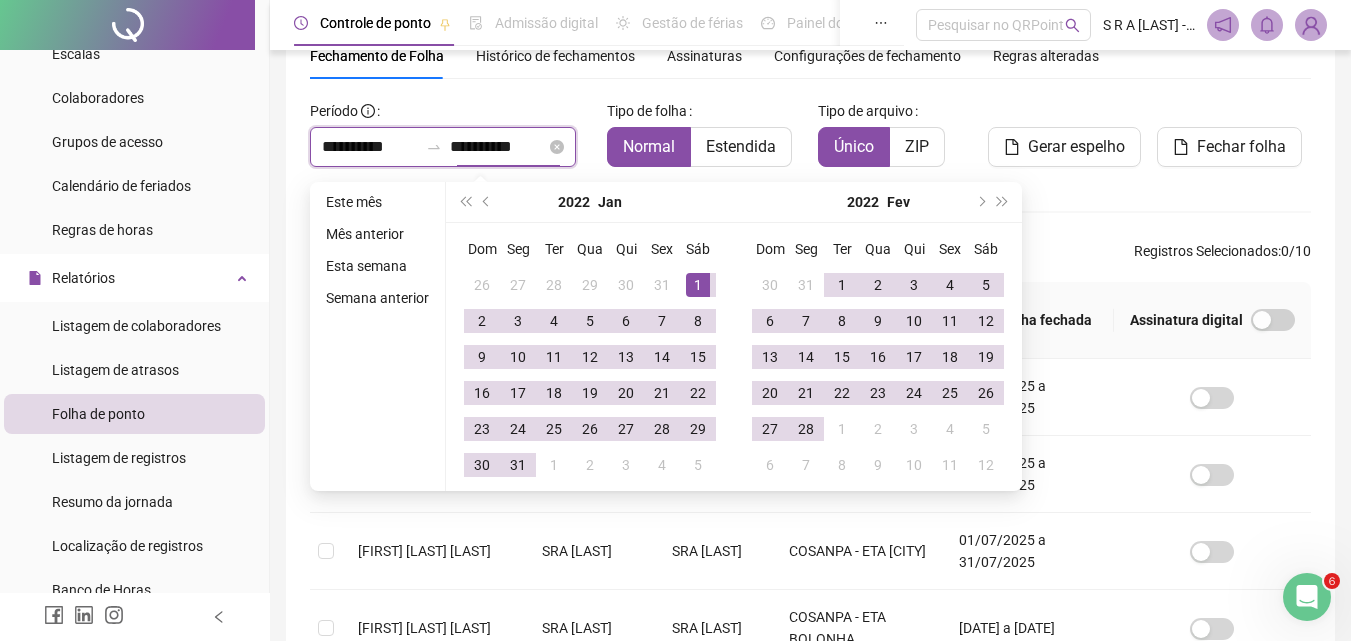 drag, startPoint x: 457, startPoint y: 147, endPoint x: 557, endPoint y: 149, distance: 100.02 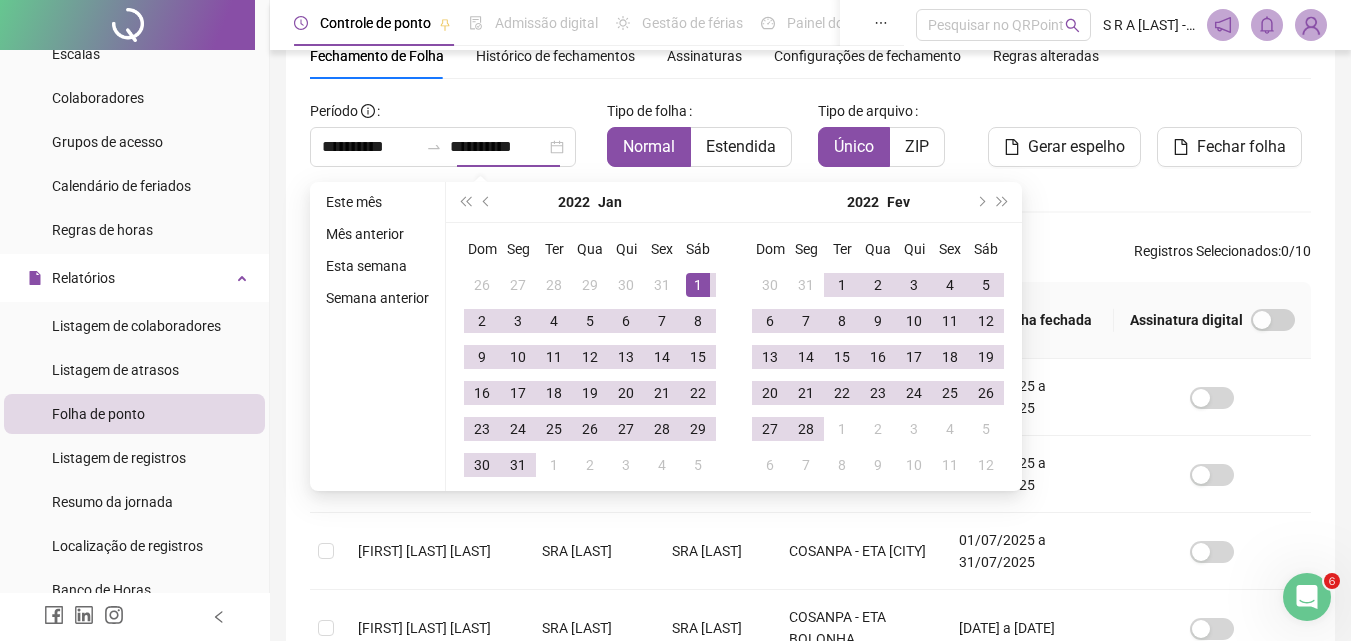 type on "**********" 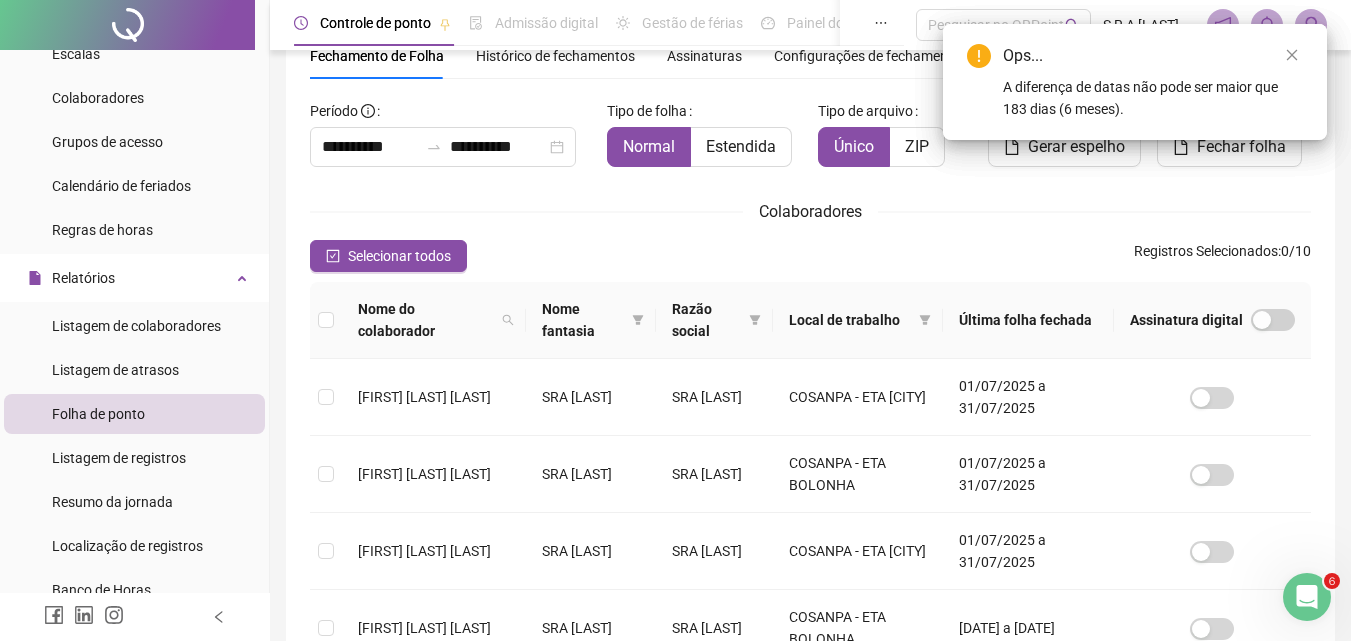 click on "**********" at bounding box center (810, 644) 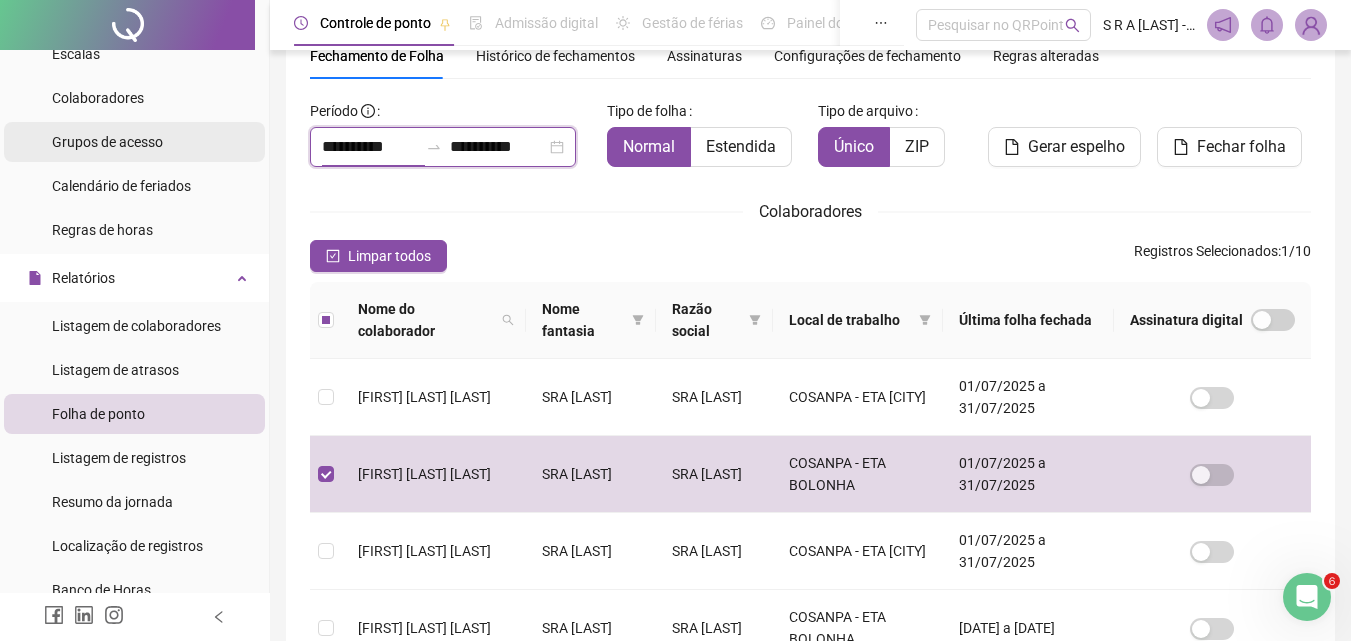 drag, startPoint x: 411, startPoint y: 138, endPoint x: 222, endPoint y: 141, distance: 189.0238 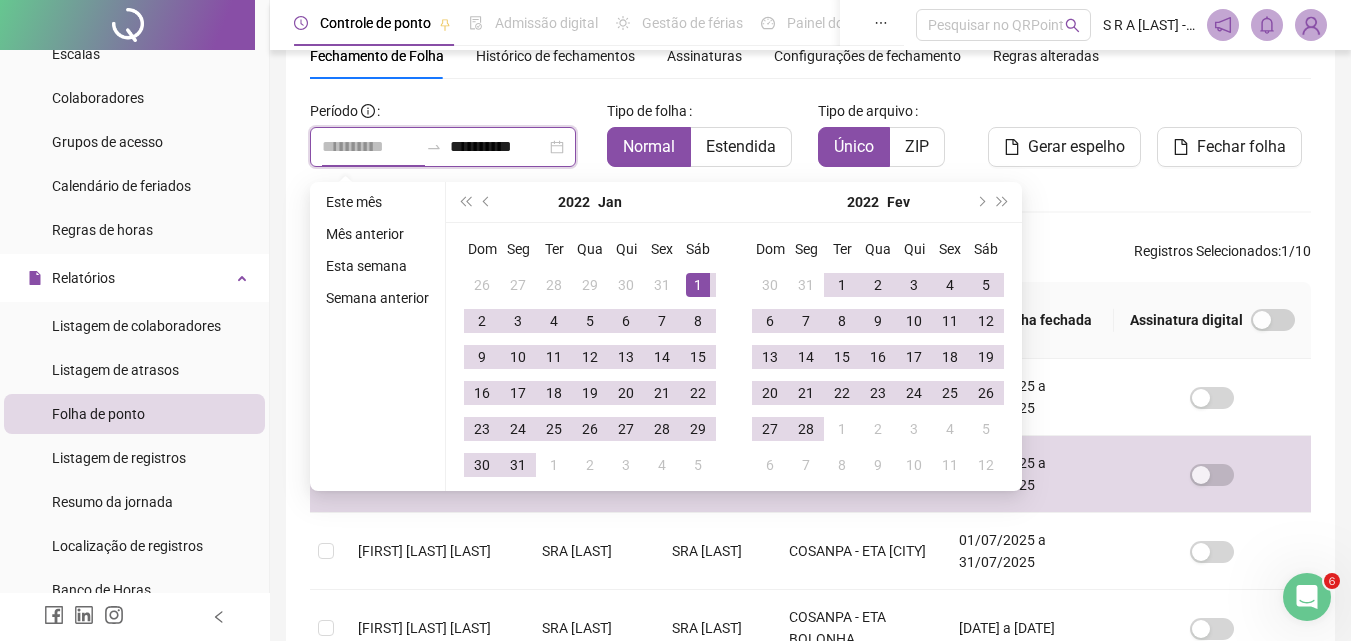 type on "**********" 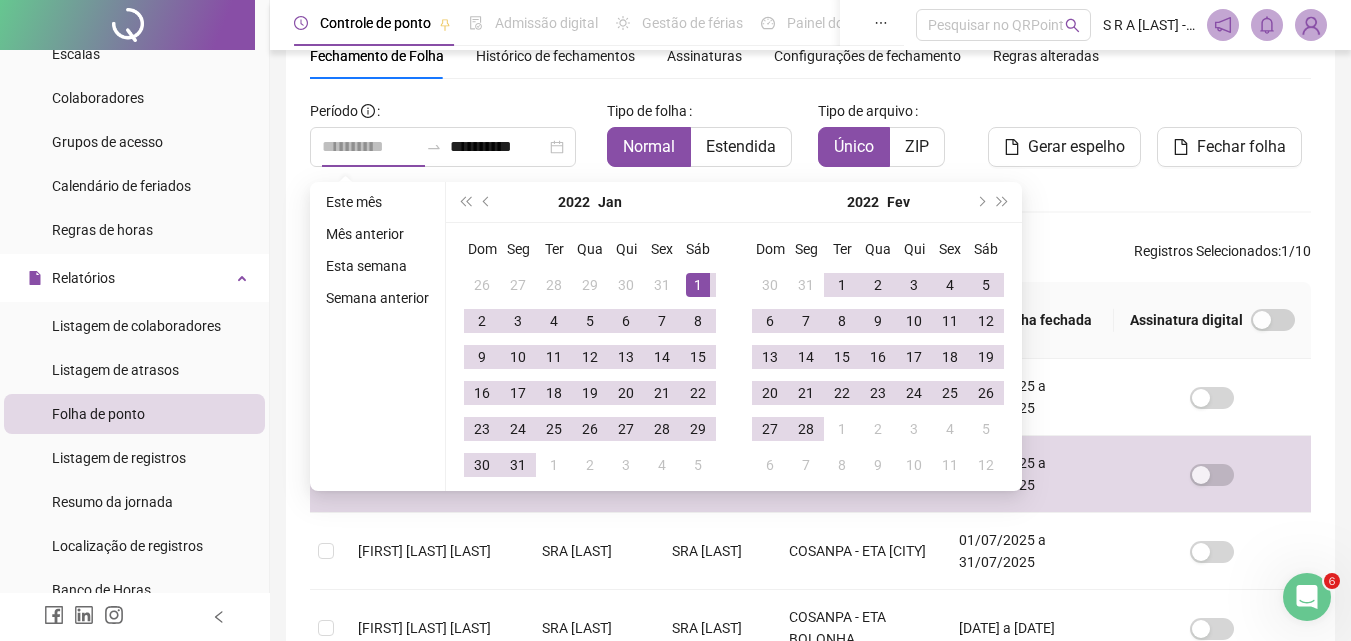 click on "1" at bounding box center (698, 285) 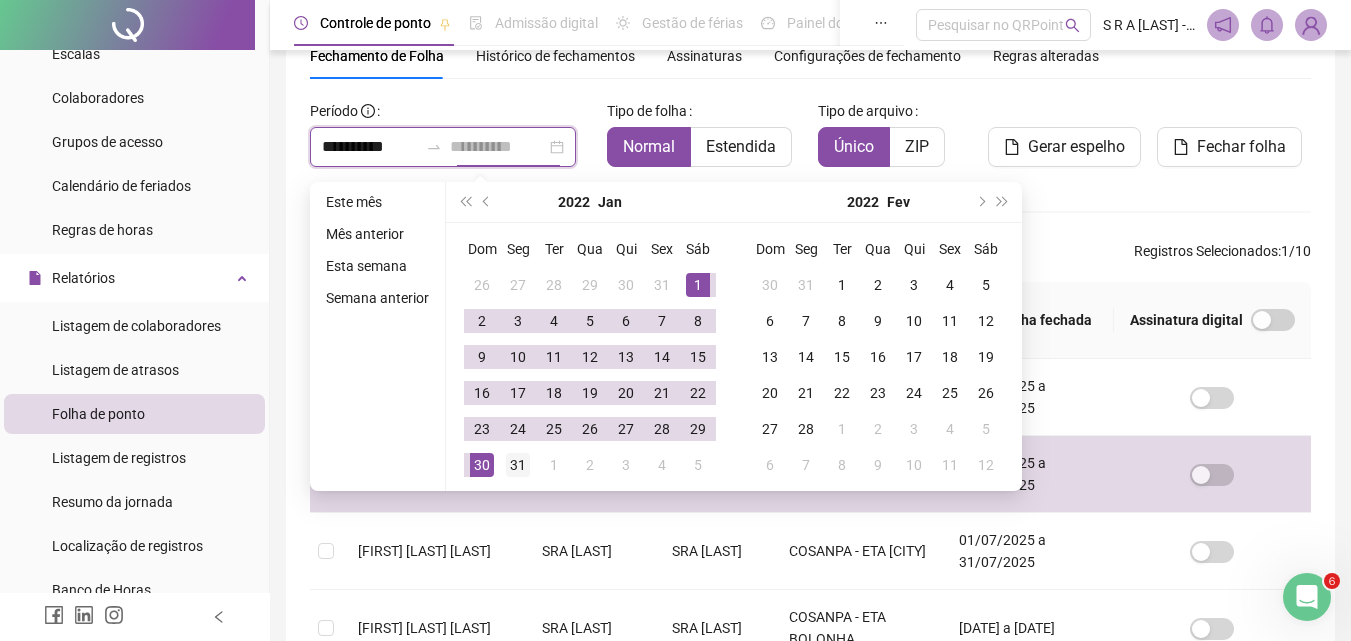 type on "**********" 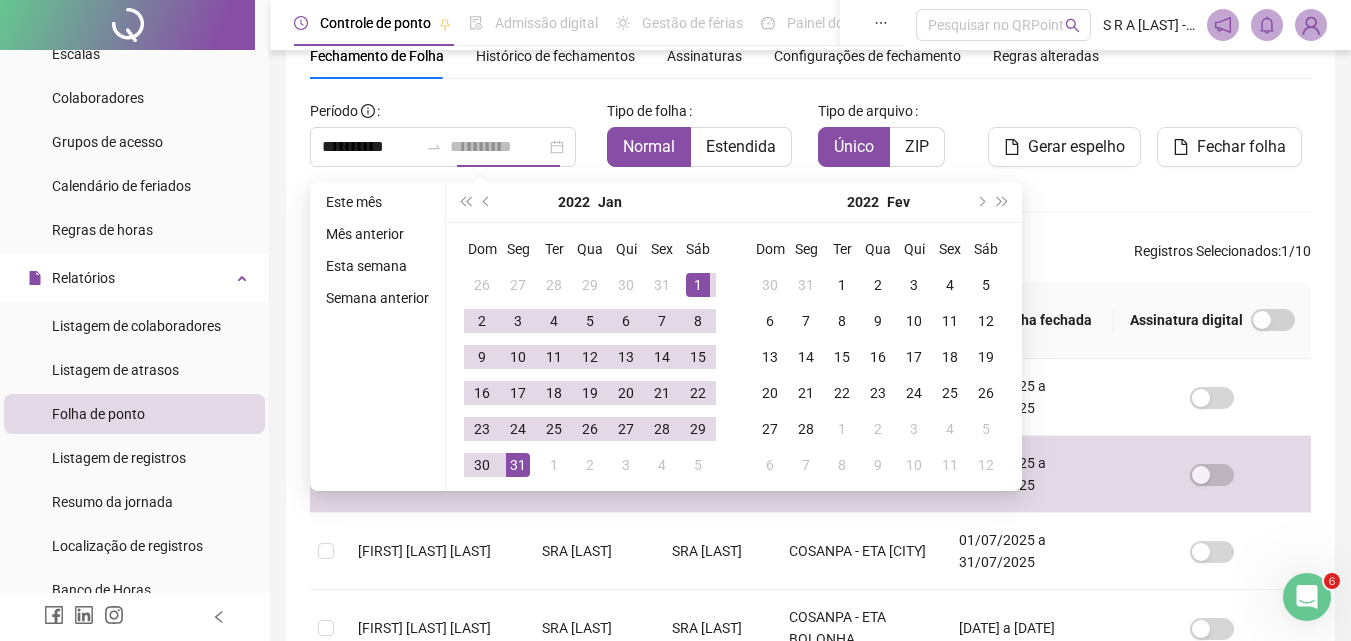 click on "31" at bounding box center [518, 465] 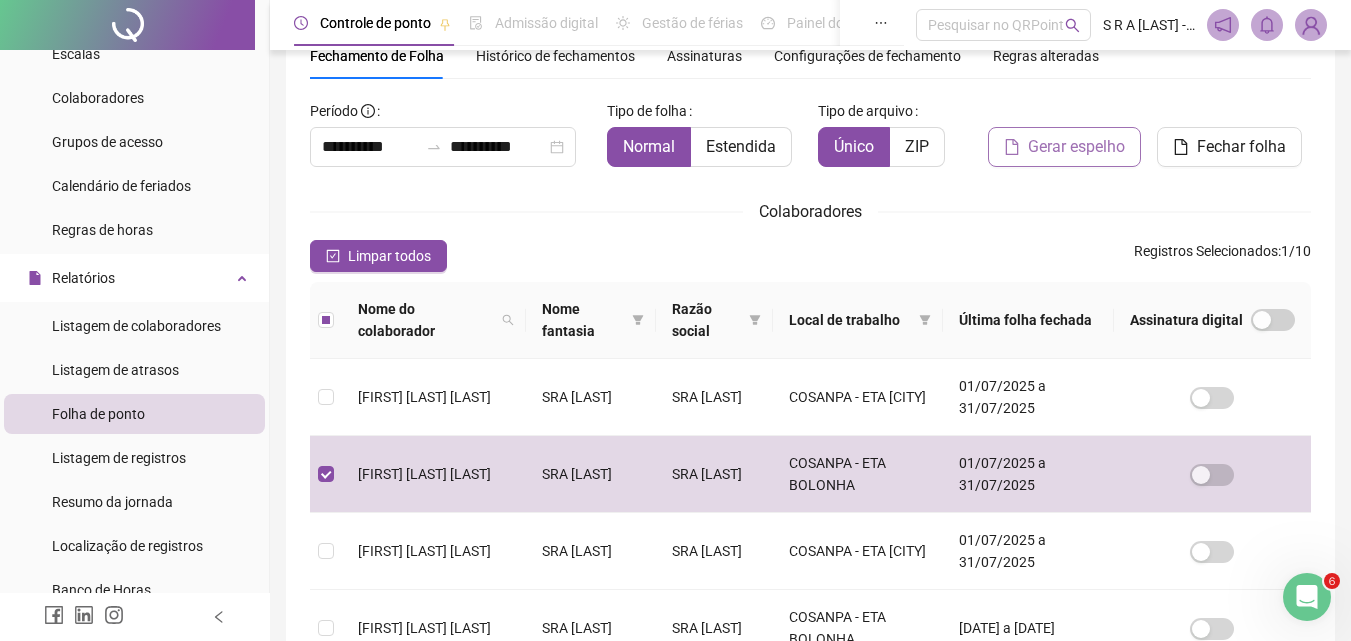 click on "Gerar espelho" at bounding box center (1064, 147) 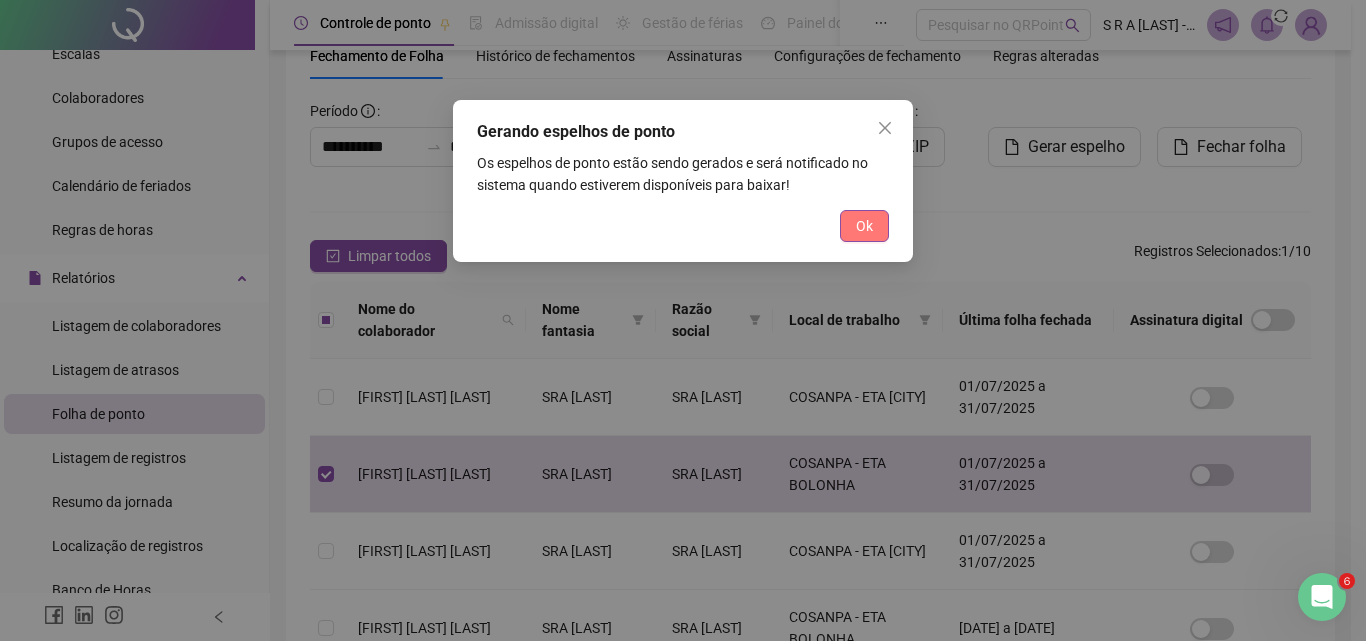 click on "Ok" at bounding box center [864, 226] 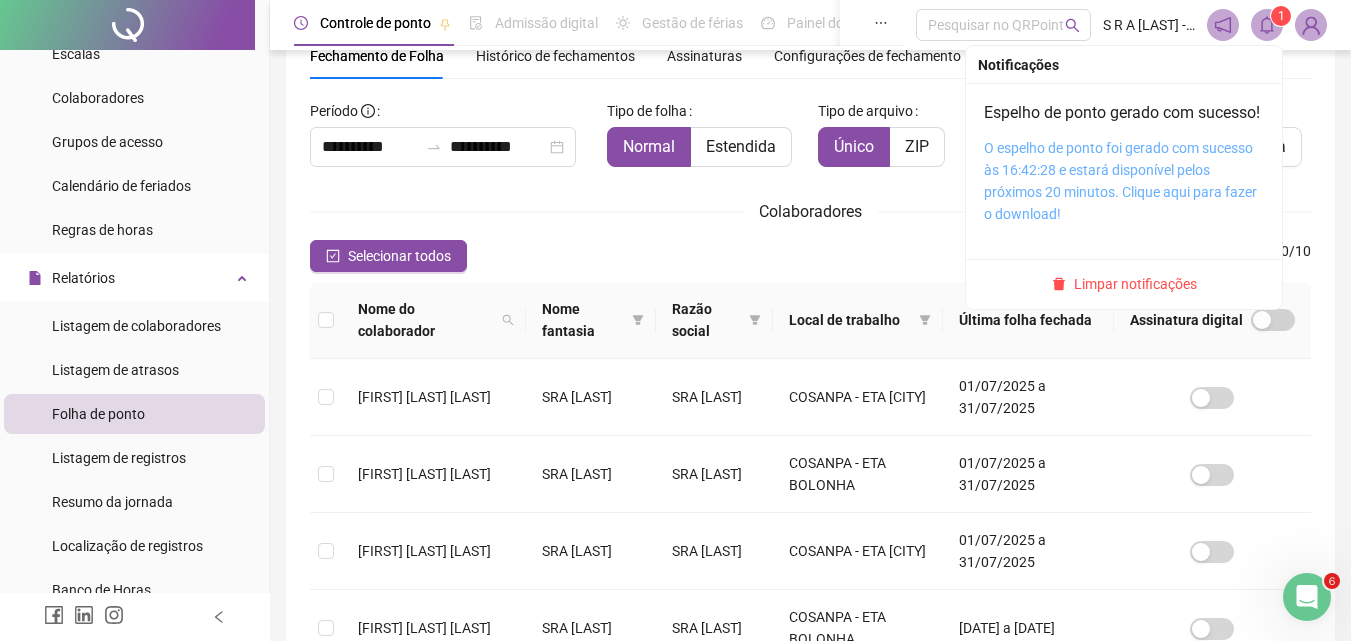 click on "O espelho de ponto foi gerado com sucesso às 16:42:28 e estará disponível pelos próximos 20 minutos.
Clique aqui para fazer o download!" at bounding box center [1120, 181] 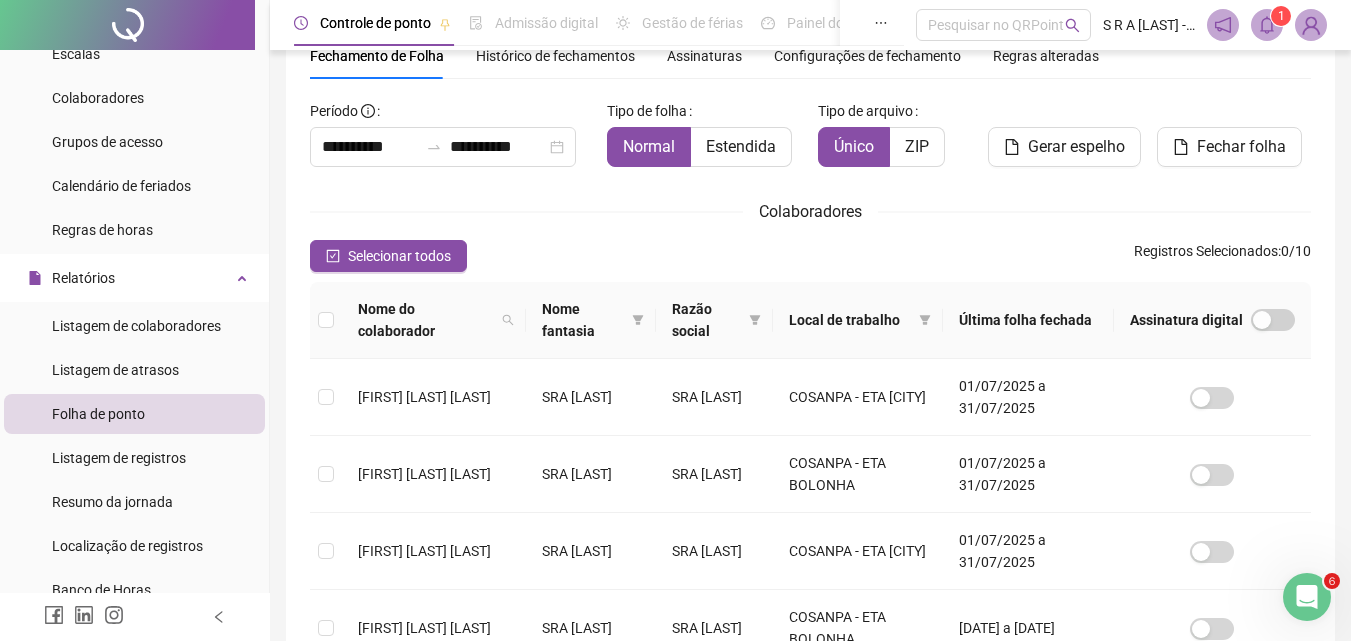 click on "Selecionar todos Registros Selecionados :  0 / 10" at bounding box center (810, 256) 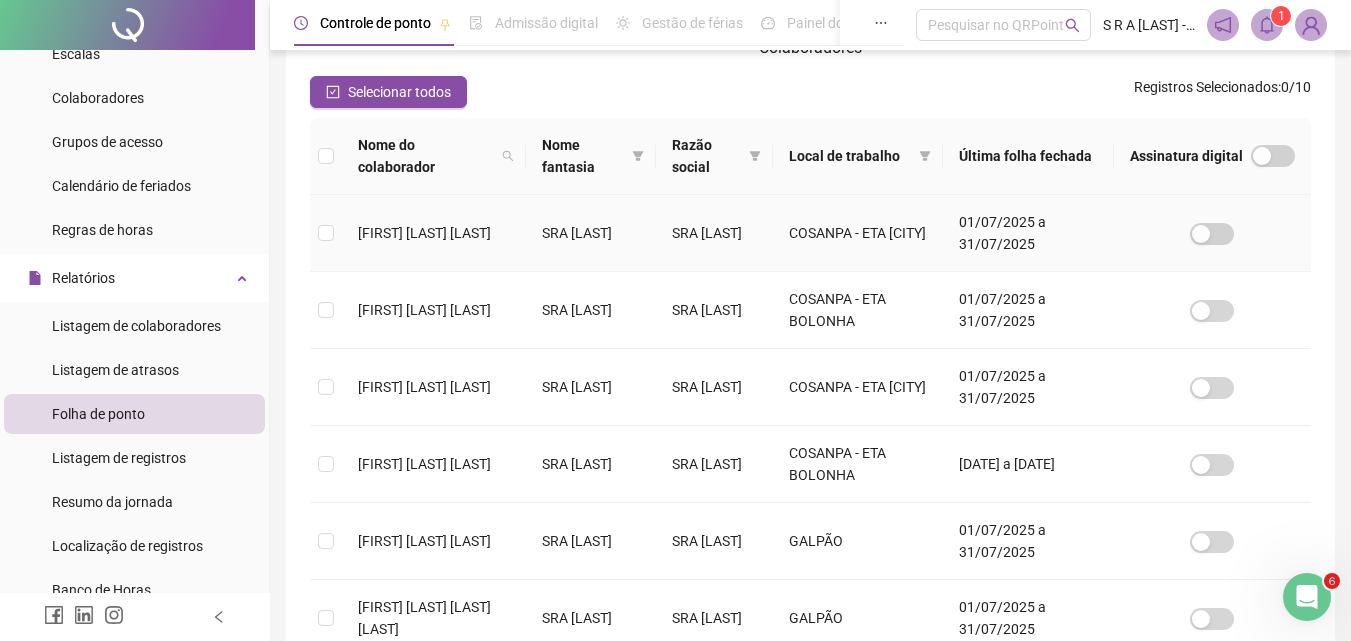 scroll, scrollTop: 300, scrollLeft: 0, axis: vertical 